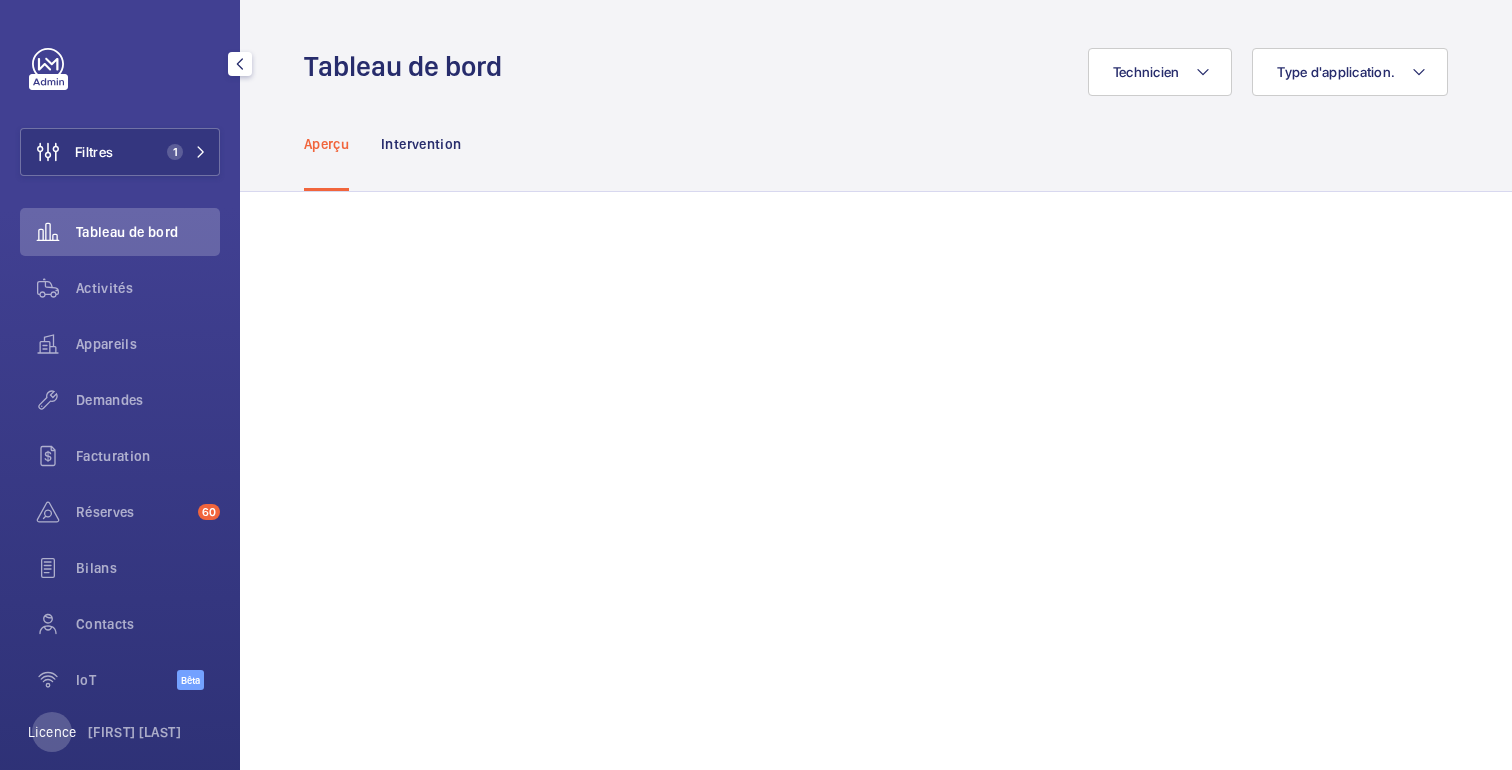 scroll, scrollTop: 0, scrollLeft: 0, axis: both 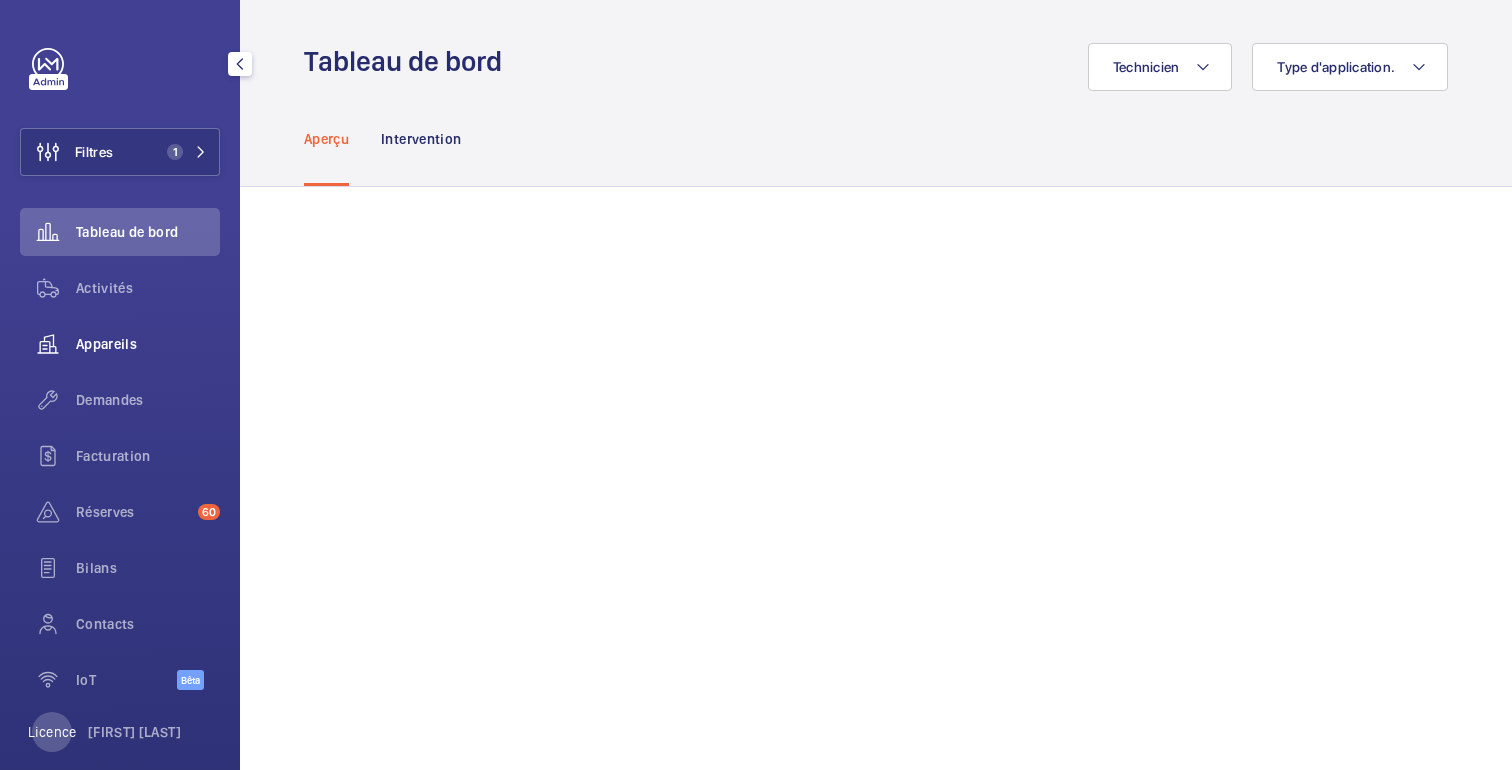 click on "Appareils" 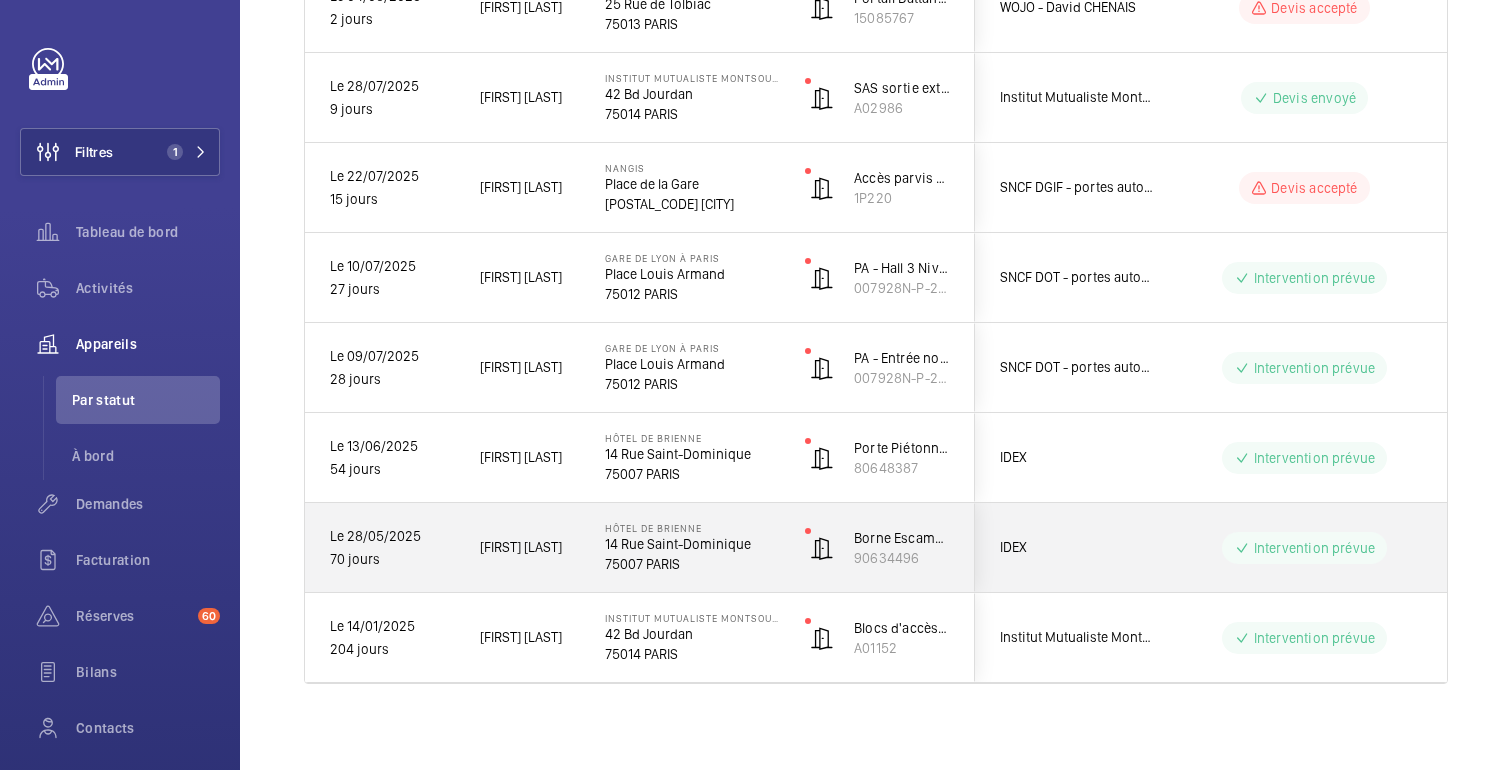 scroll, scrollTop: 595, scrollLeft: 0, axis: vertical 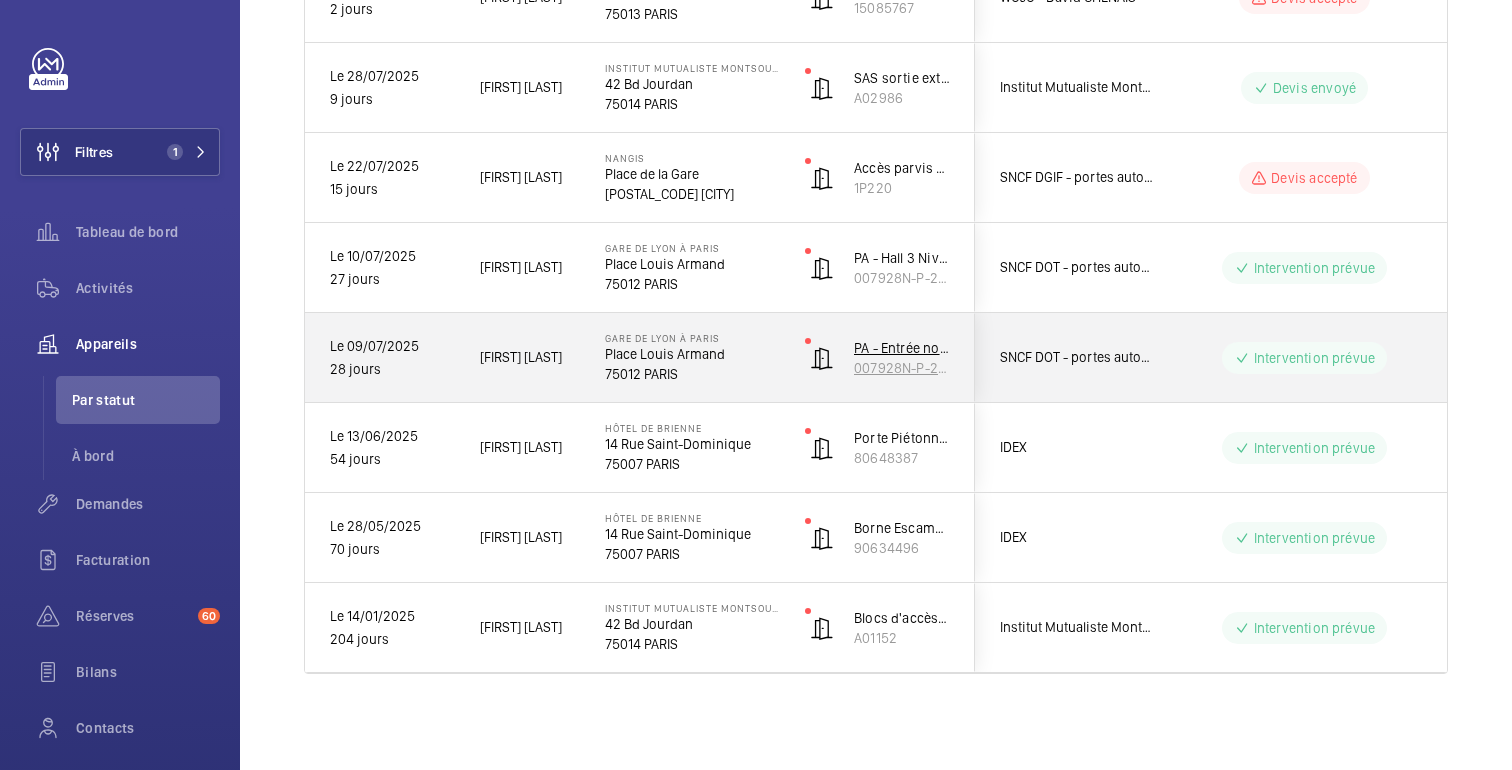 click on "PA - Entrée nouvelle espace PSH Hall1 (ex PA13)" 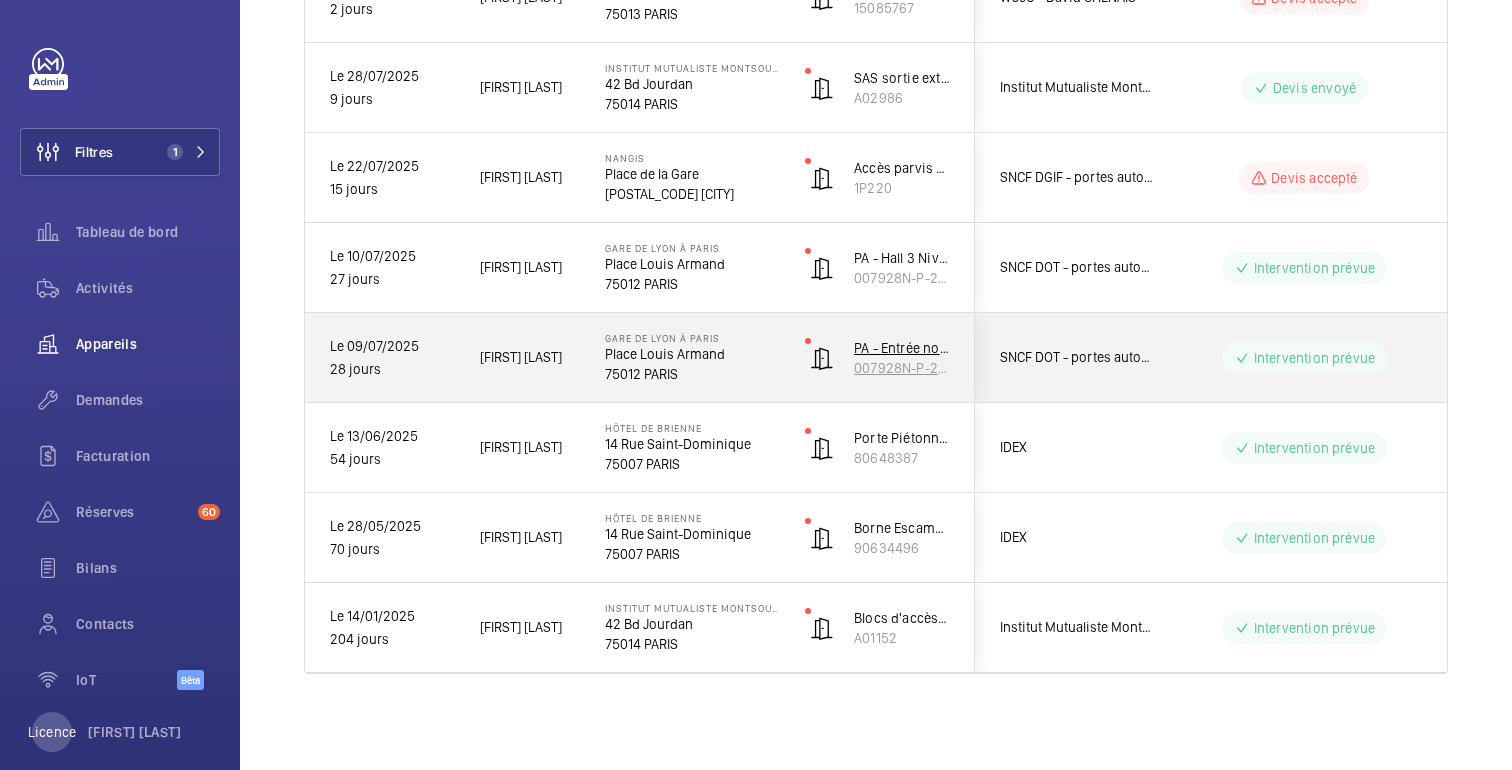 scroll, scrollTop: 0, scrollLeft: 0, axis: both 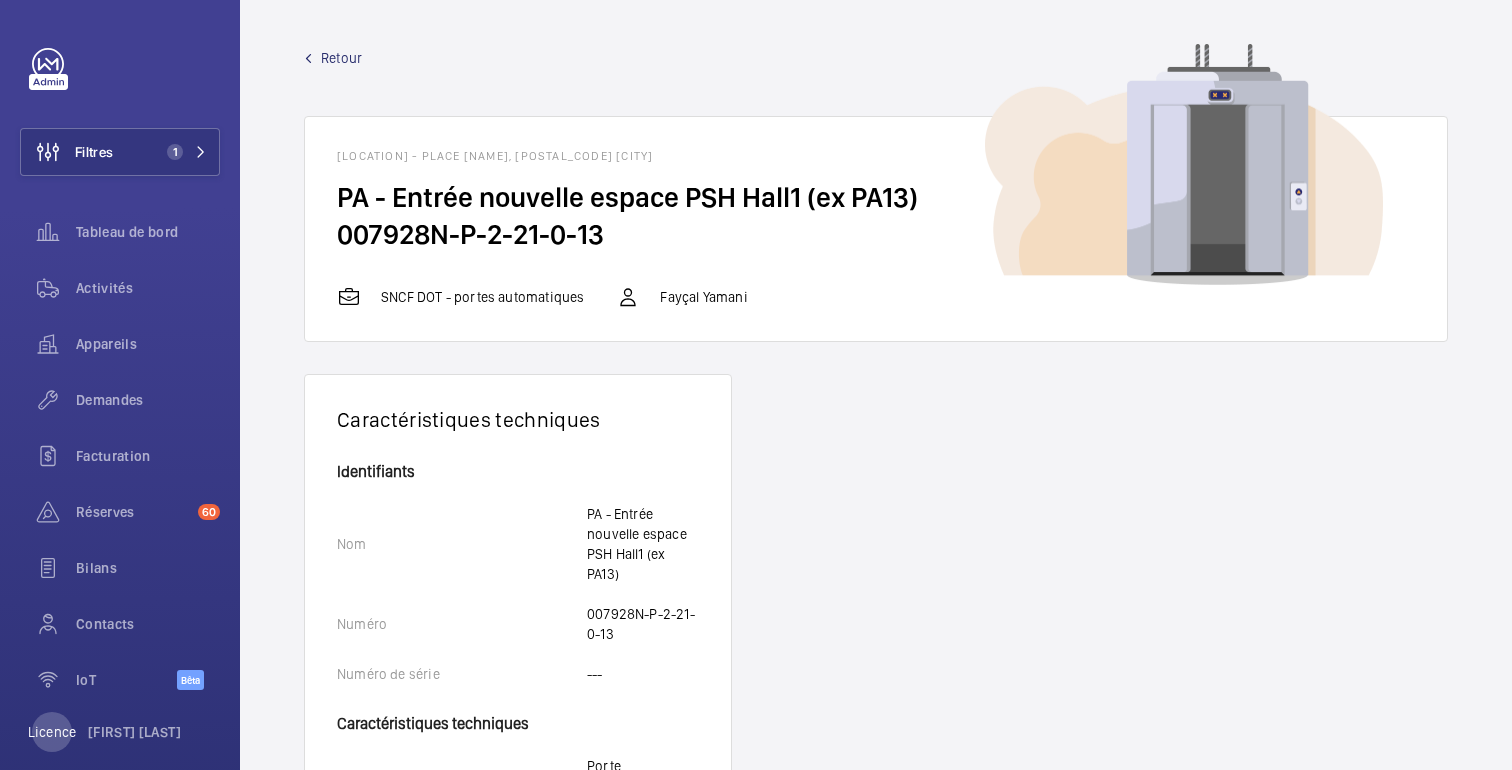 click on "Retour" 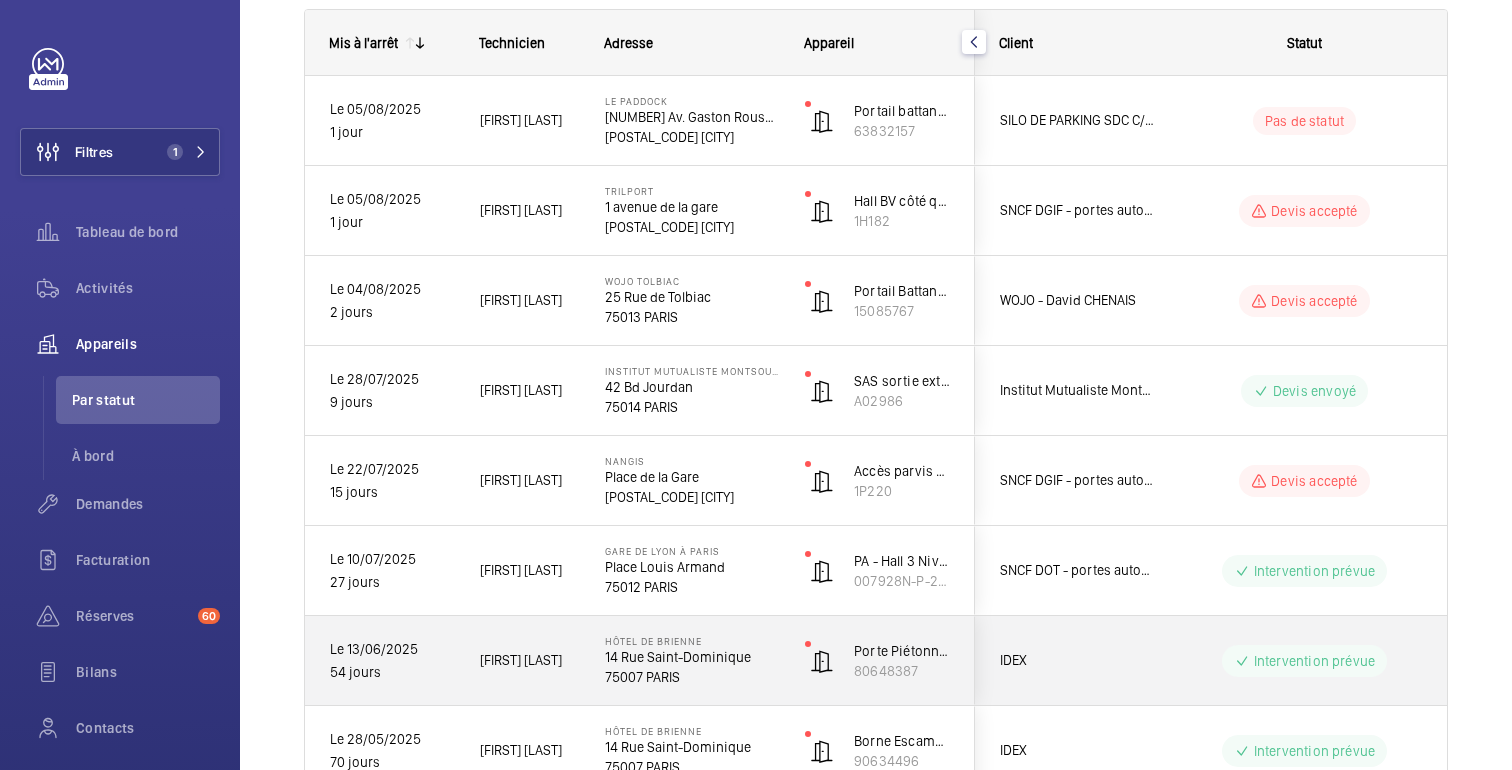 scroll, scrollTop: 0, scrollLeft: 0, axis: both 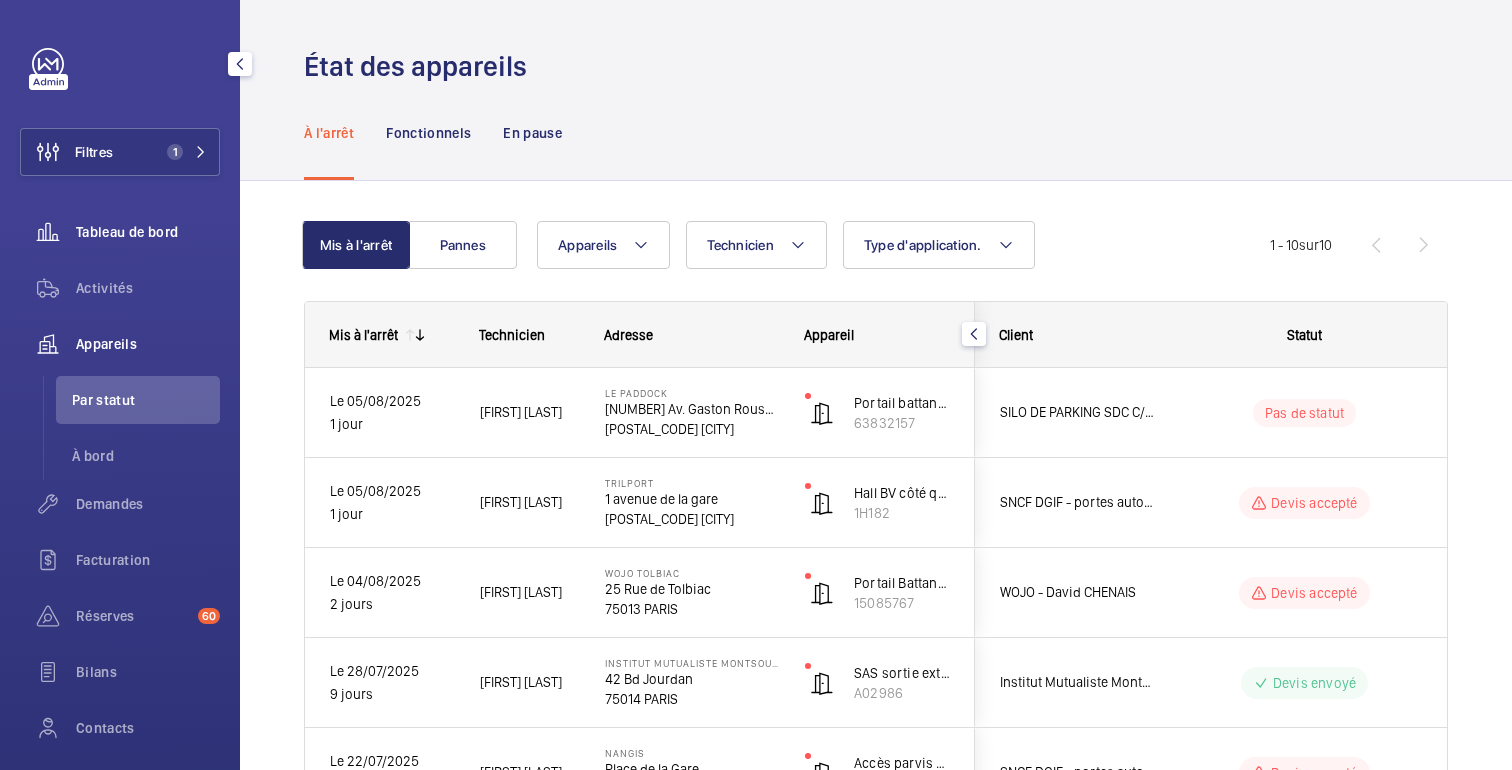 click on "Tableau de bord" 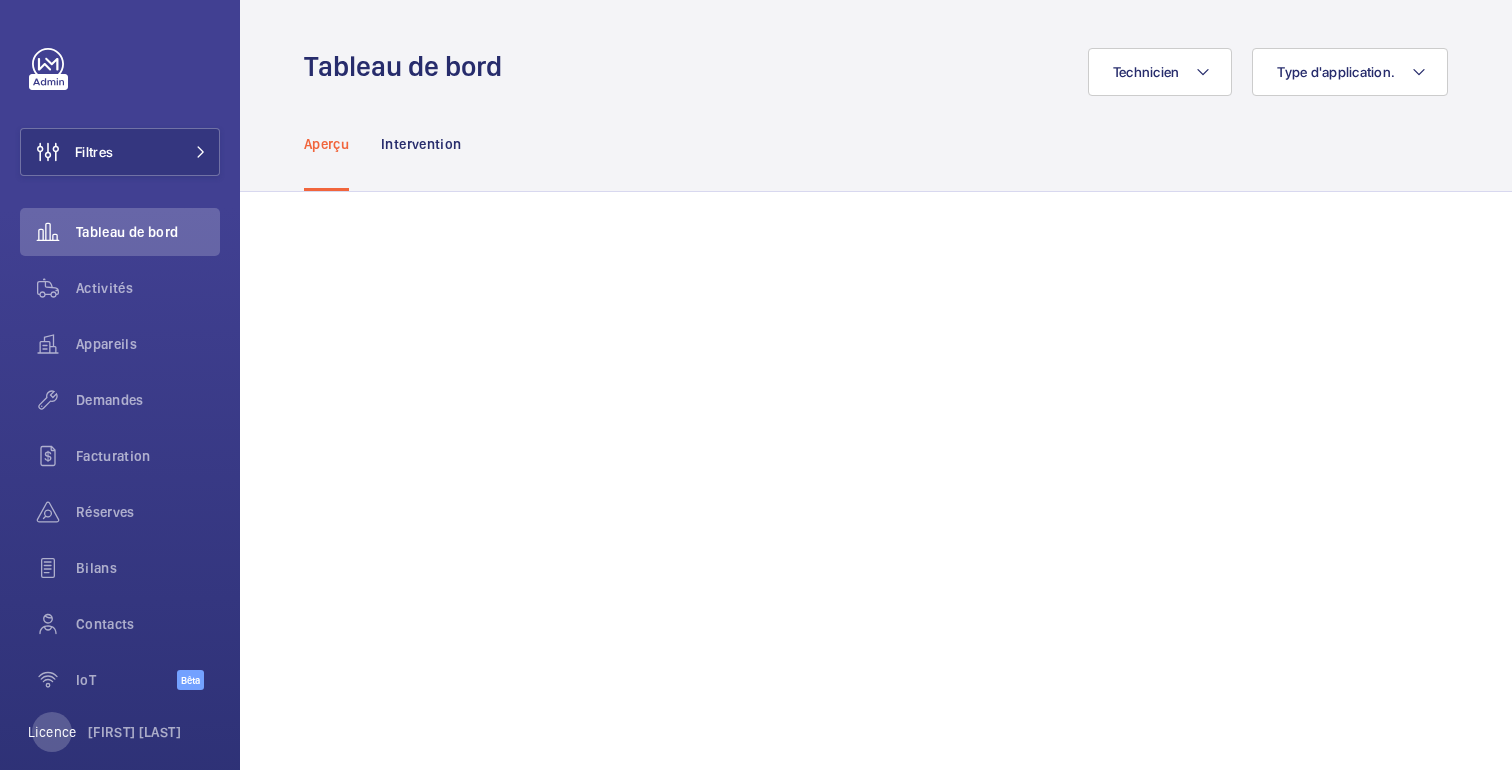 scroll, scrollTop: 0, scrollLeft: 0, axis: both 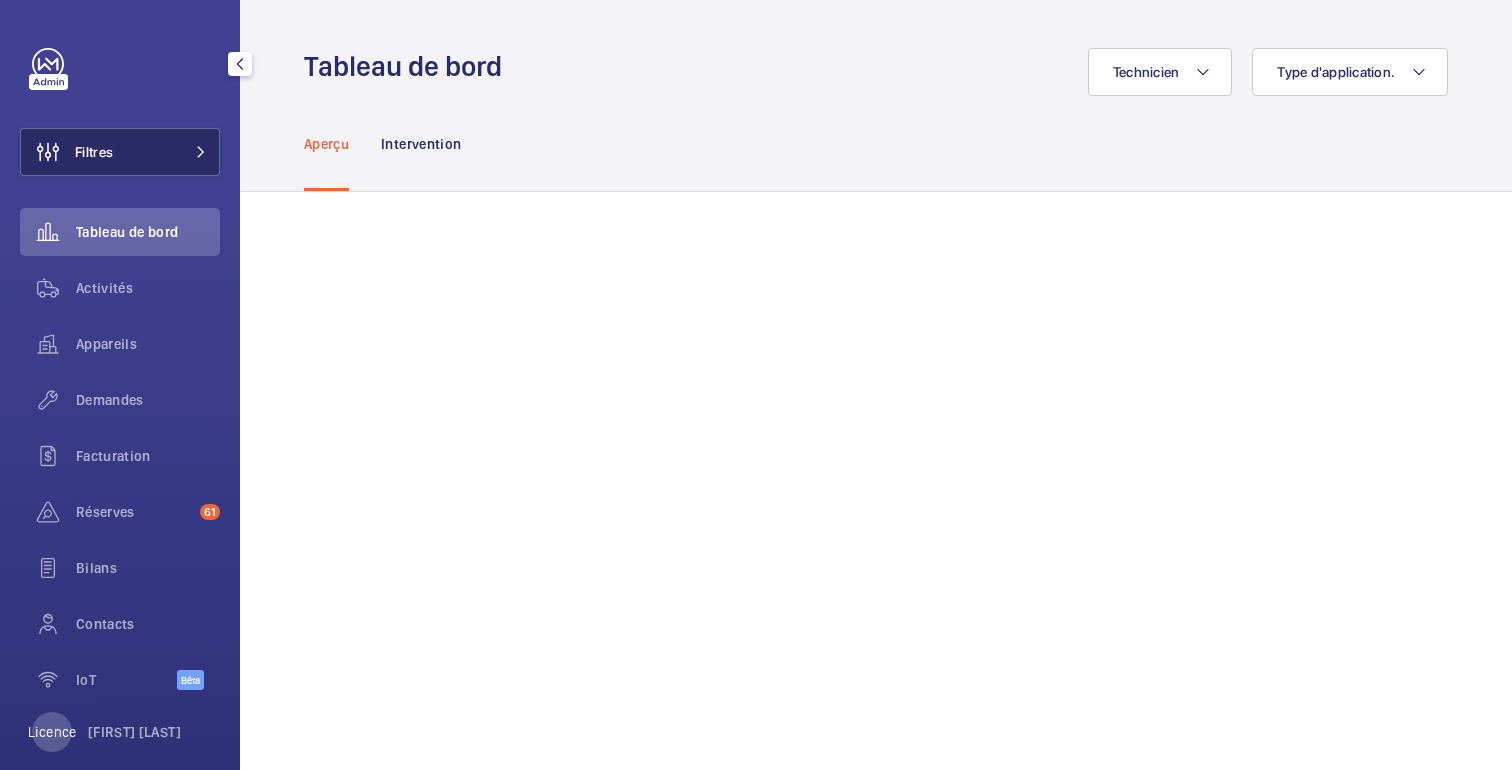 click on "Filtres" 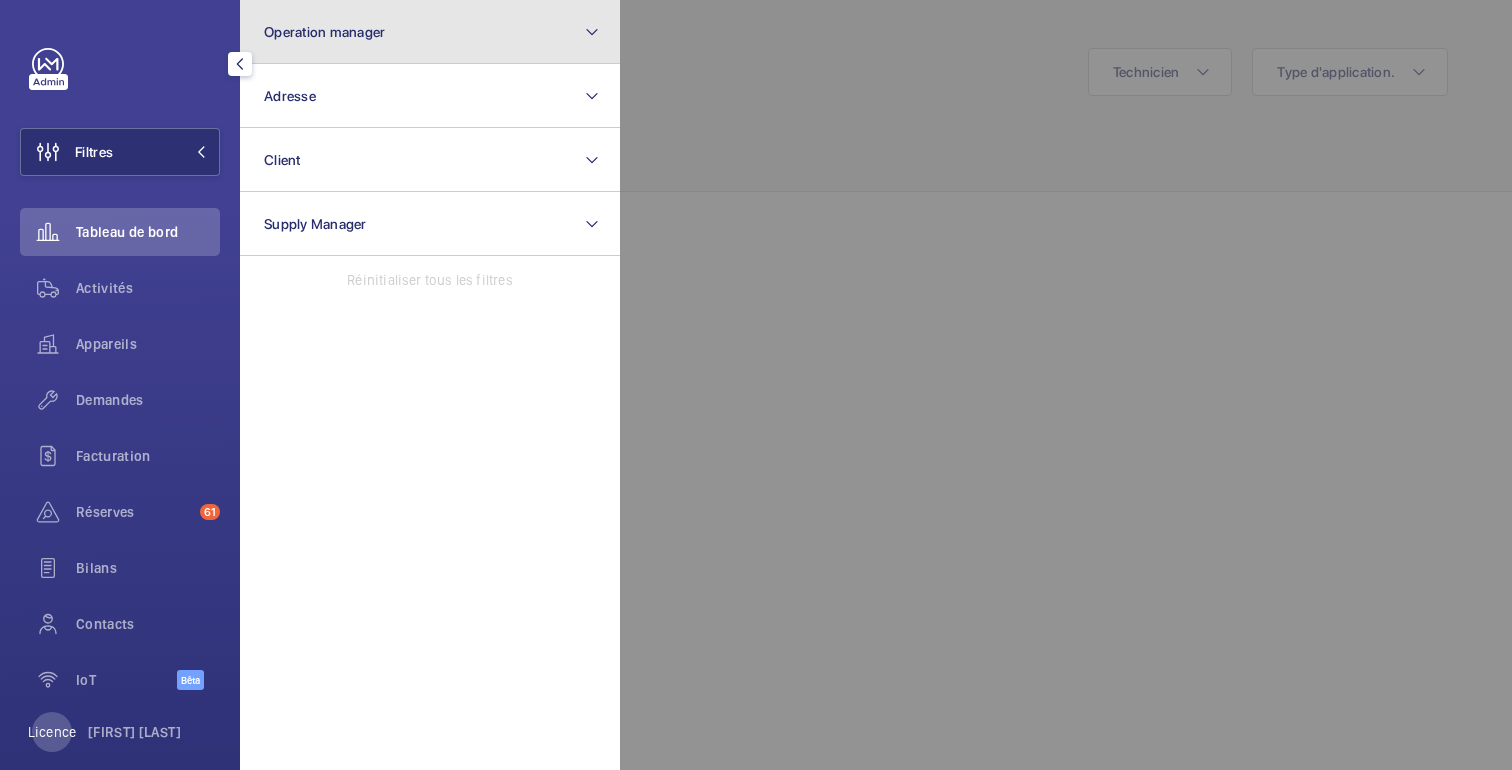 click on "Operation manager" 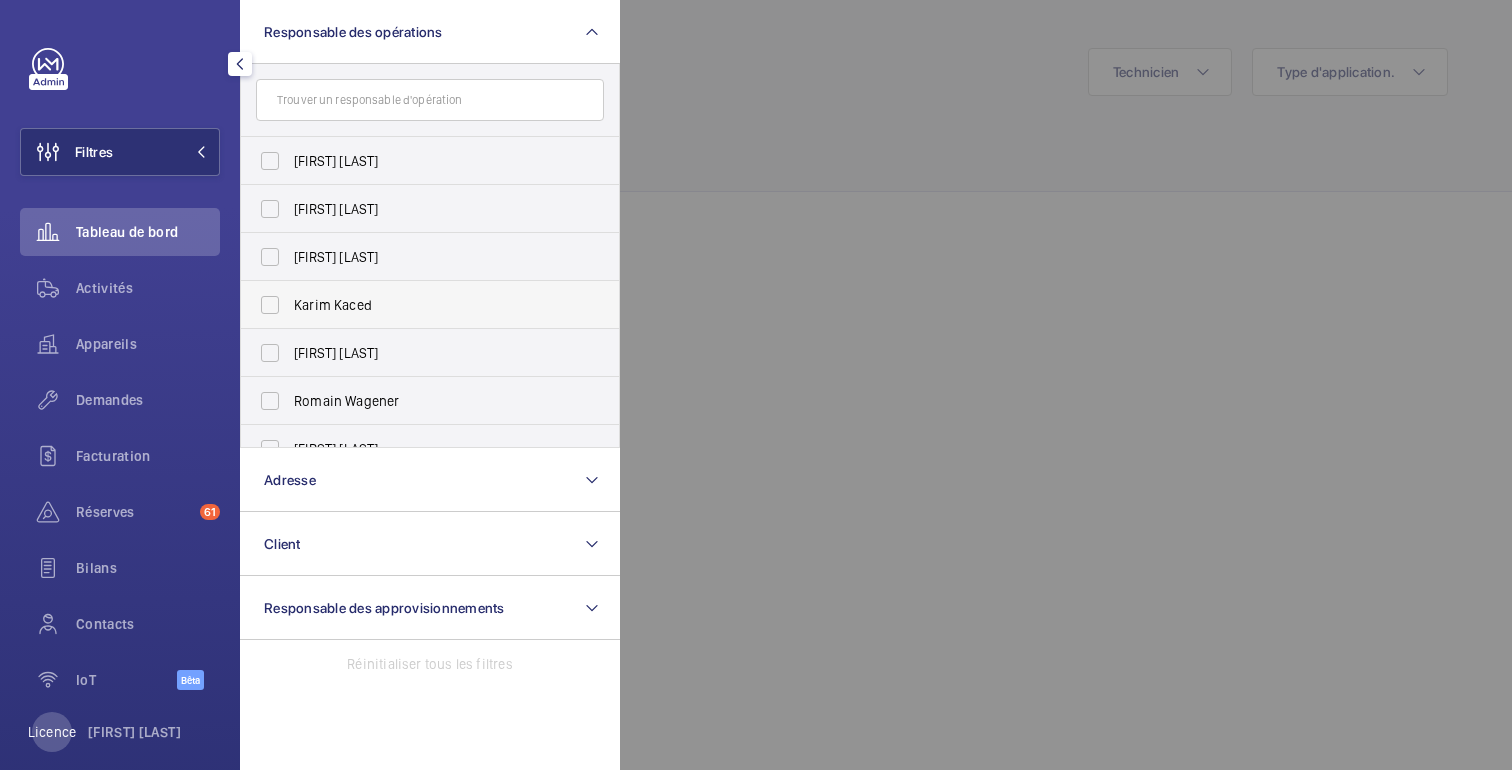 scroll, scrollTop: 74, scrollLeft: 0, axis: vertical 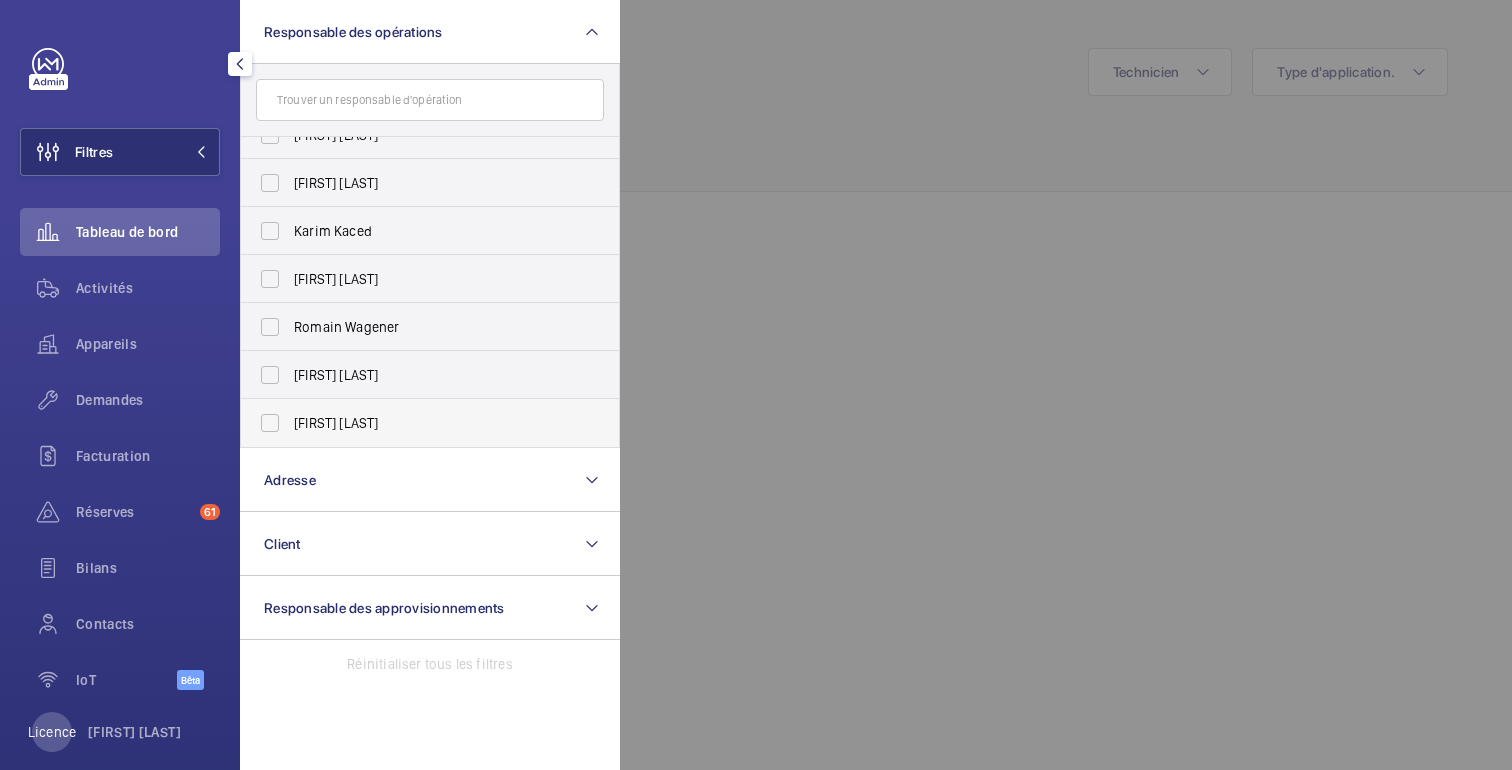click on "[FIRST] [LAST]" at bounding box center (336, 423) 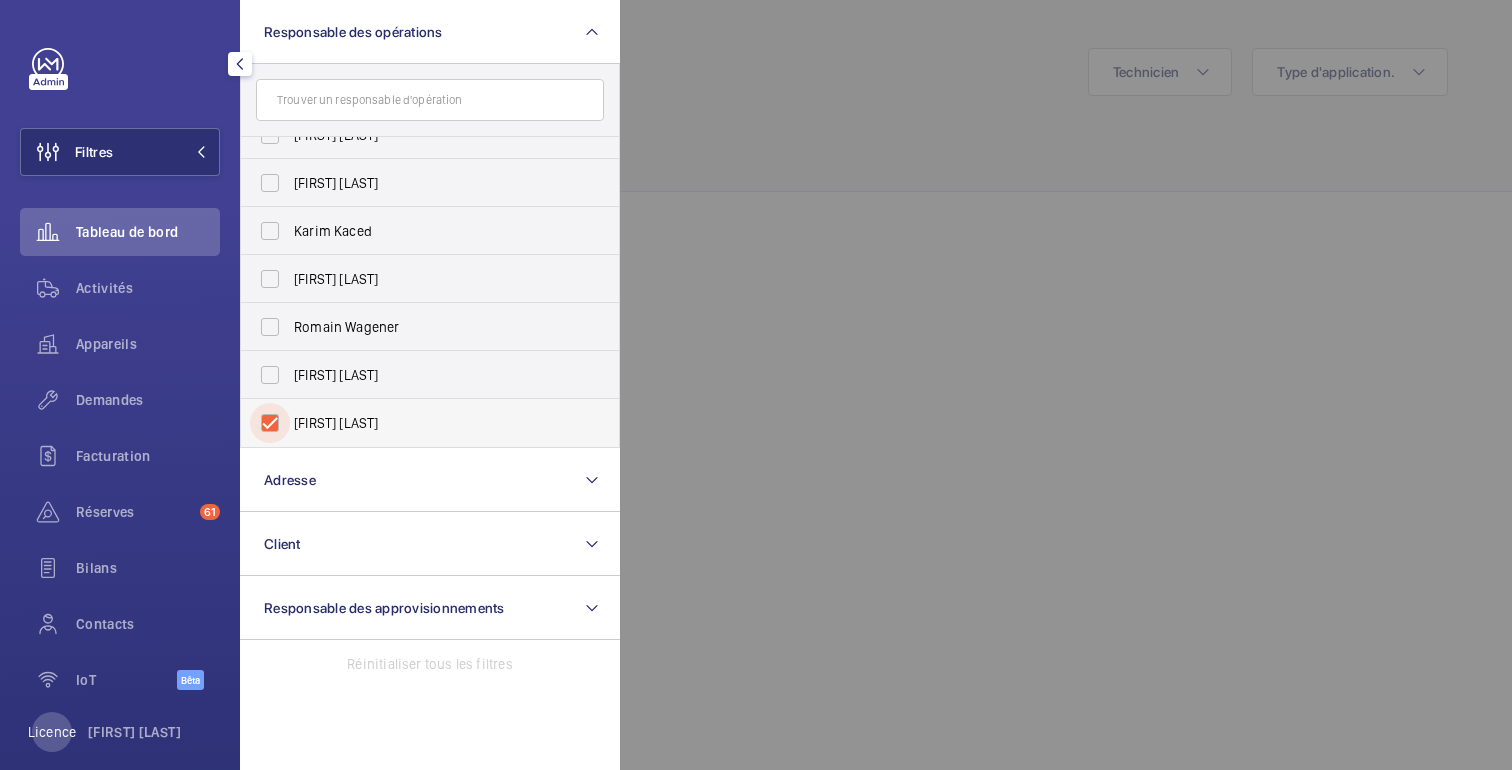 checkbox on "true" 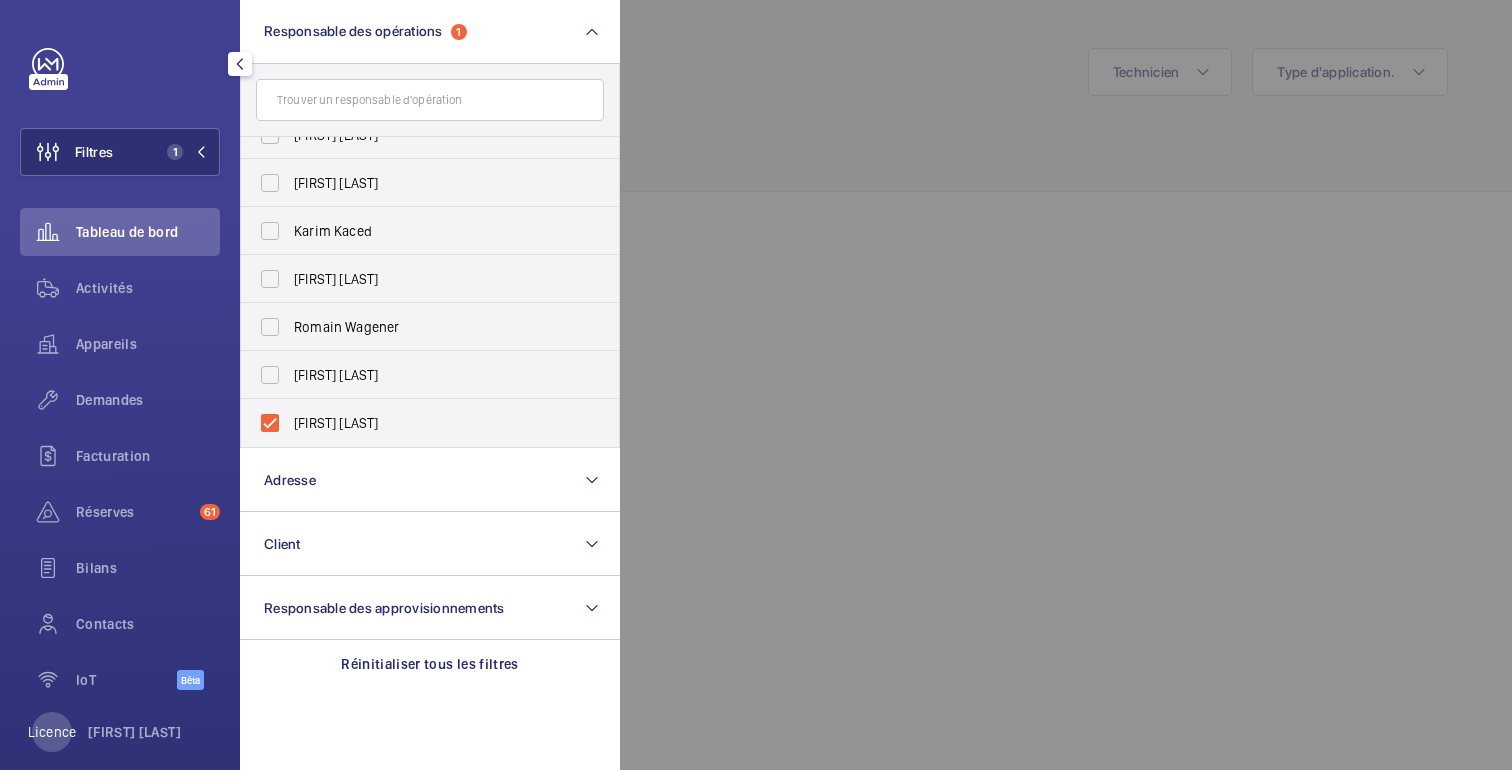 click 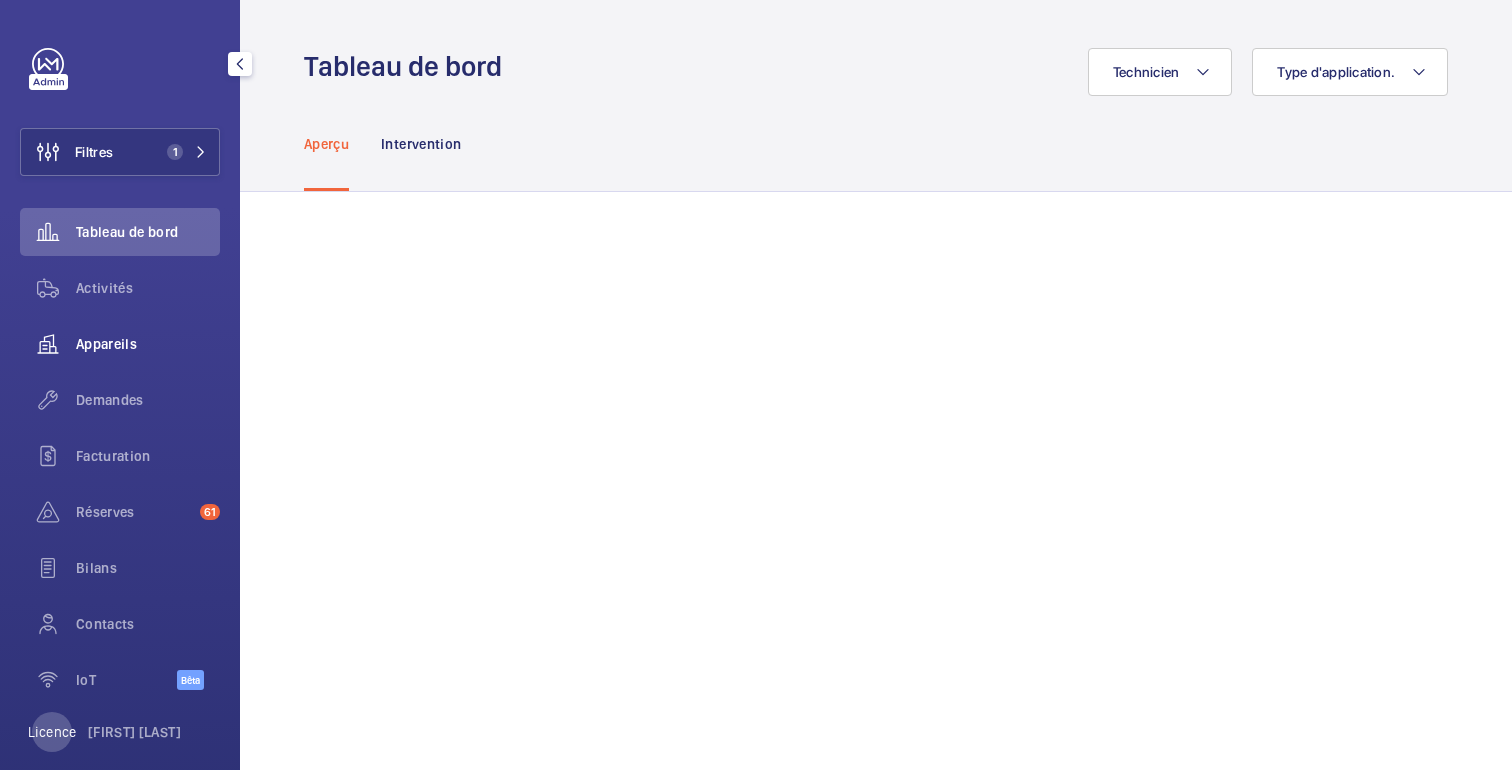 click on "Appareils" 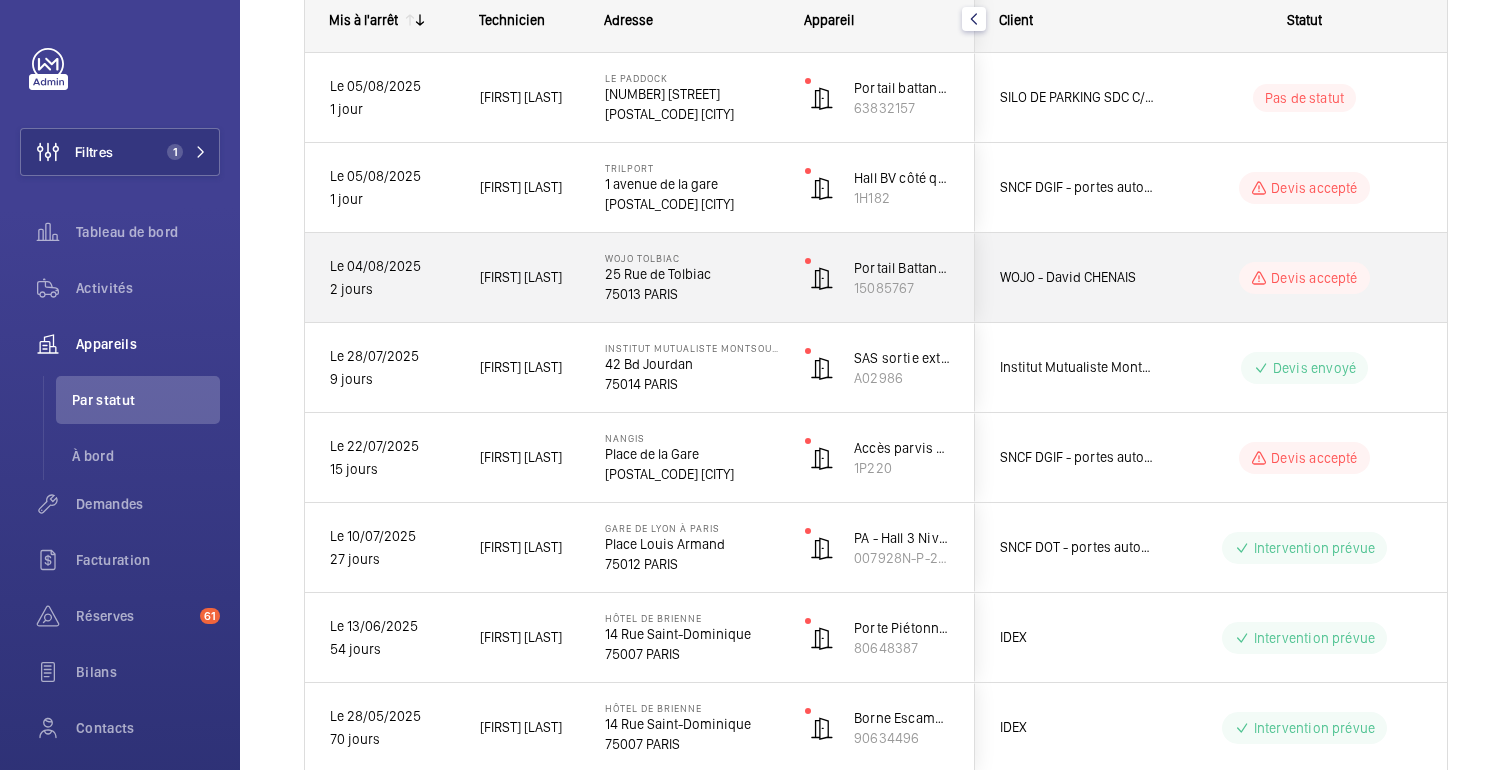 scroll, scrollTop: 319, scrollLeft: 0, axis: vertical 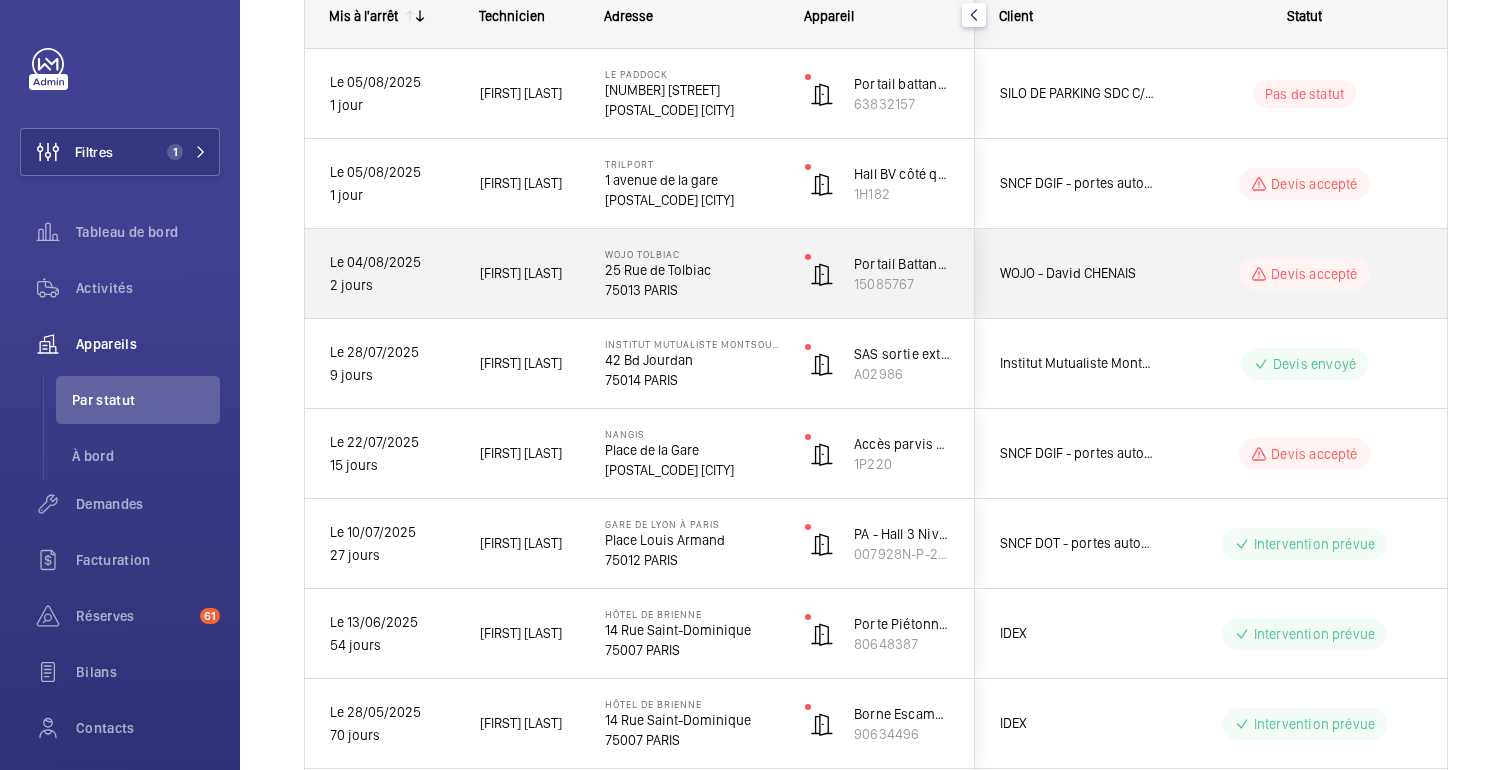 click on "Devis accepté" 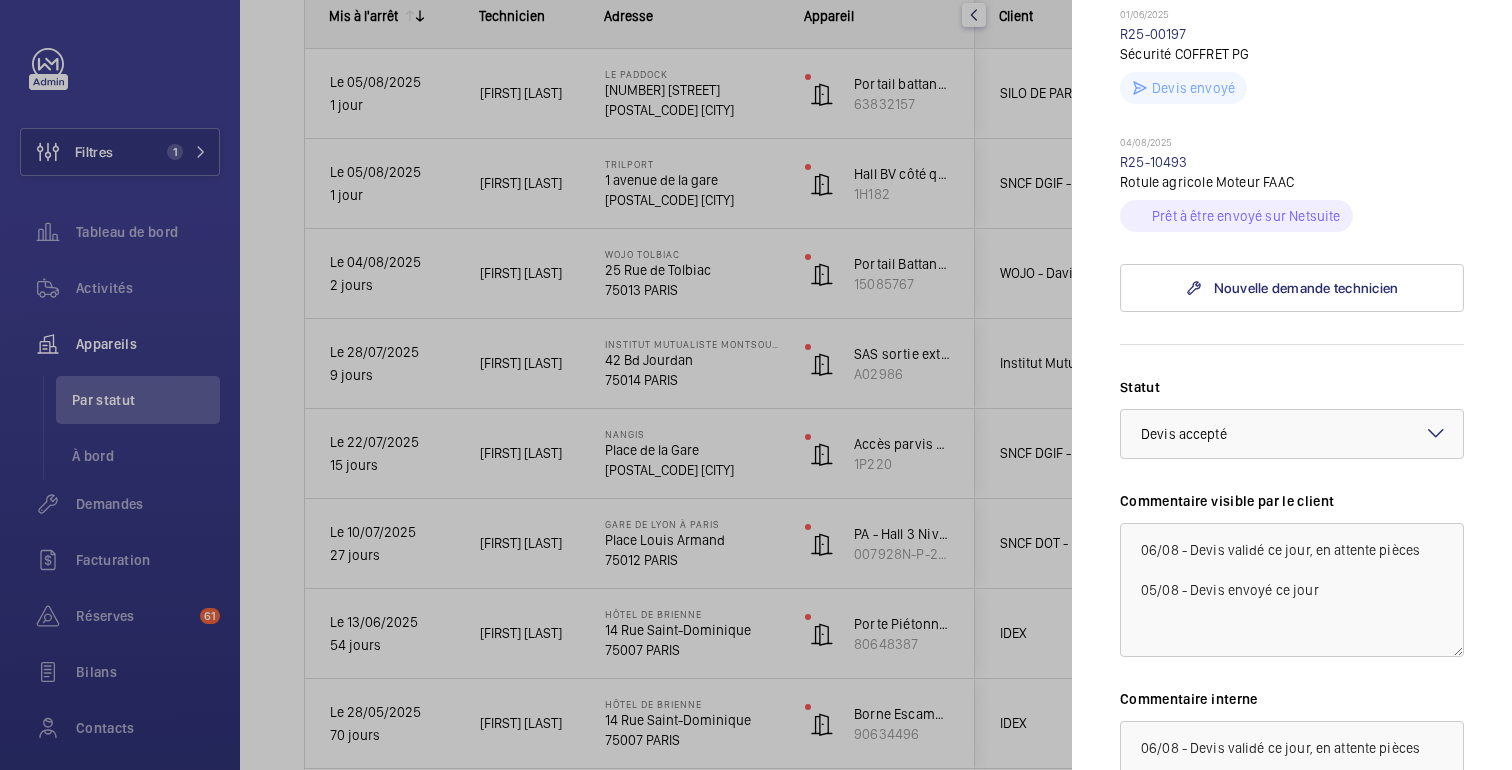 scroll, scrollTop: 543, scrollLeft: 0, axis: vertical 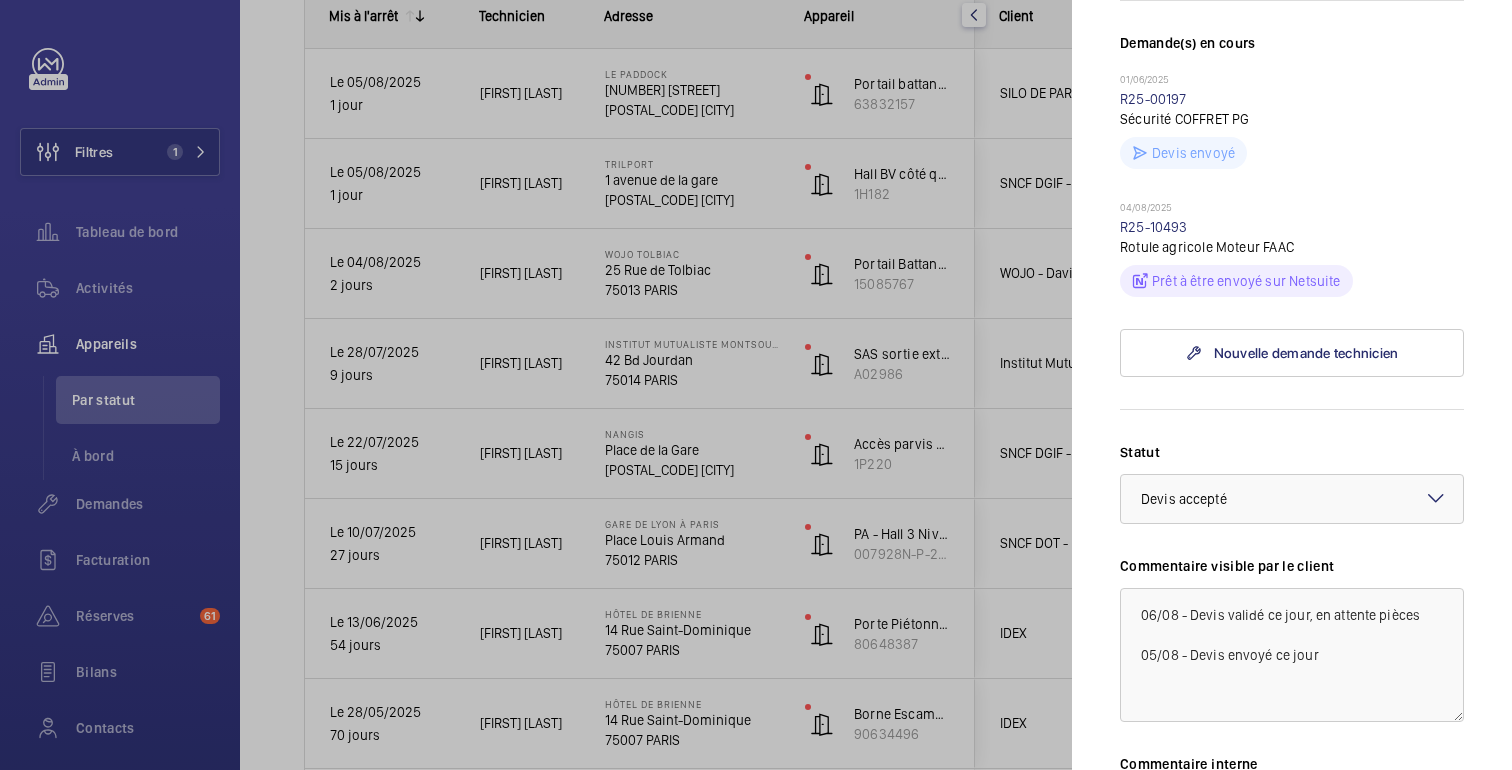 click 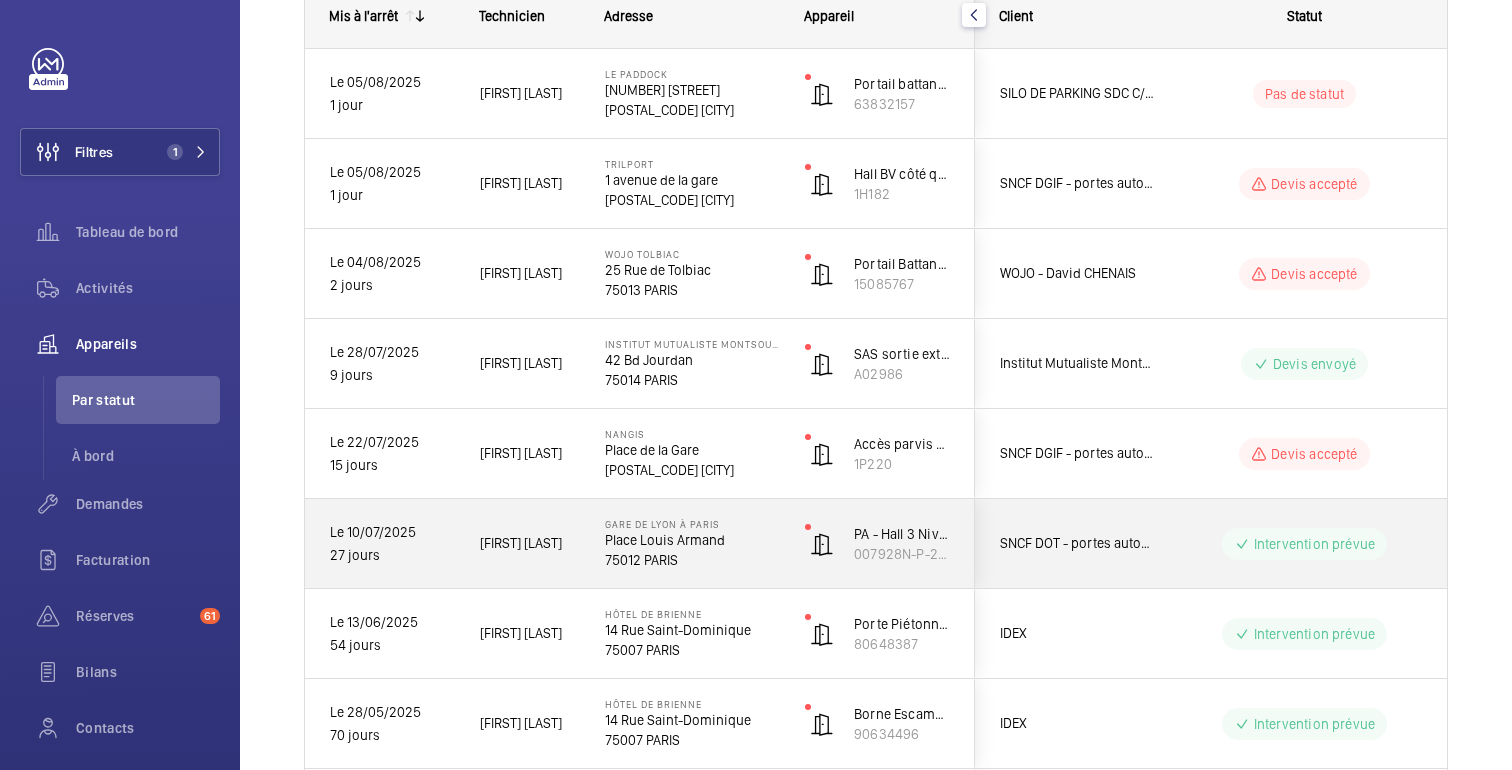 scroll, scrollTop: 505, scrollLeft: 0, axis: vertical 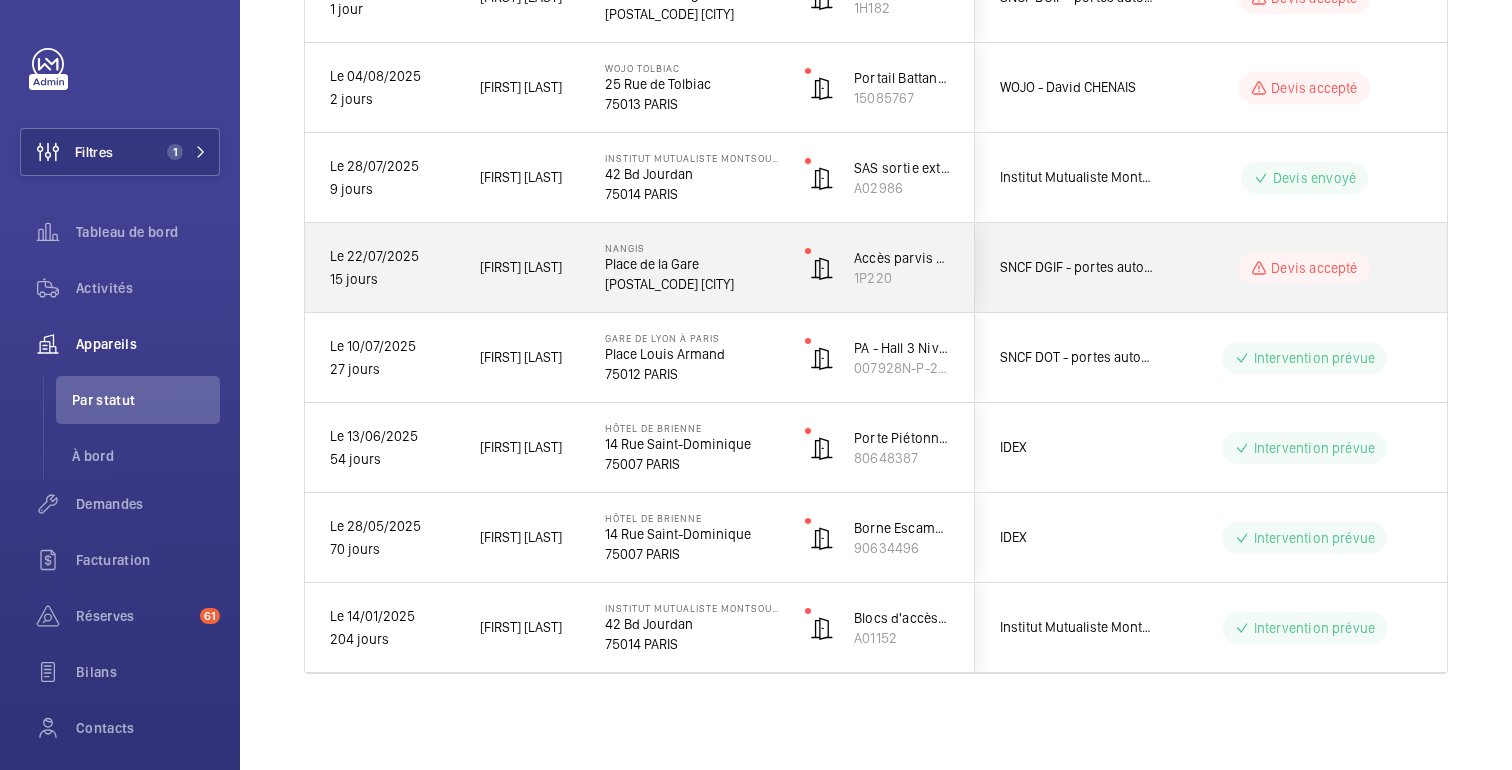 click on "Devis accepté" 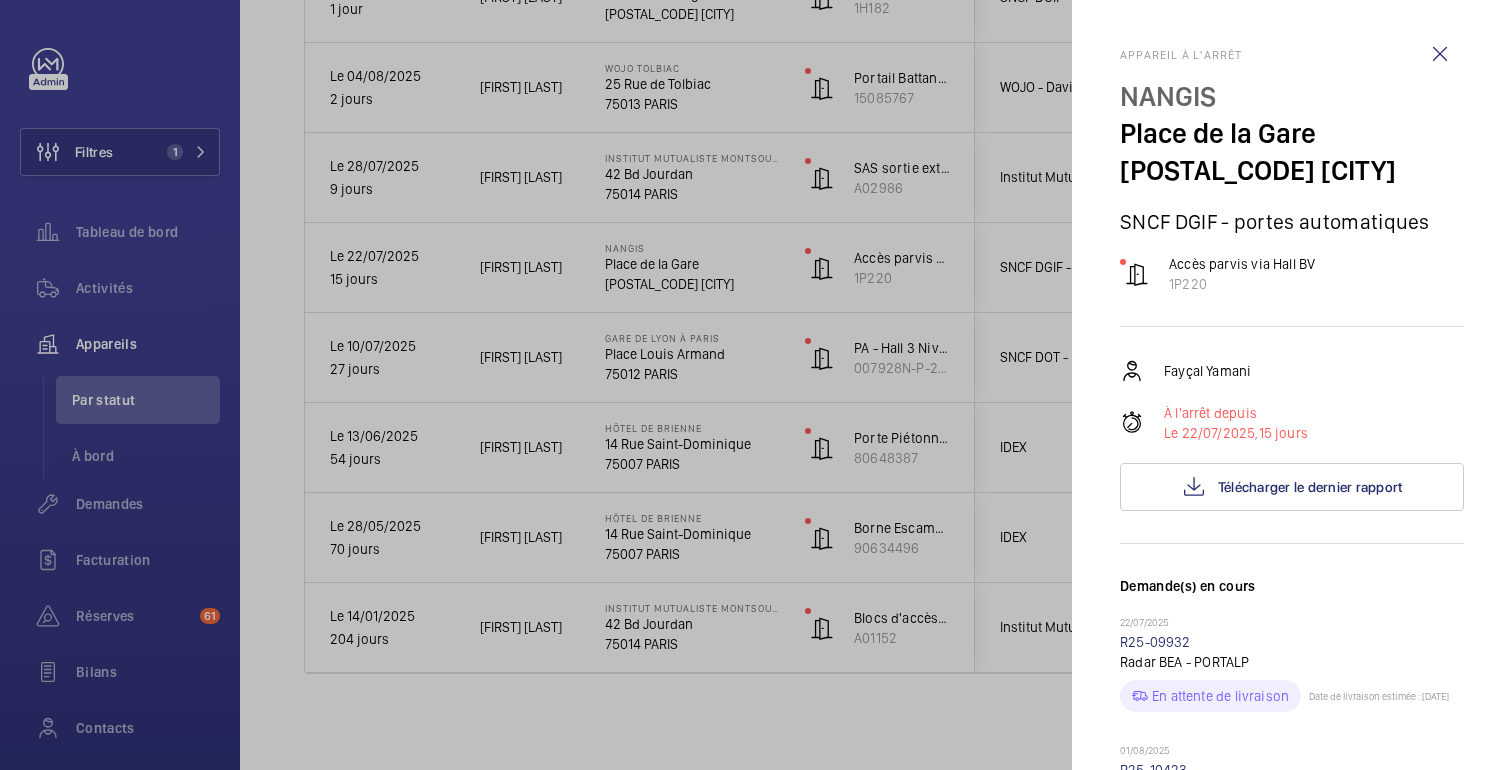 click 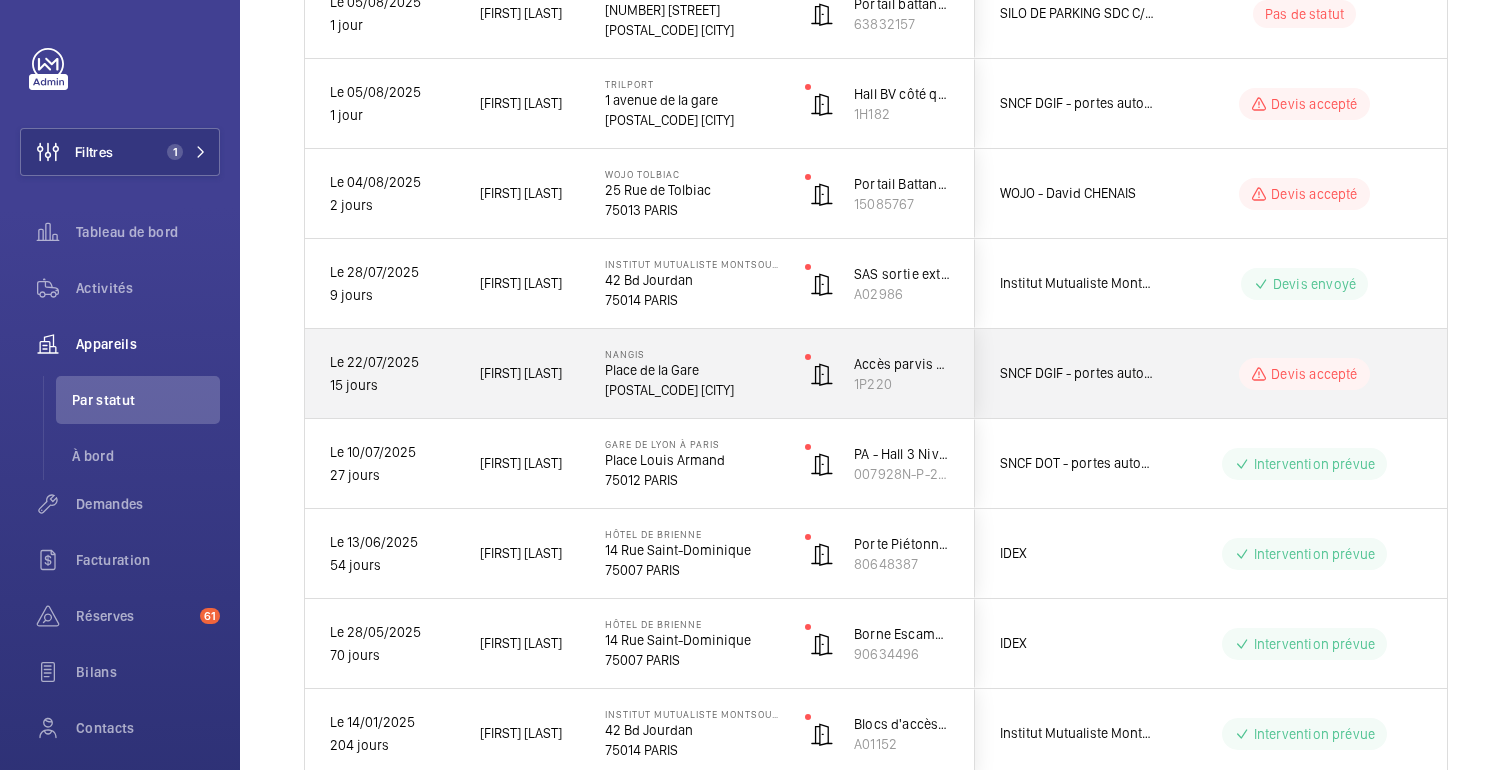 scroll, scrollTop: 392, scrollLeft: 0, axis: vertical 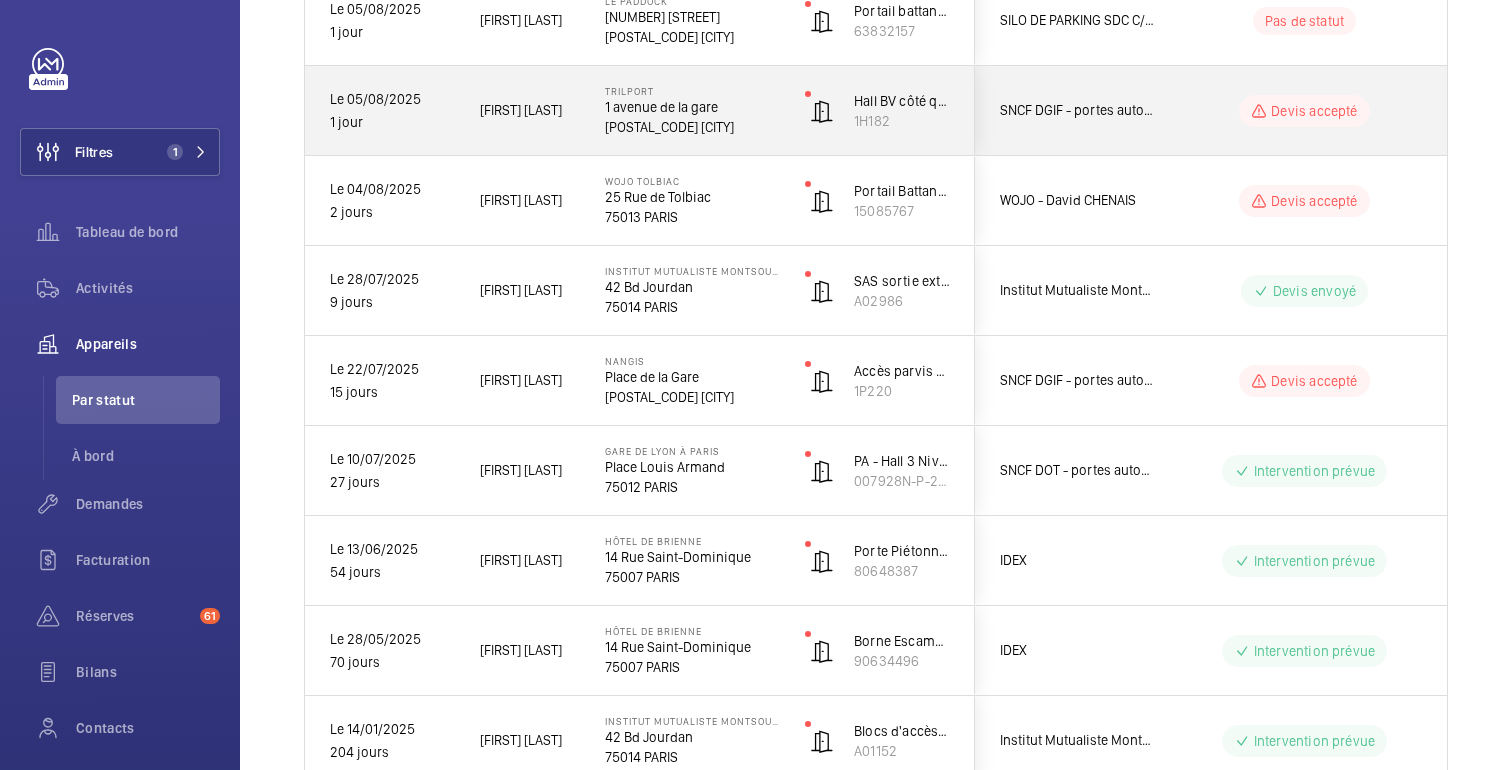 click on "Devis accepté" 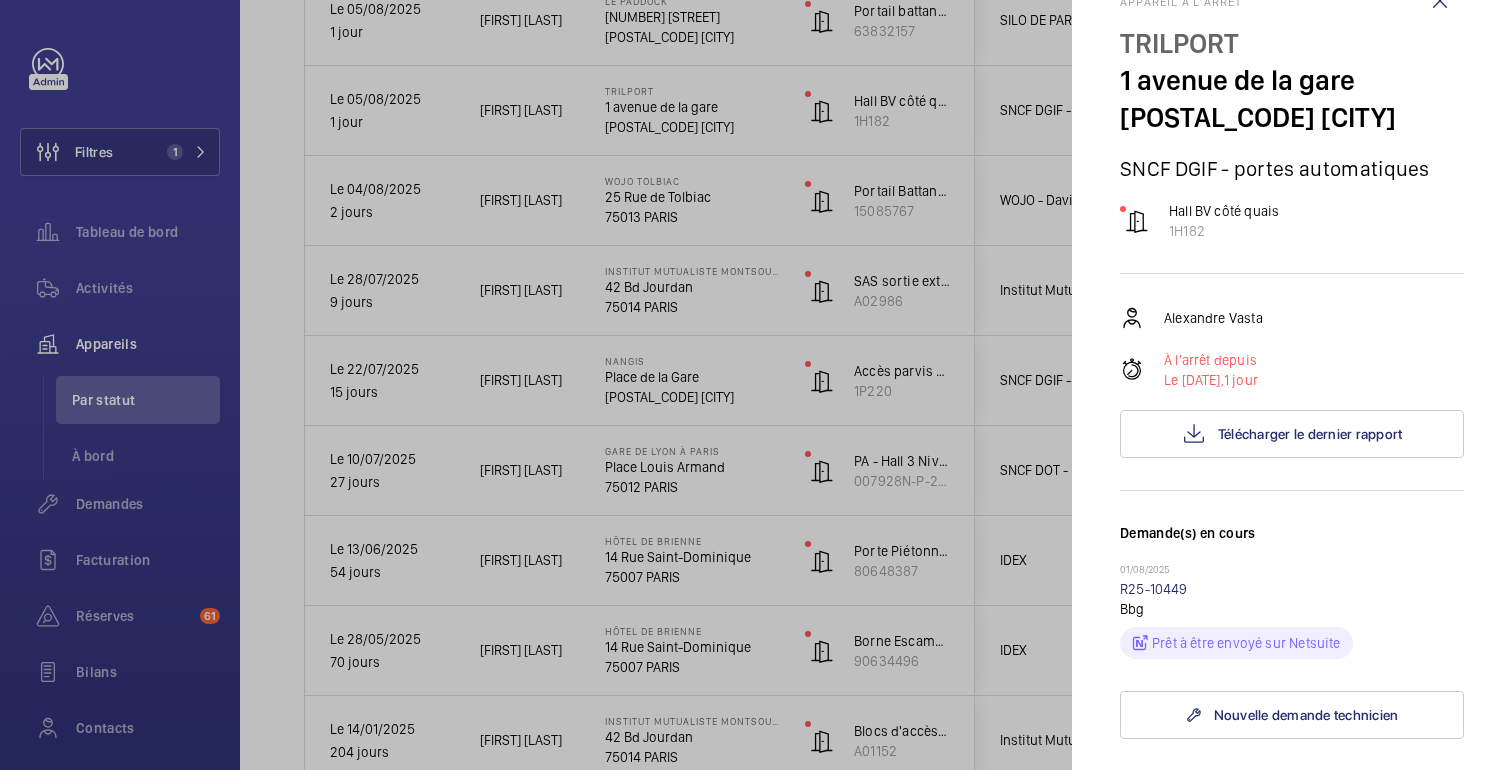 scroll, scrollTop: 0, scrollLeft: 0, axis: both 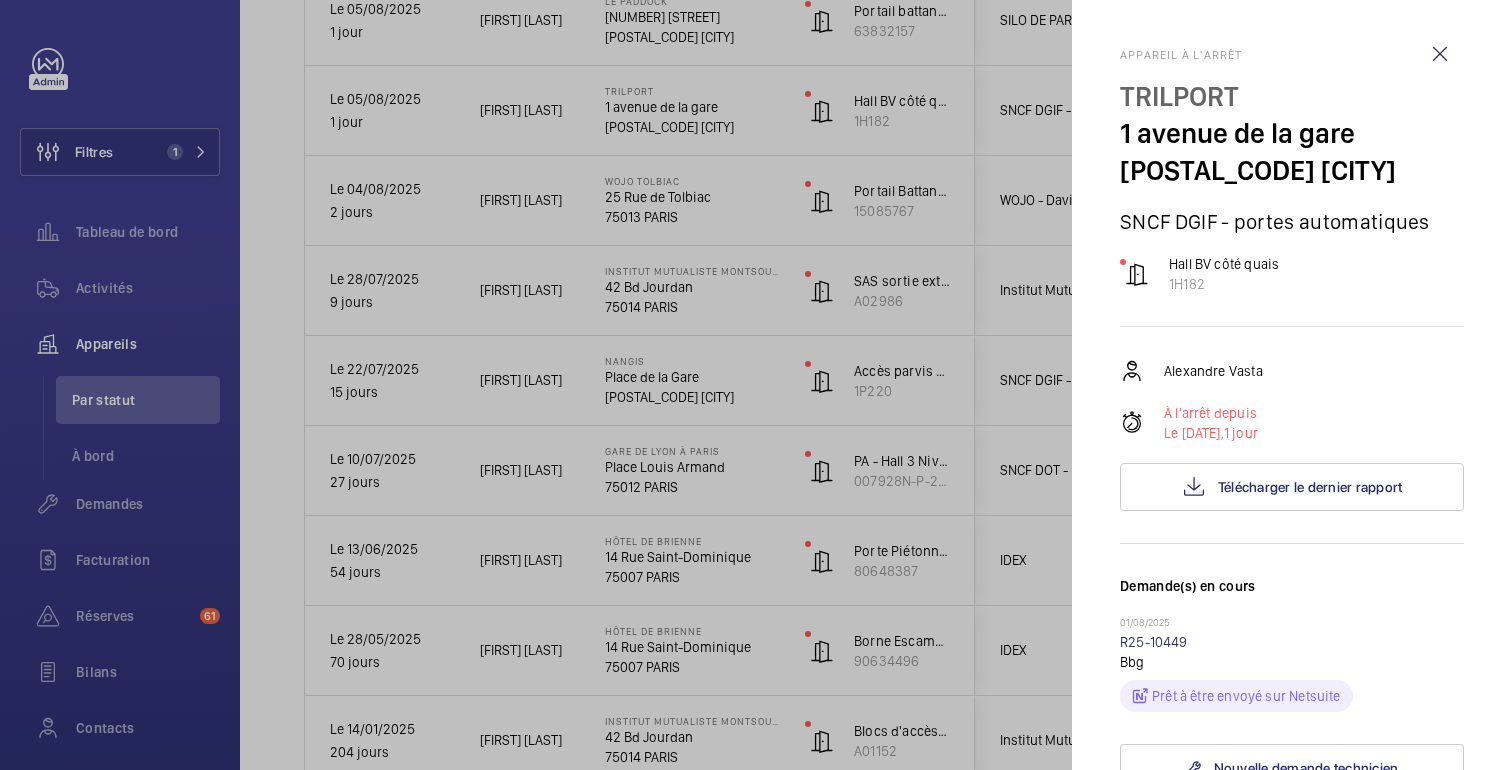 click 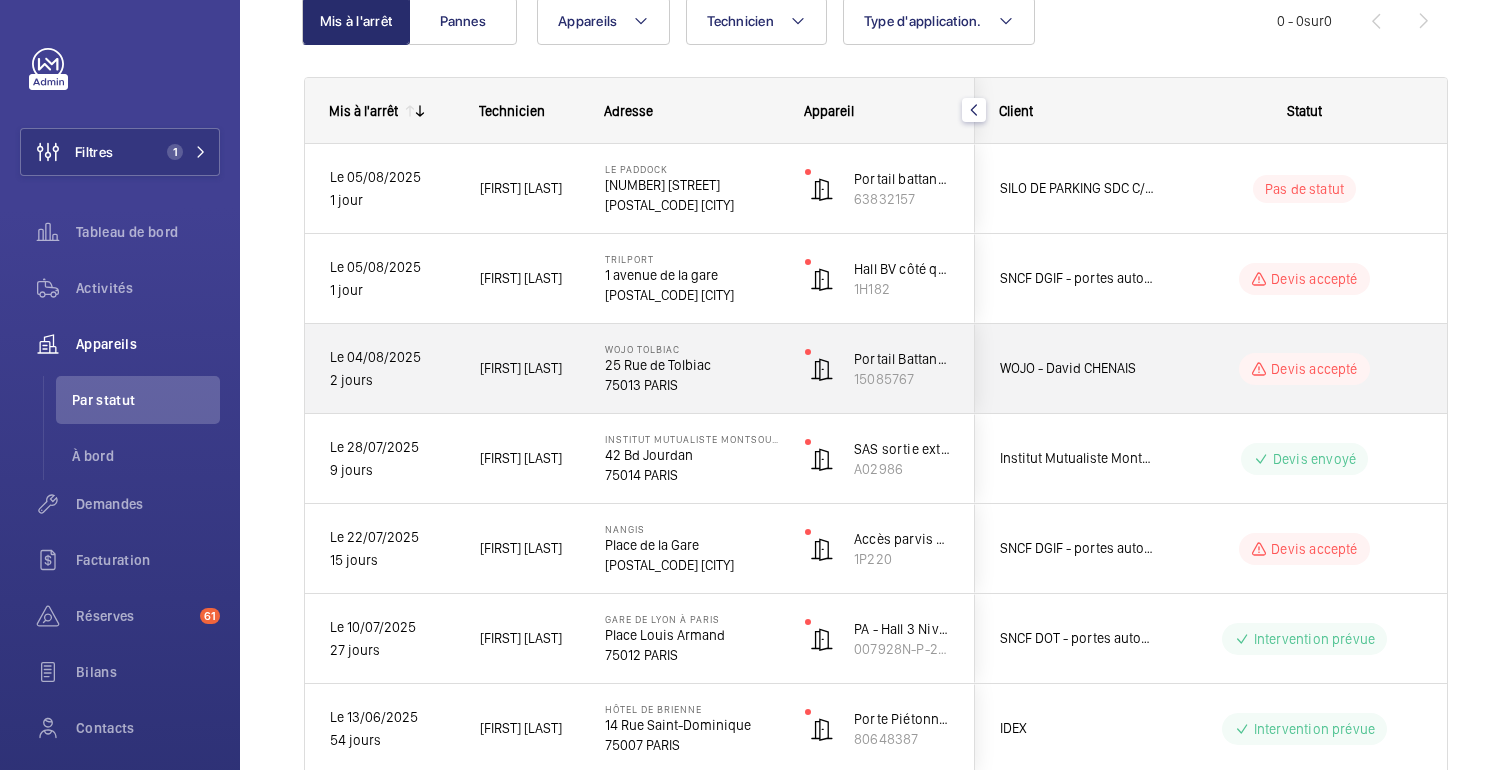 scroll, scrollTop: 225, scrollLeft: 0, axis: vertical 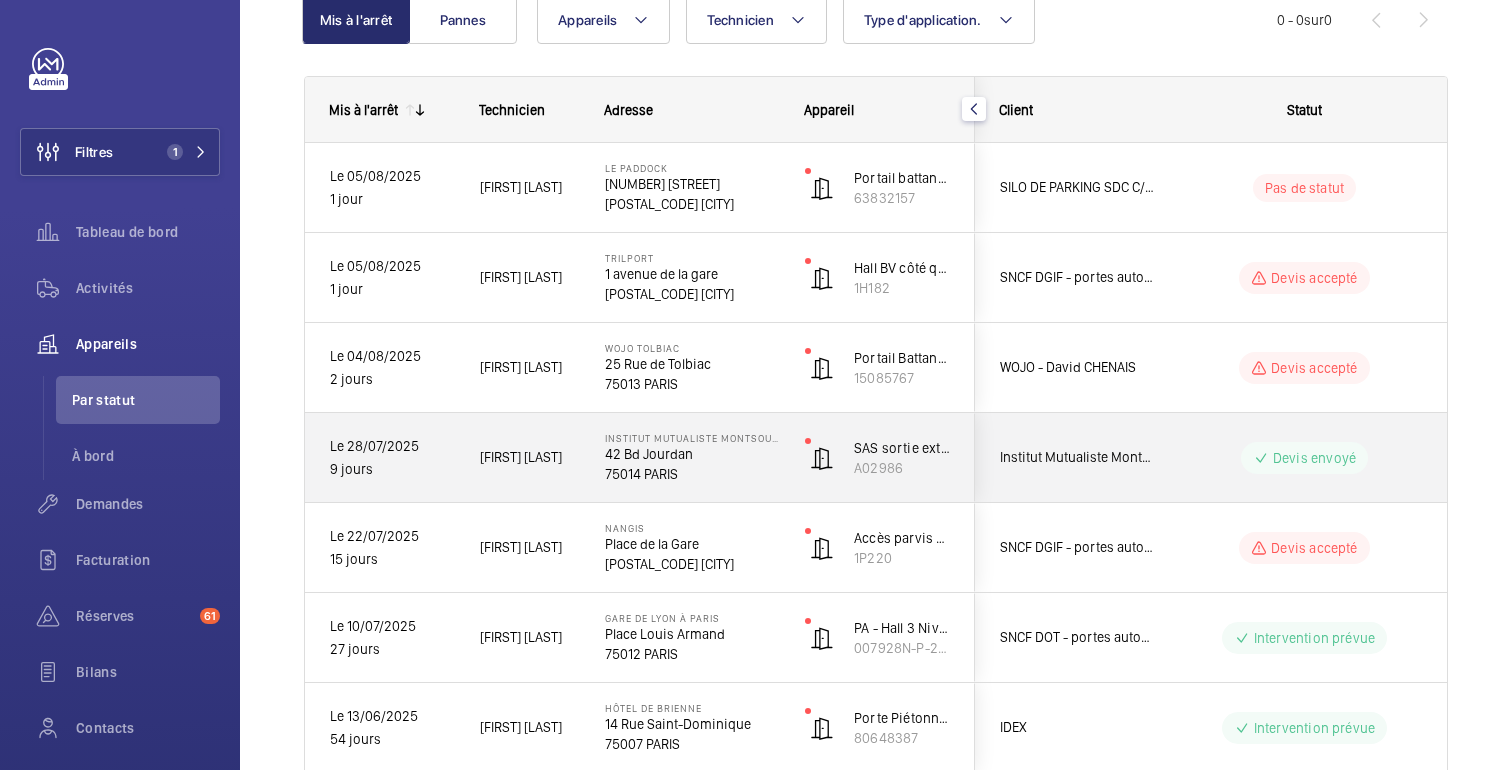 click on "Devis envoyé" 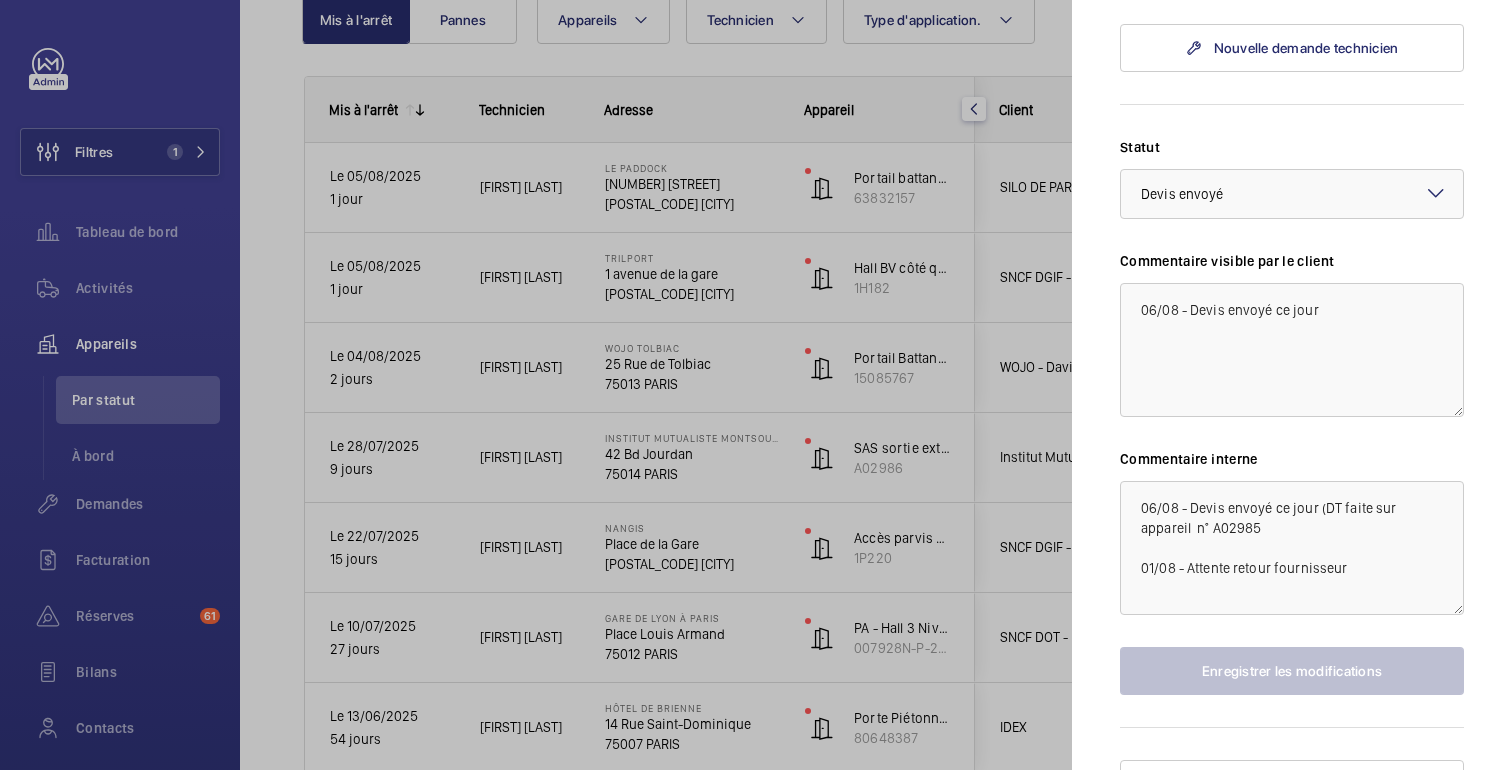 scroll, scrollTop: 759, scrollLeft: 0, axis: vertical 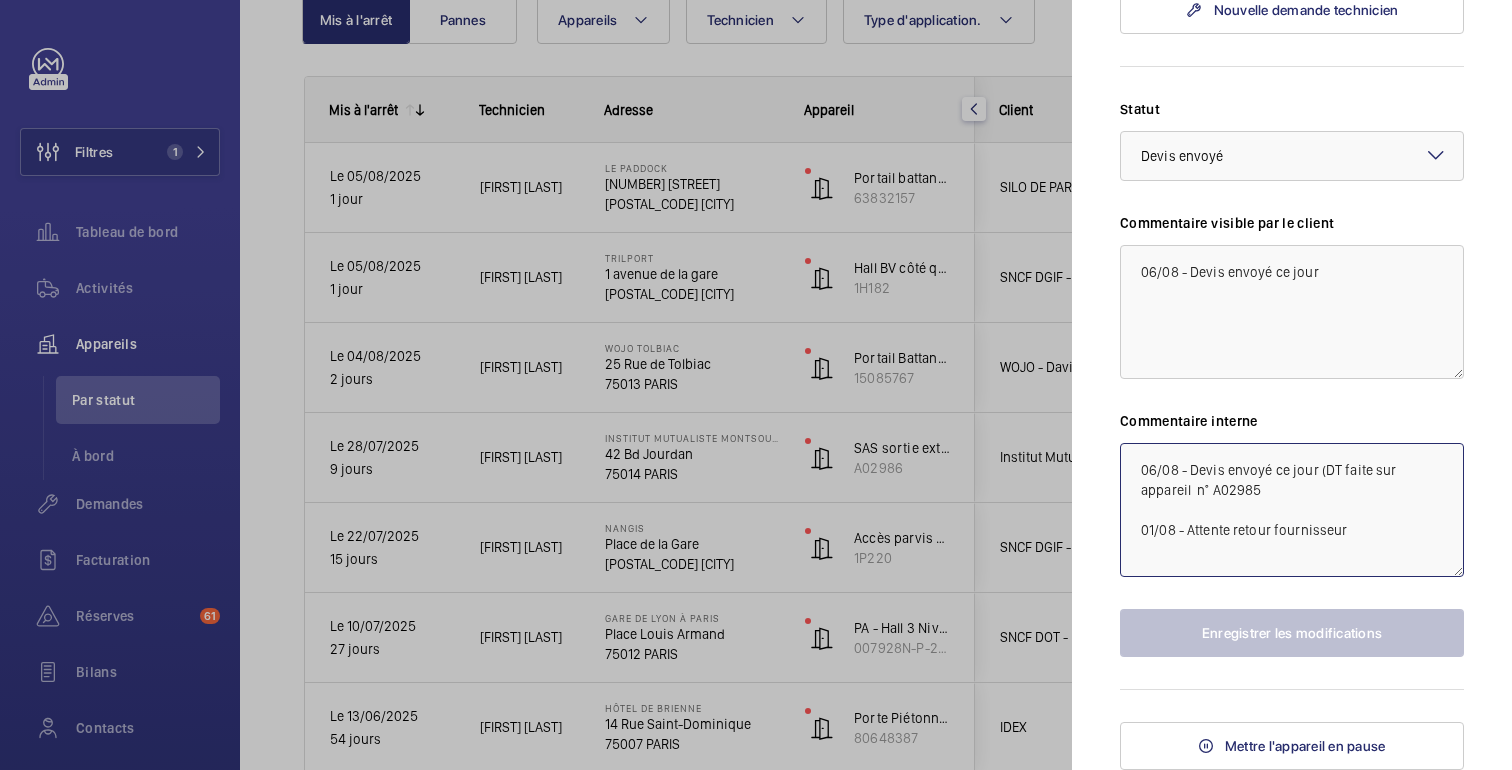 click on "06/08 - Devis envoyé ce jour (DT faite sur appareil  n° A02985
01/08 - Attente retour fournisseur" 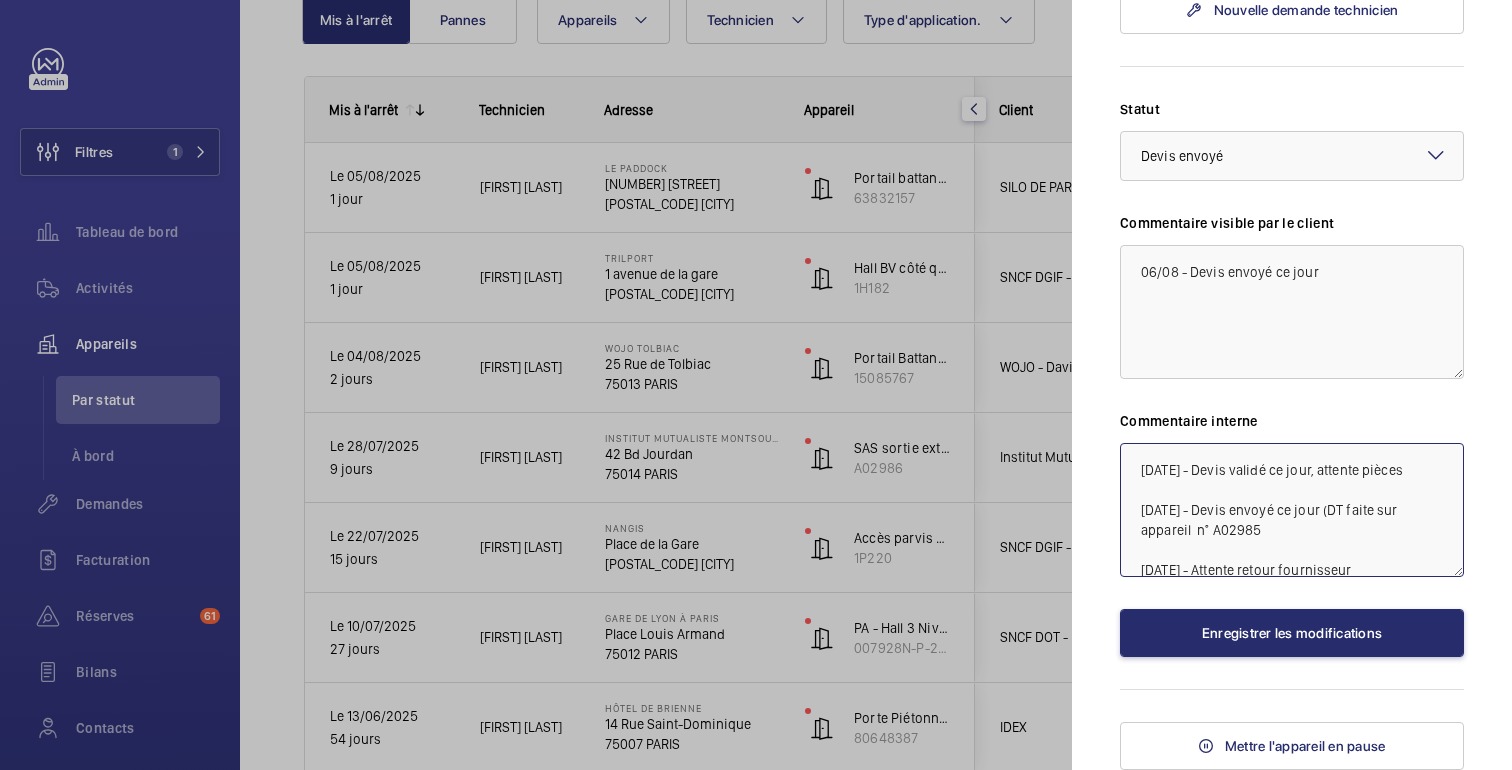 click on "07/08 - Devis validé ce jour, attente pièces
06/08 - Devis envoyé ce jour (DT faite sur appareil  n° A02985
01/08 - Attente retour fournisseur" 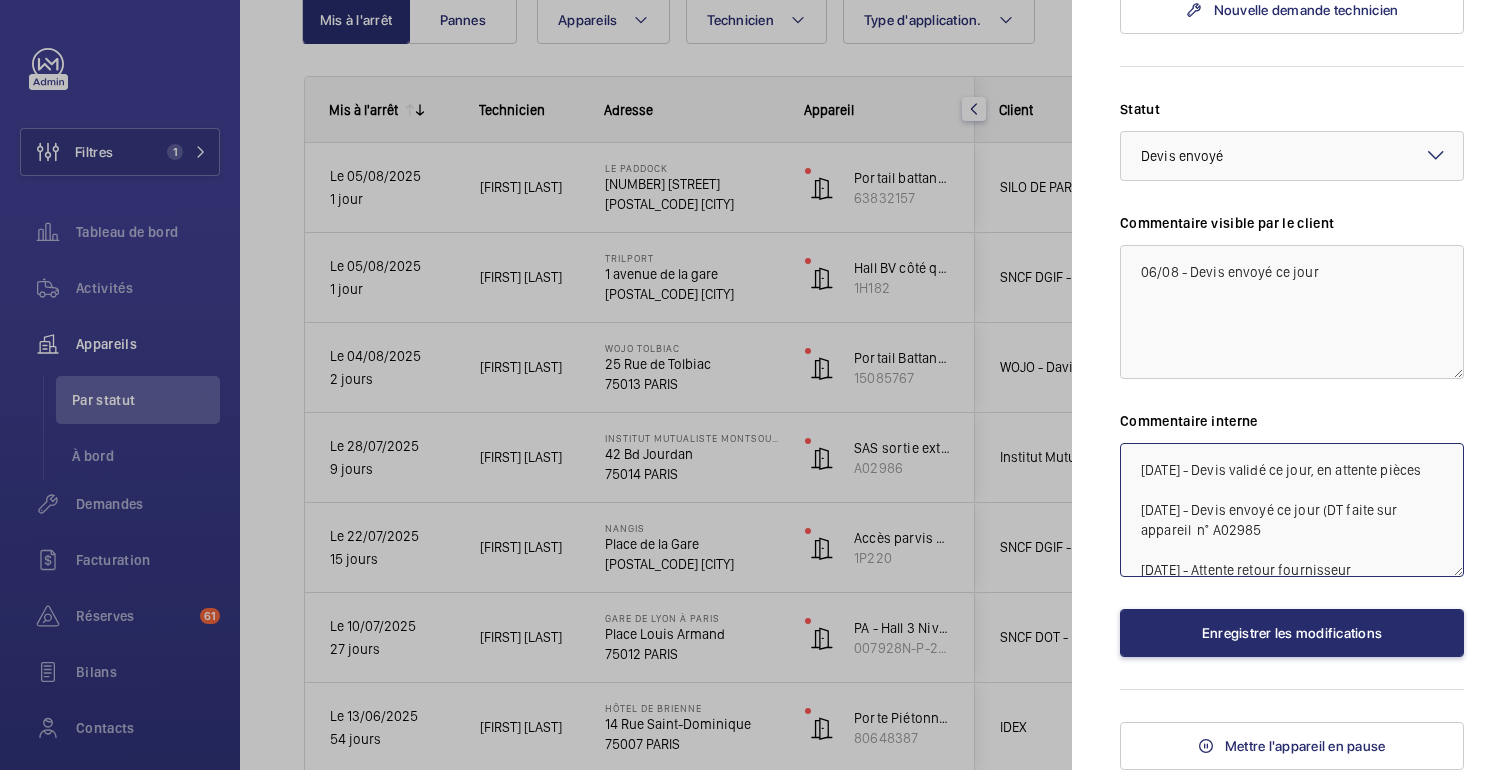 drag, startPoint x: 1421, startPoint y: 469, endPoint x: 1097, endPoint y: 473, distance: 324.0247 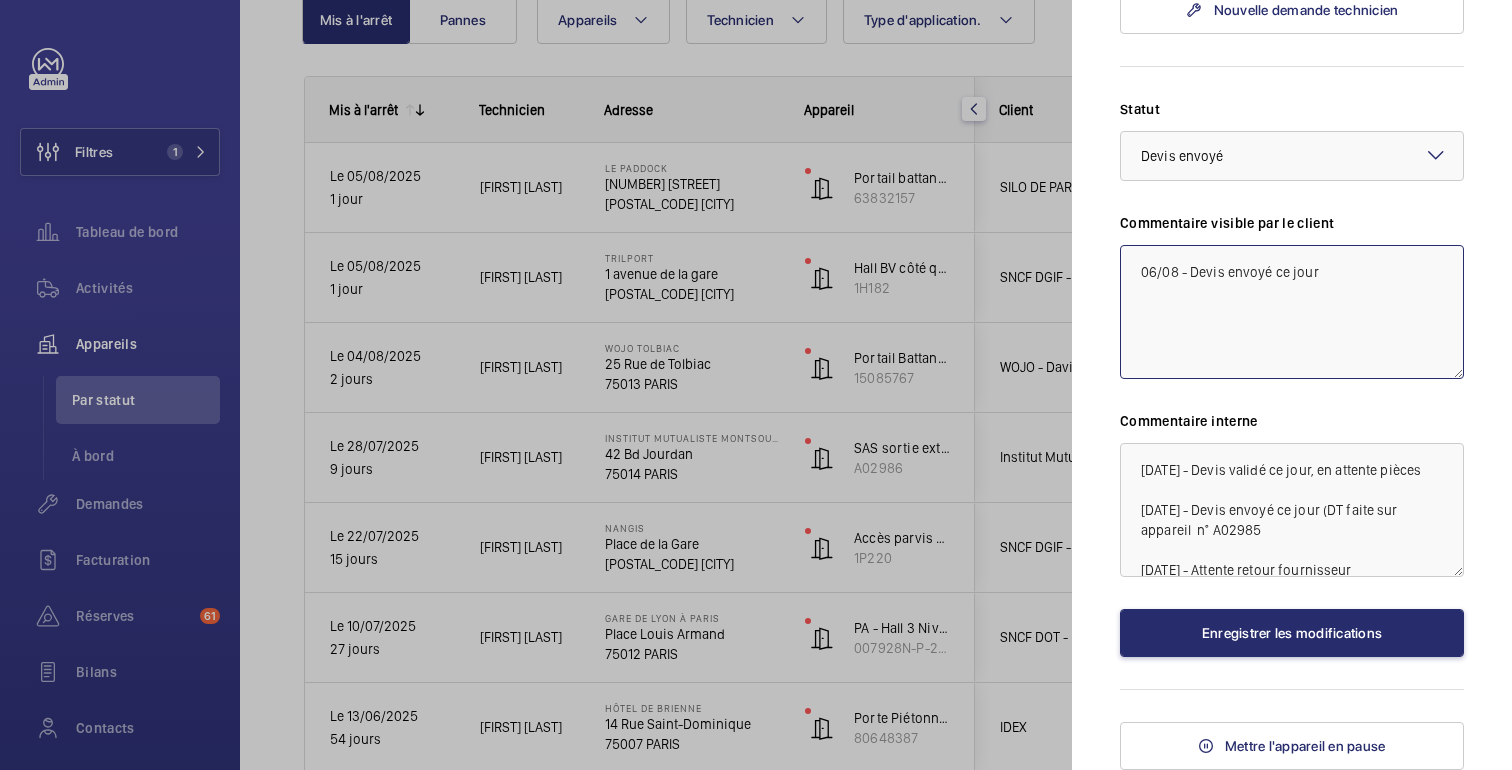 click on "06/08 - Devis envoyé ce jour" 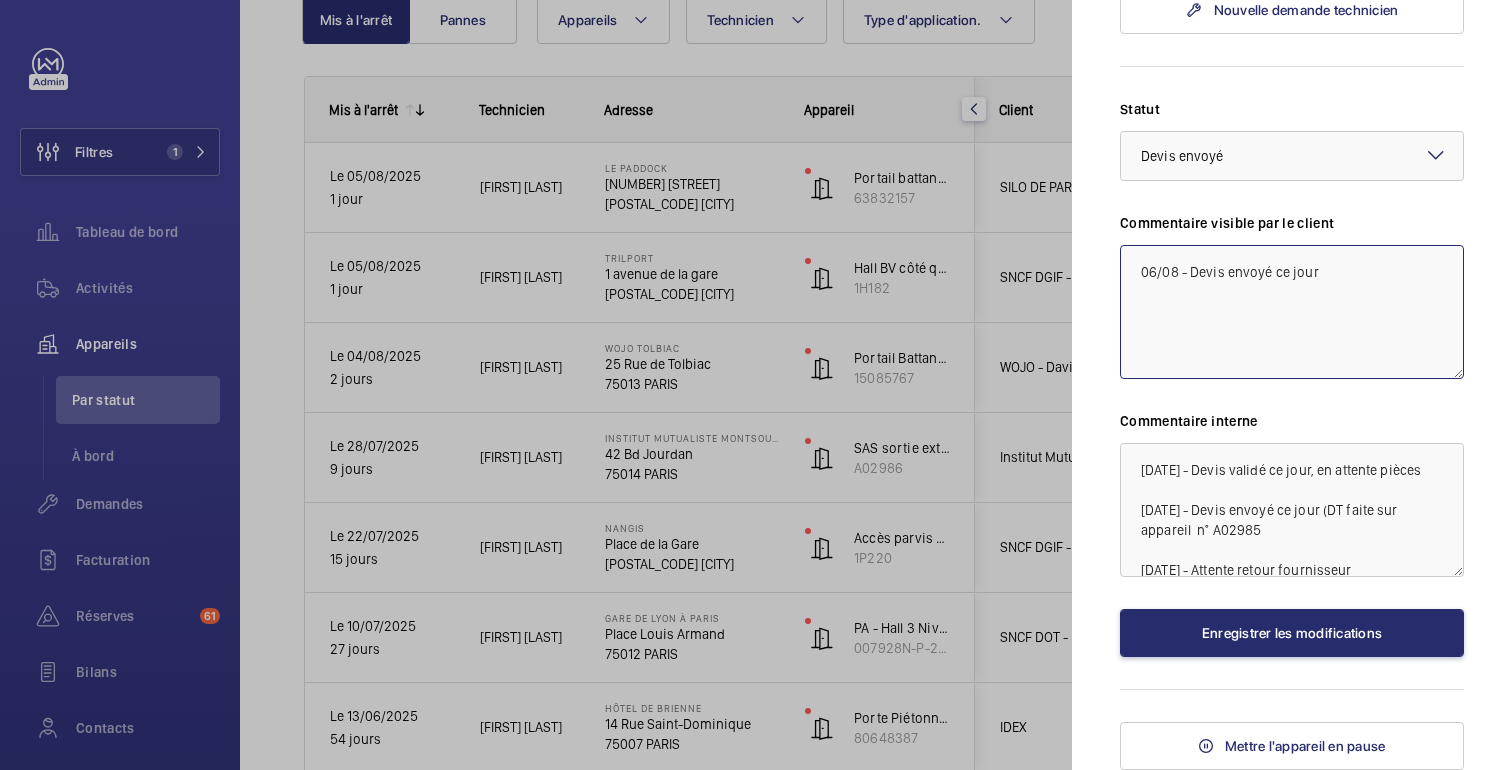paste on "07/08 - Devis validé ce jour, en attente pièces" 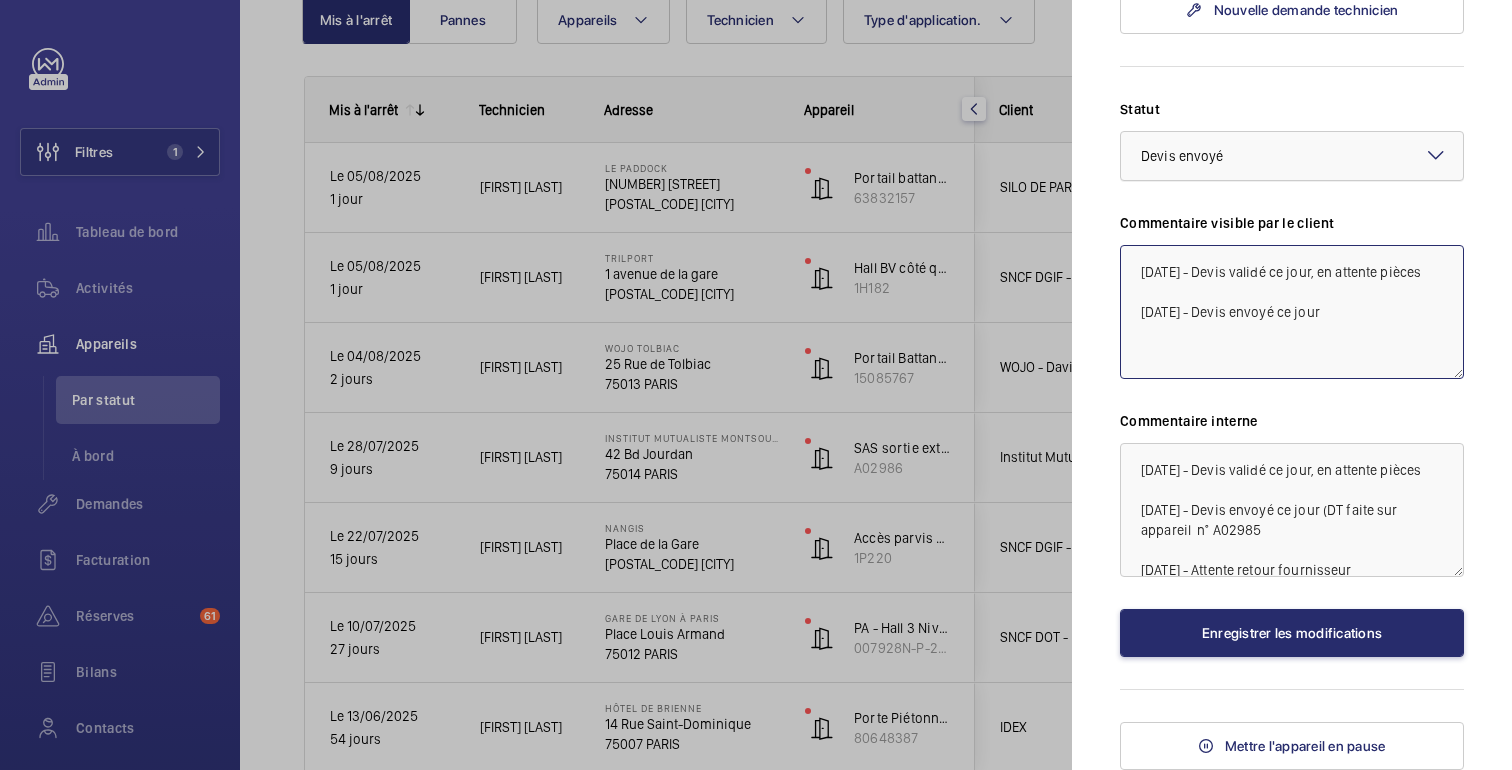 click 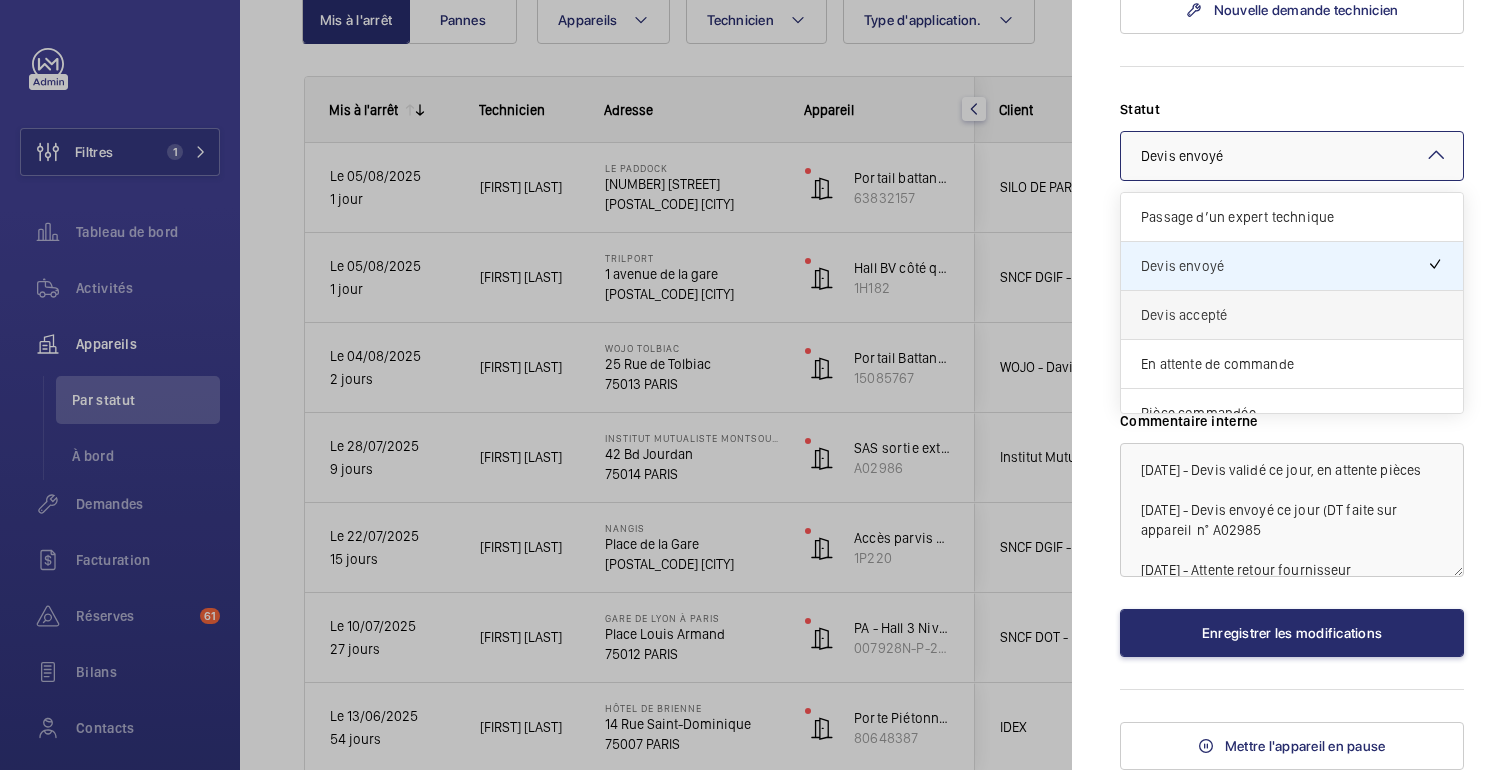 click on "Devis accepté" at bounding box center [1292, 315] 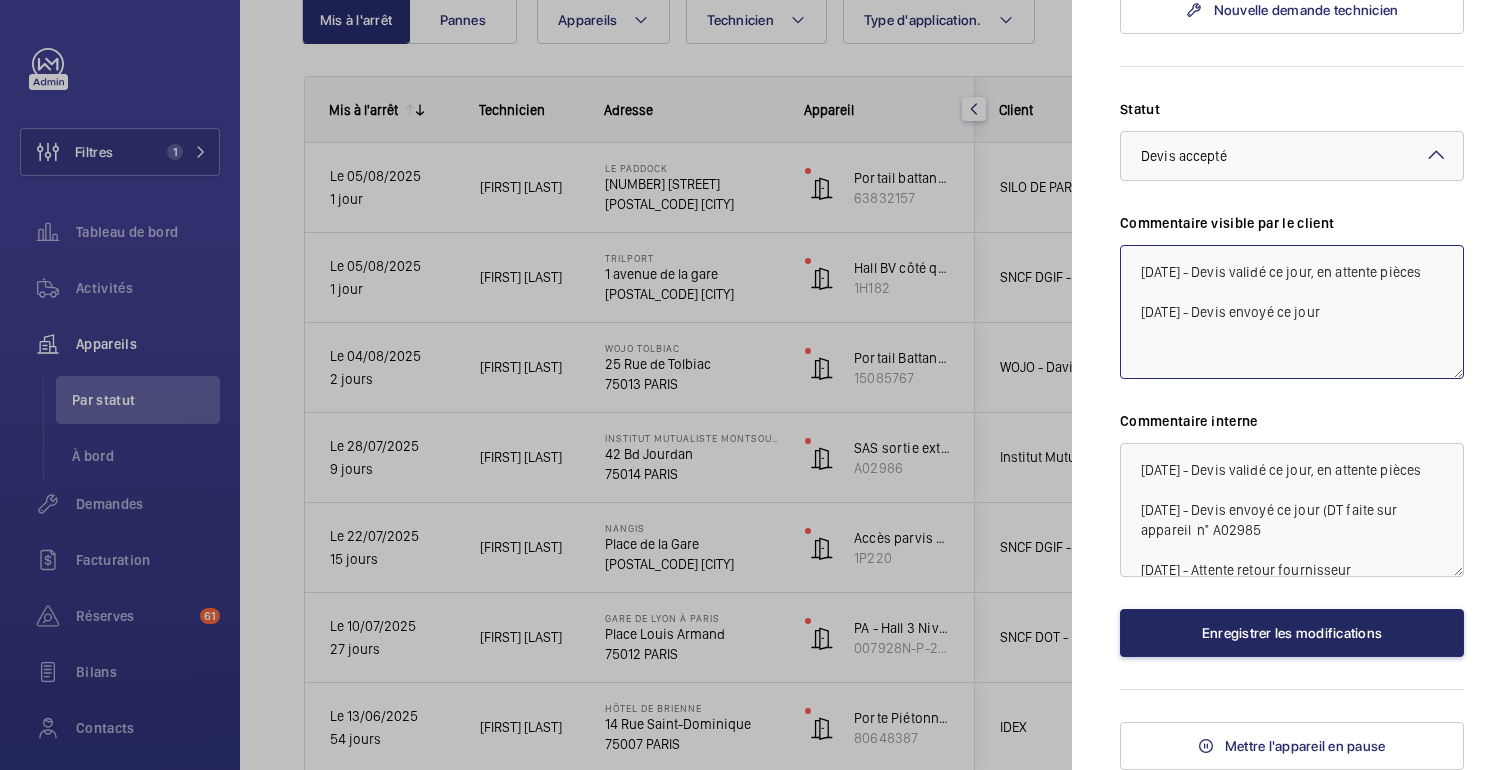 type on "[DATE] - Devis validé ce jour, en attente pièces
[DATE] - Devis envoyé ce jour" 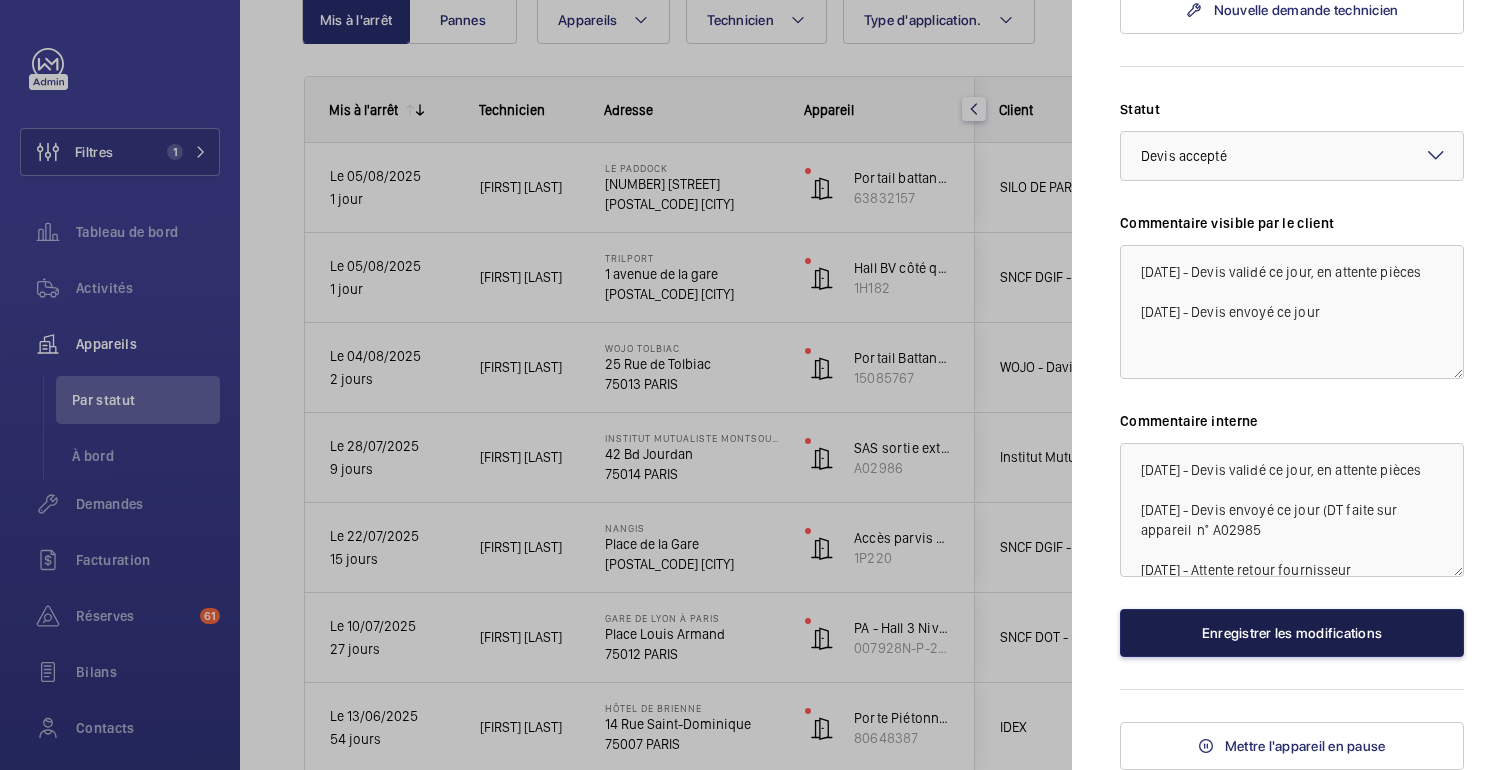 click on "Enregistrer les modifications" 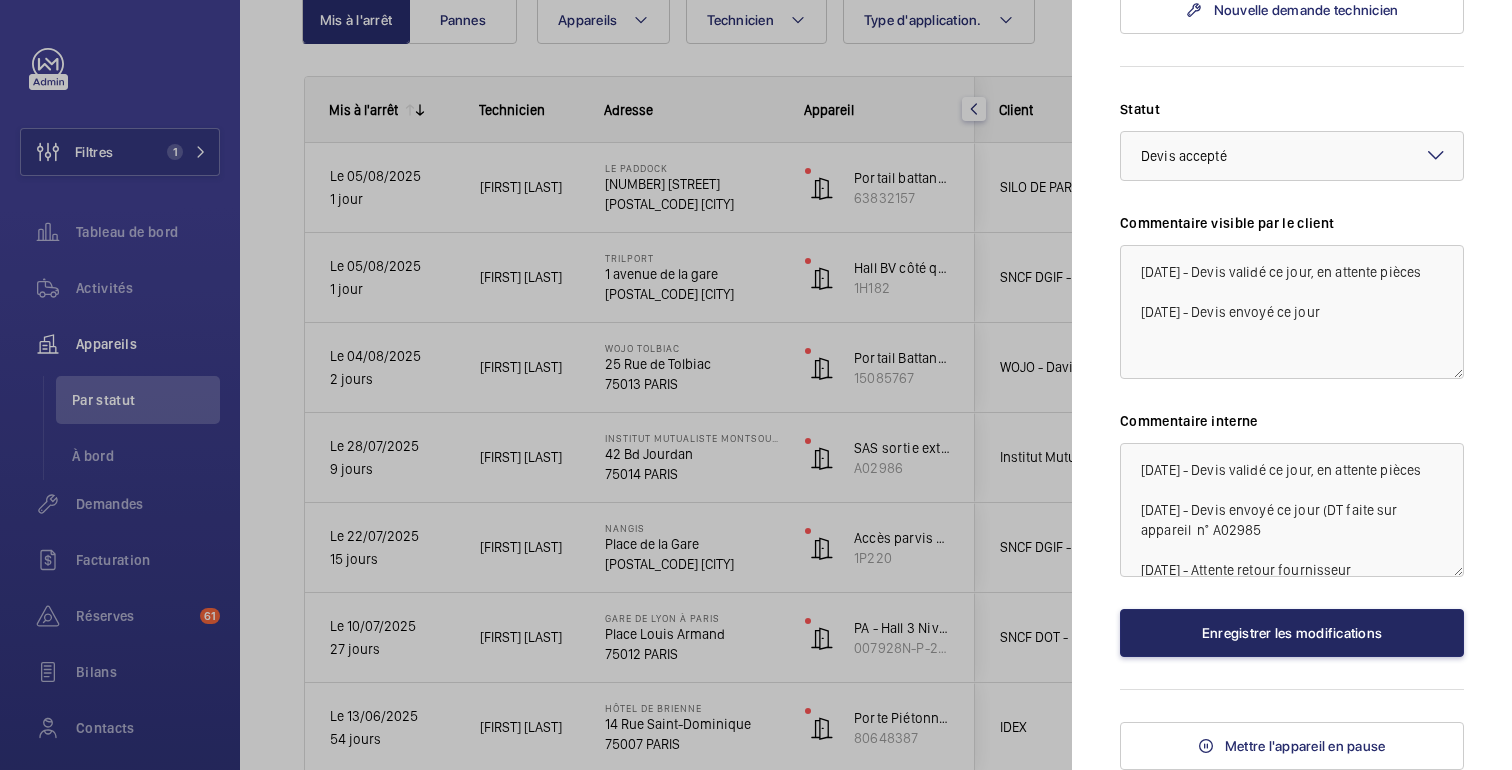 scroll, scrollTop: 0, scrollLeft: 0, axis: both 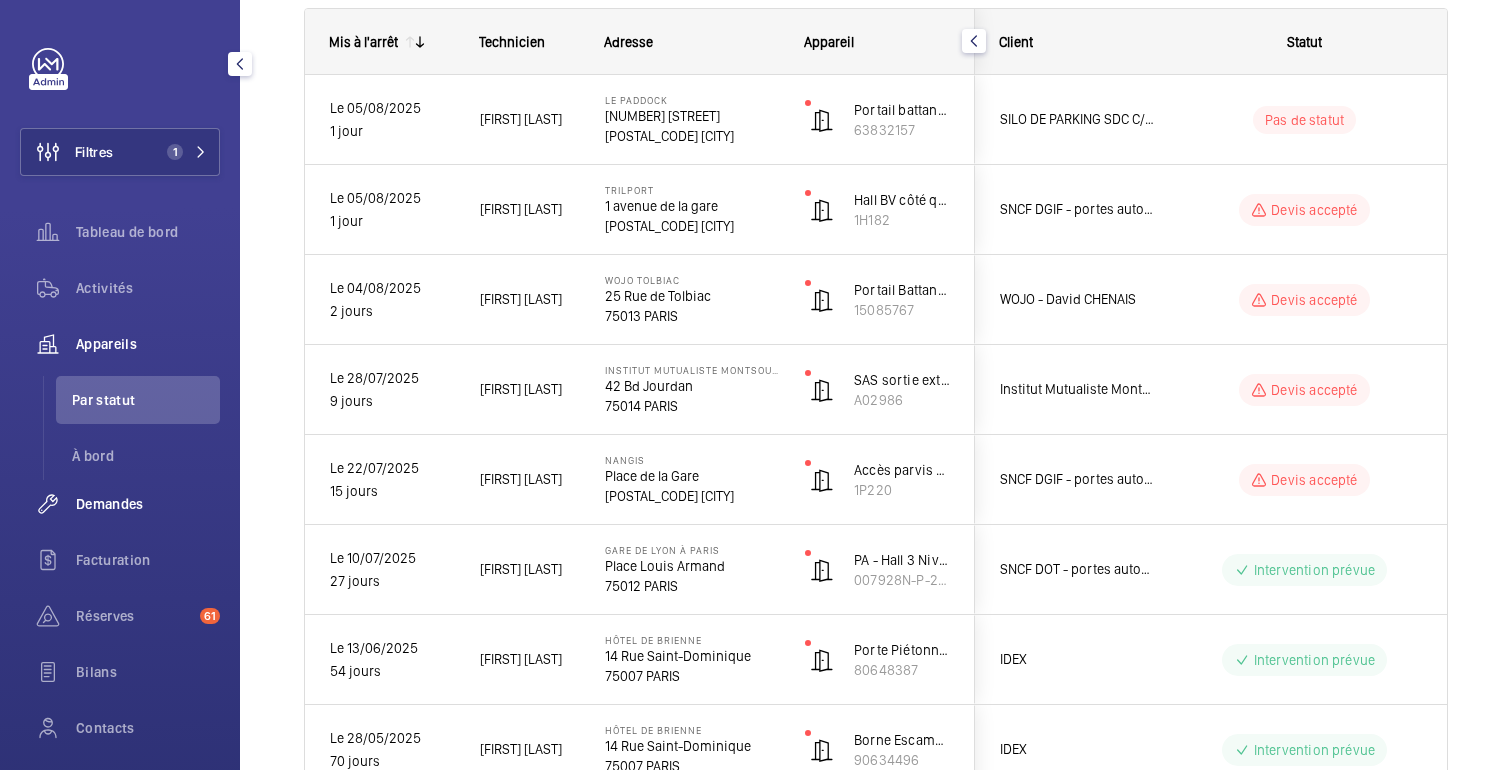 click on "Demandes" 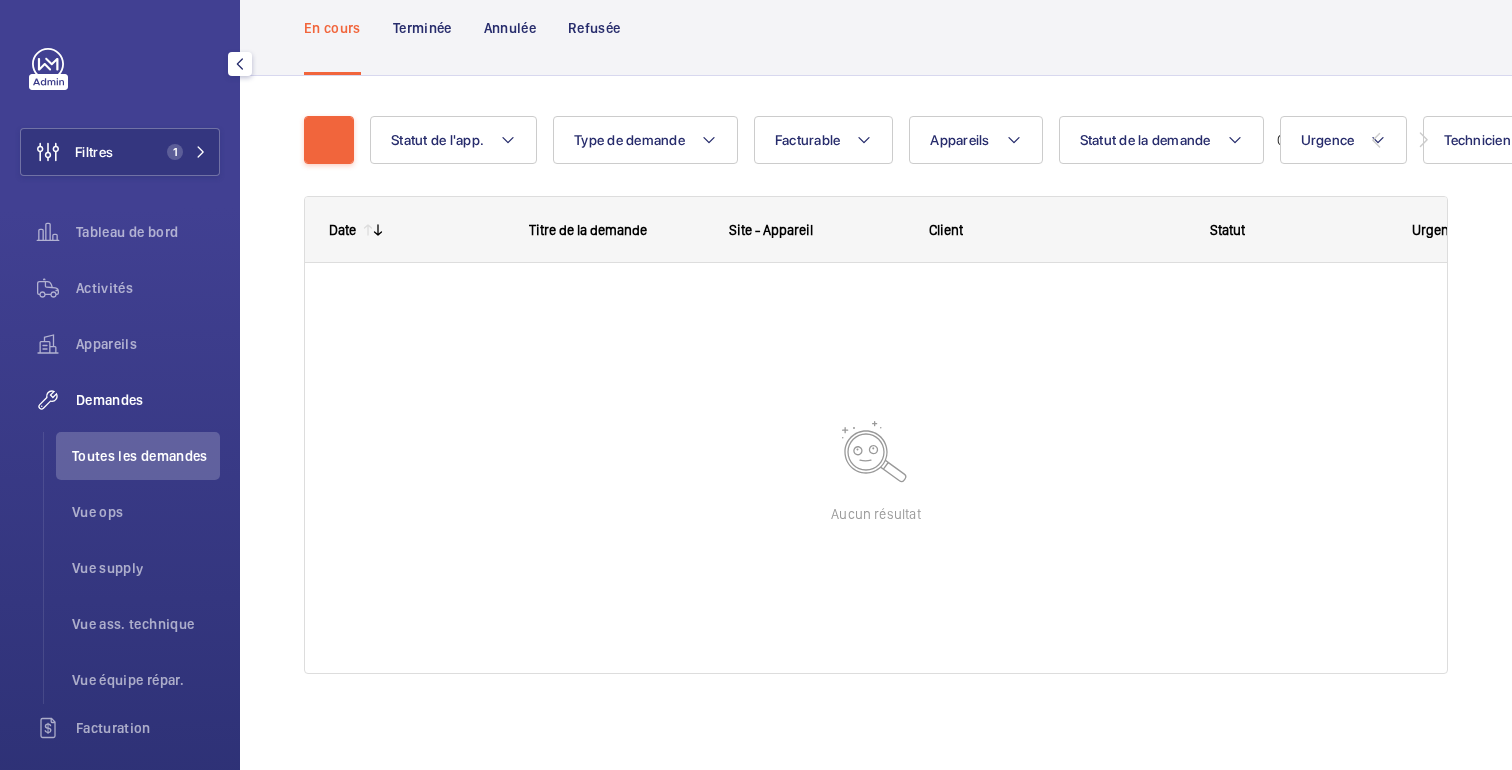 scroll, scrollTop: 0, scrollLeft: 0, axis: both 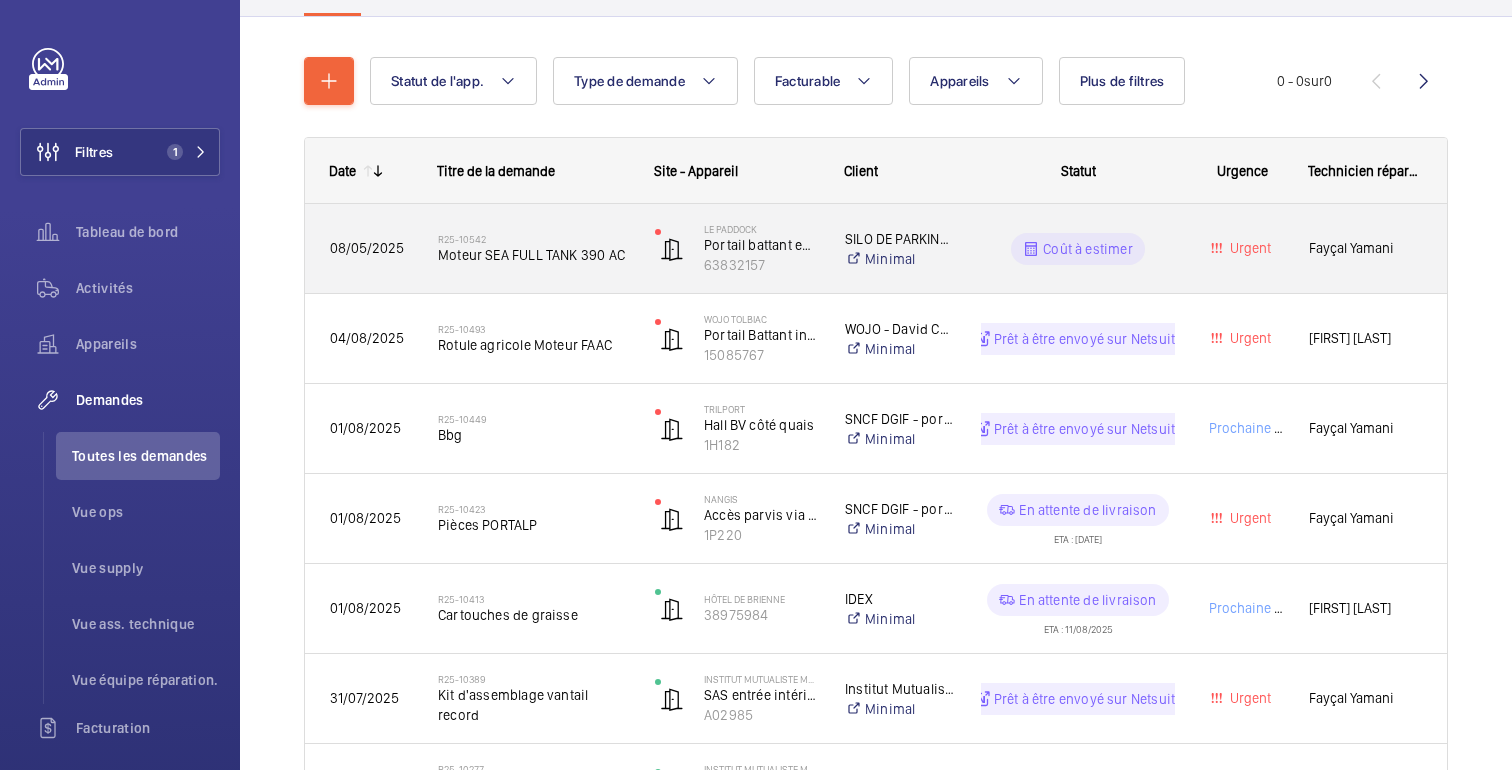 click on "Coût à estimer" 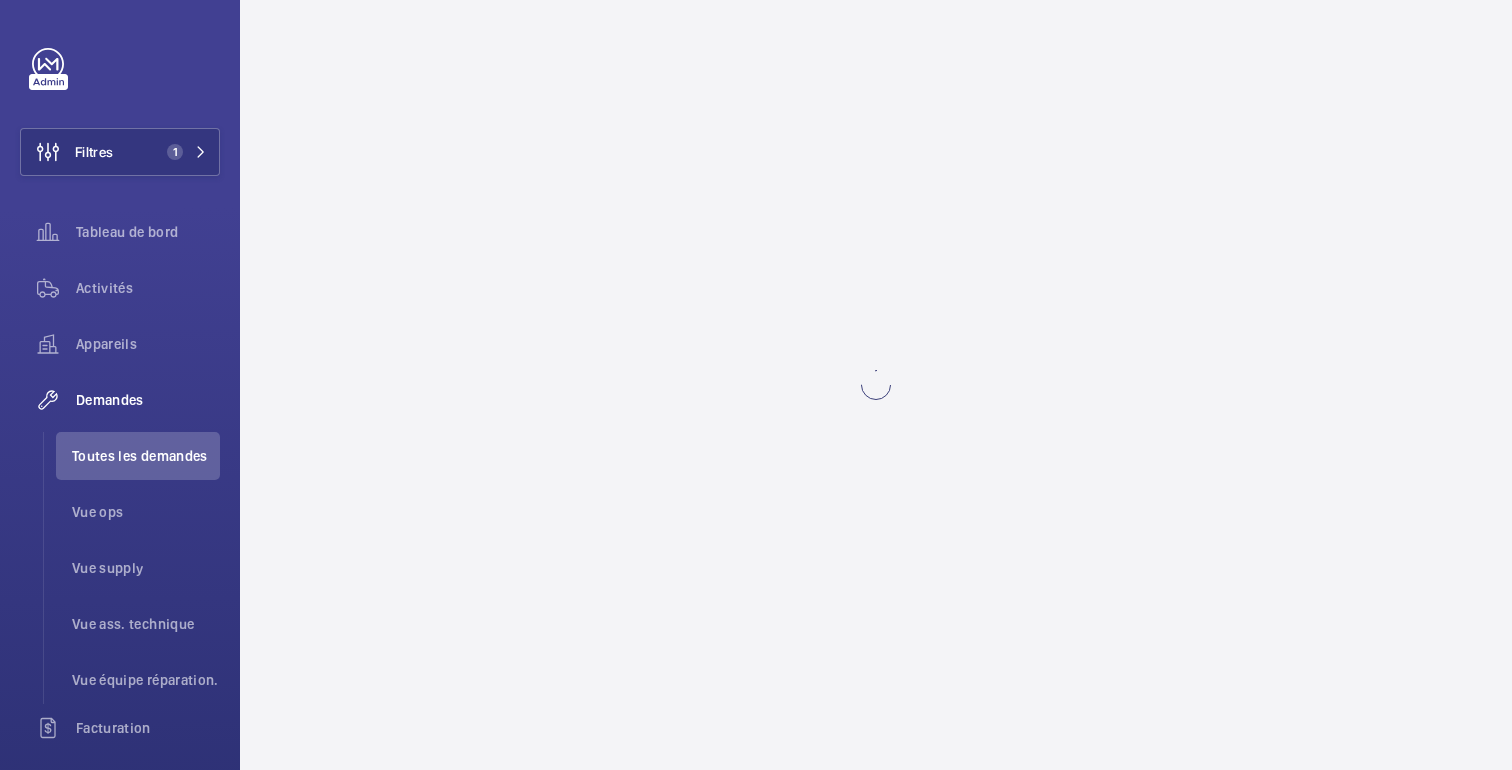 scroll, scrollTop: 0, scrollLeft: 0, axis: both 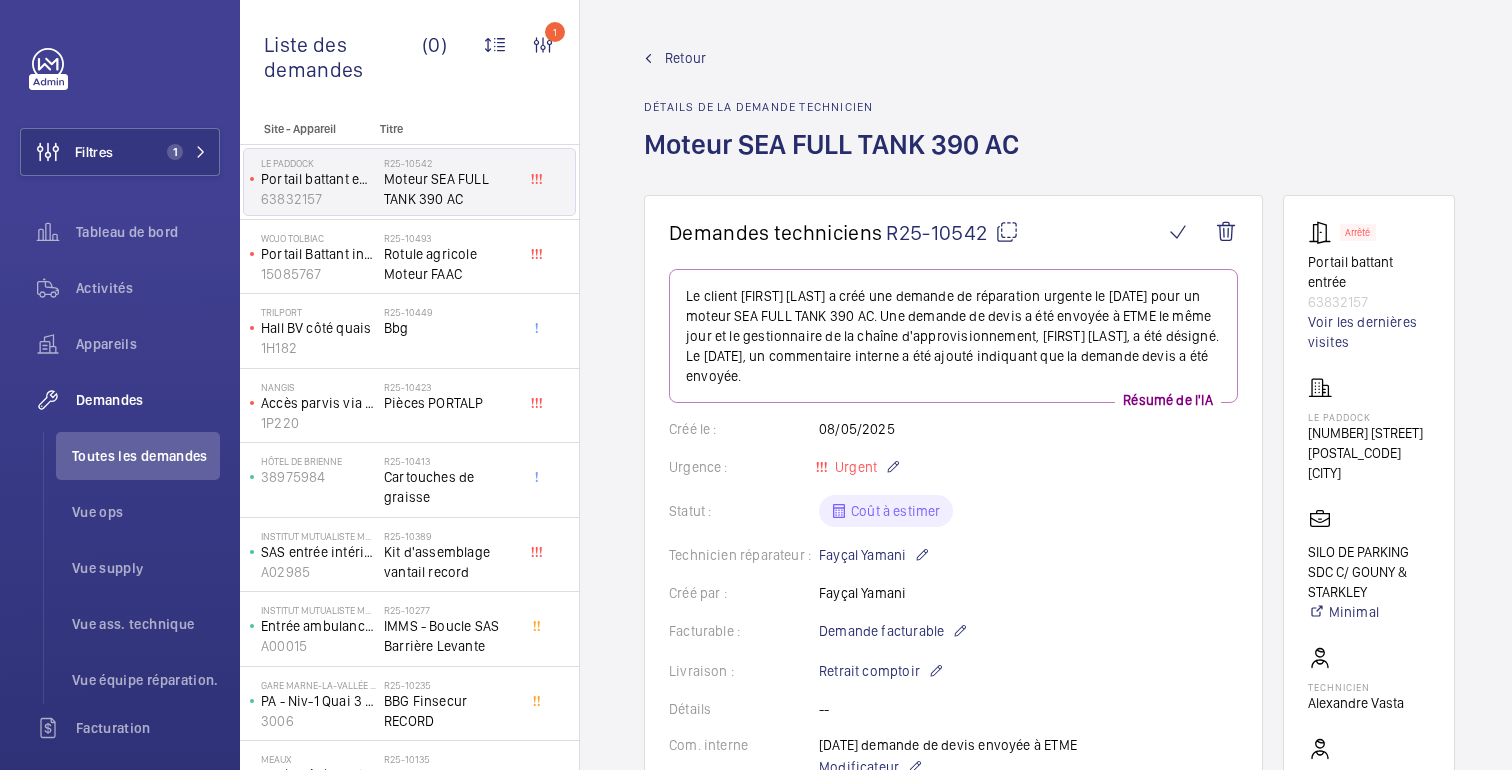 click on "Retour" 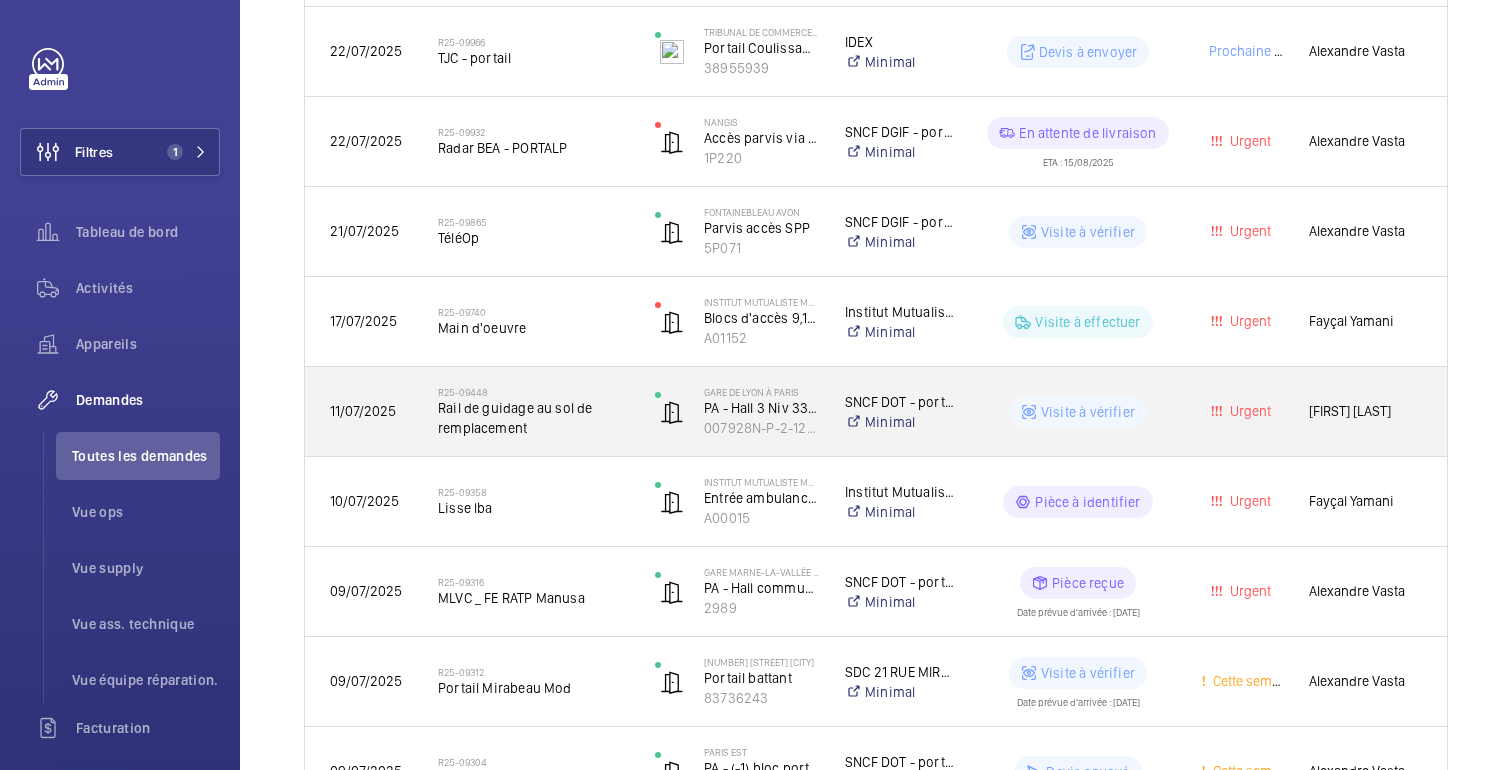 scroll, scrollTop: 1219, scrollLeft: 0, axis: vertical 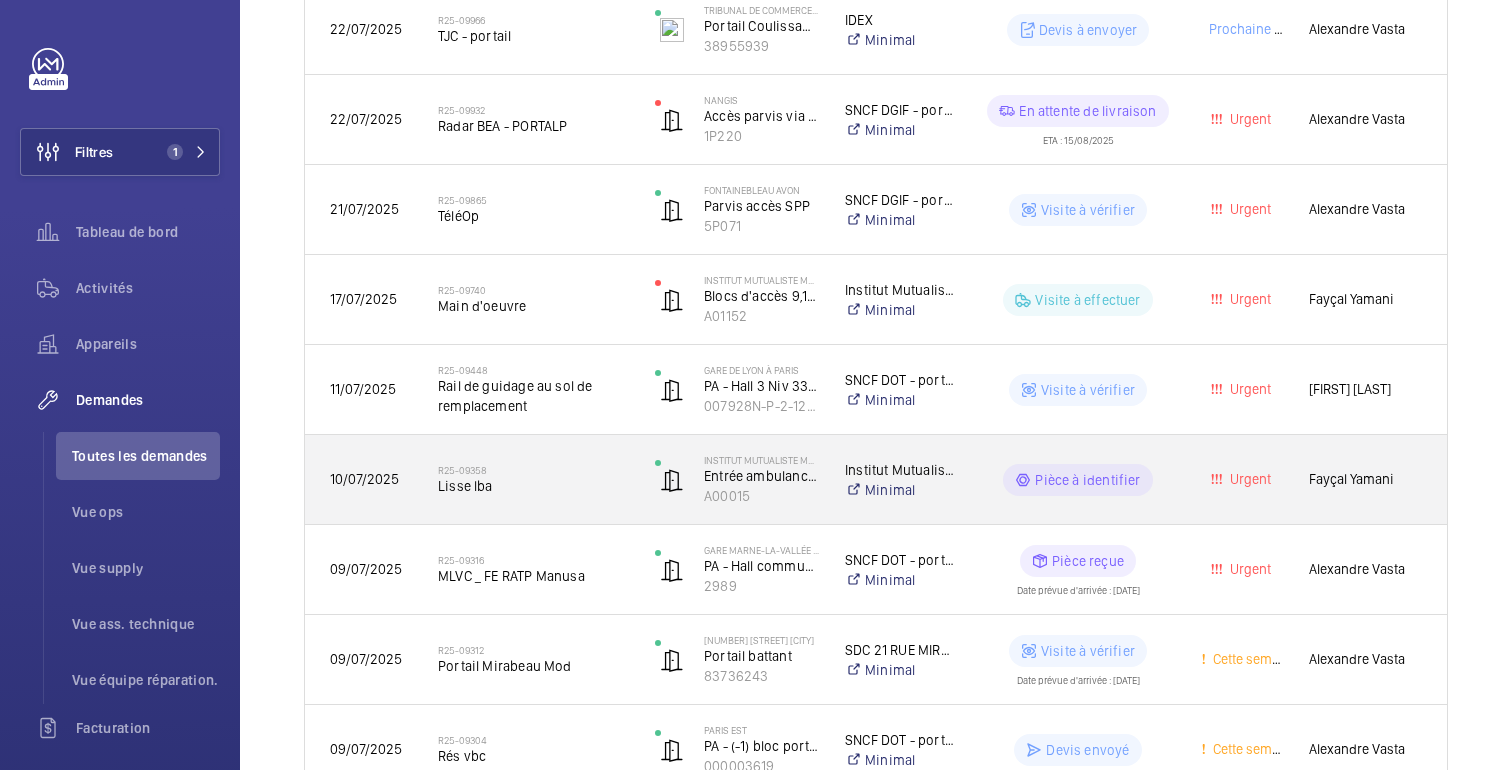 click on "Urgent" 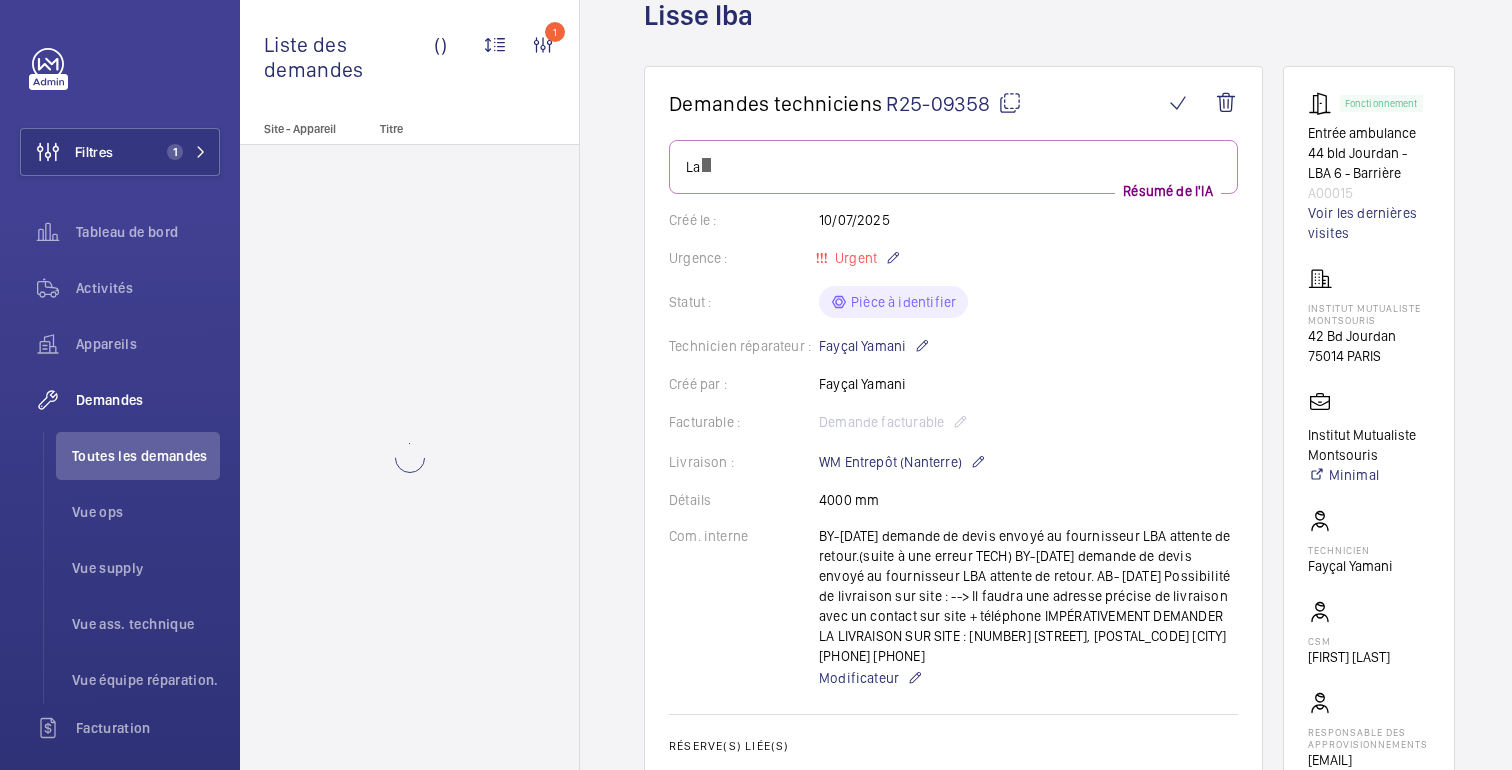scroll, scrollTop: 160, scrollLeft: 0, axis: vertical 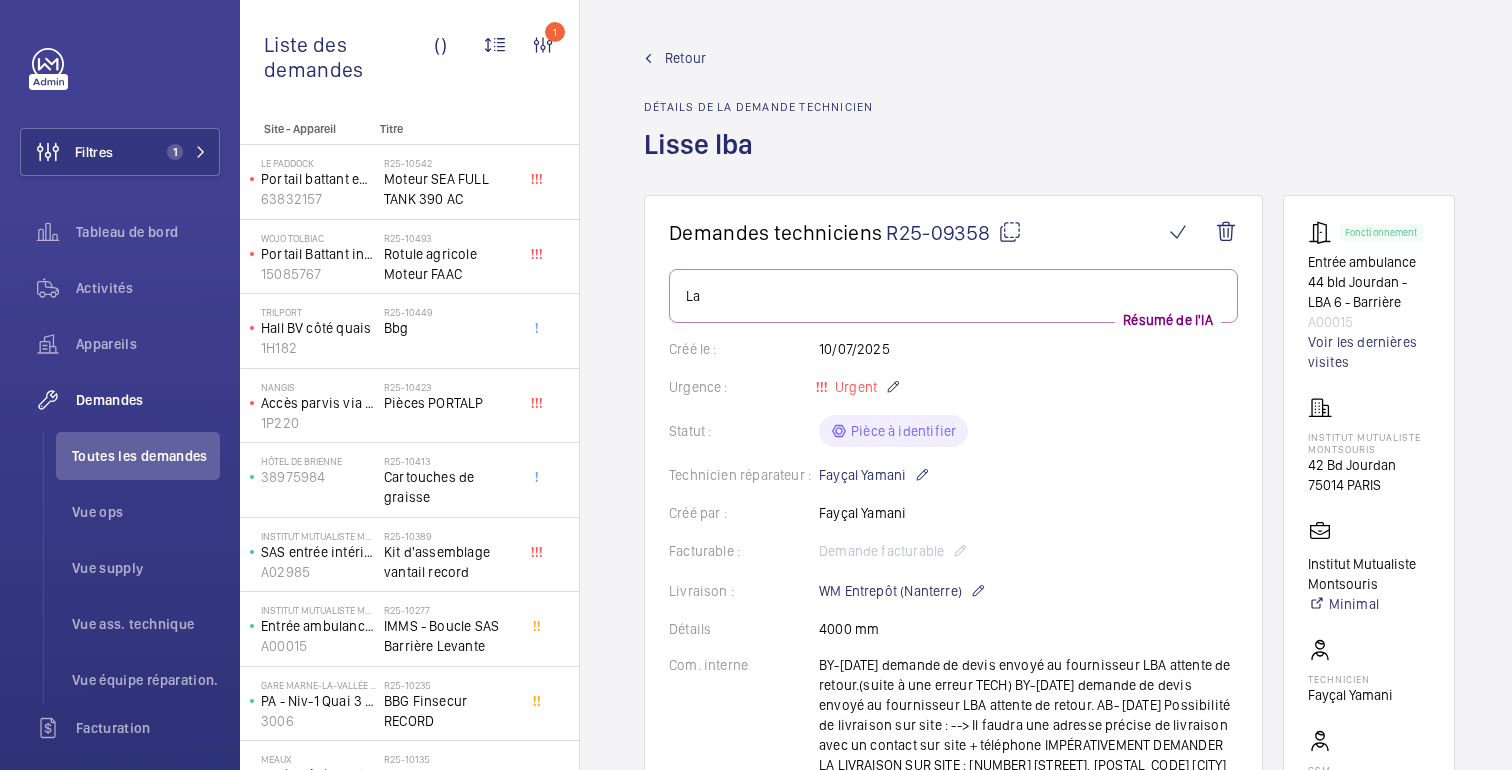 click on "Retour" 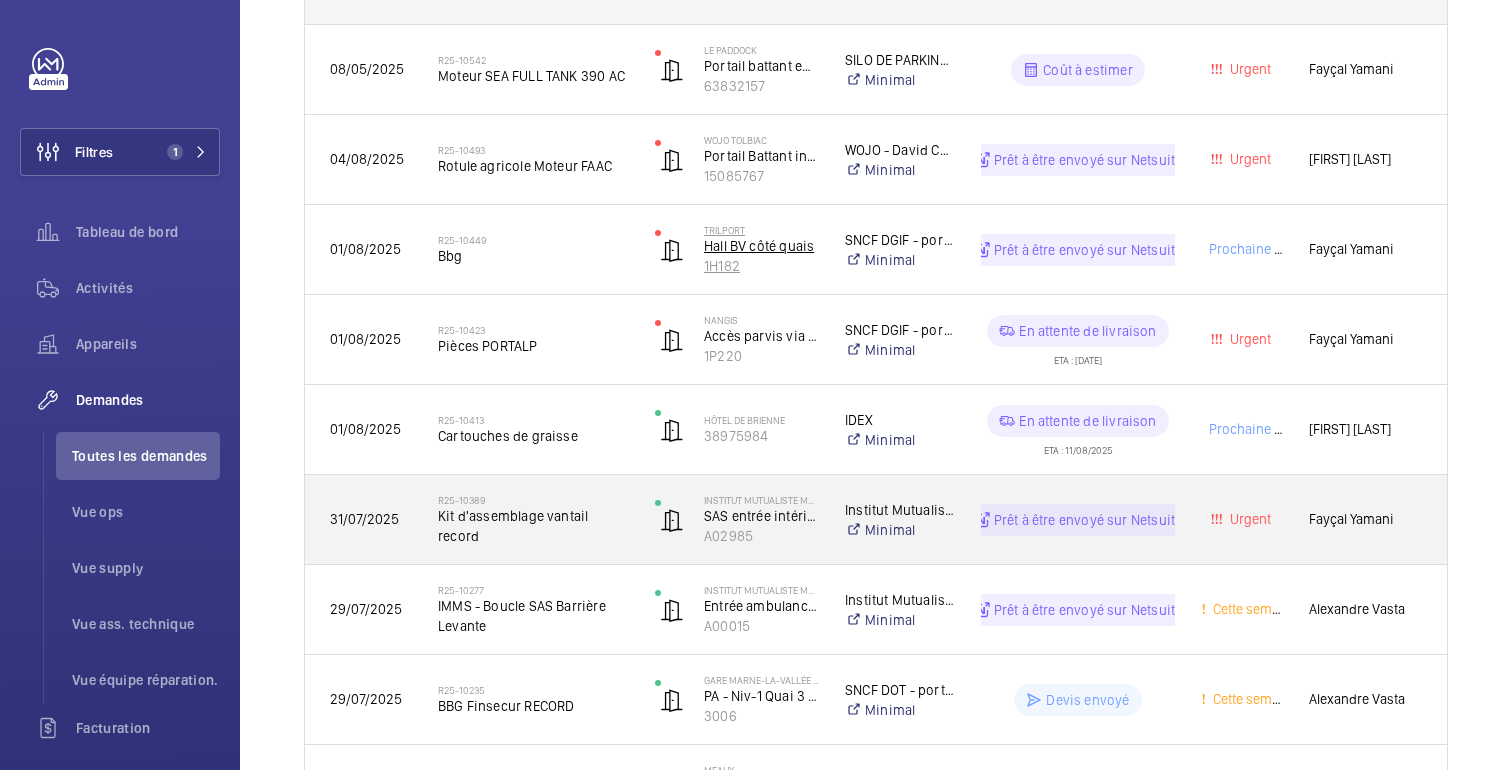 scroll, scrollTop: 371, scrollLeft: 0, axis: vertical 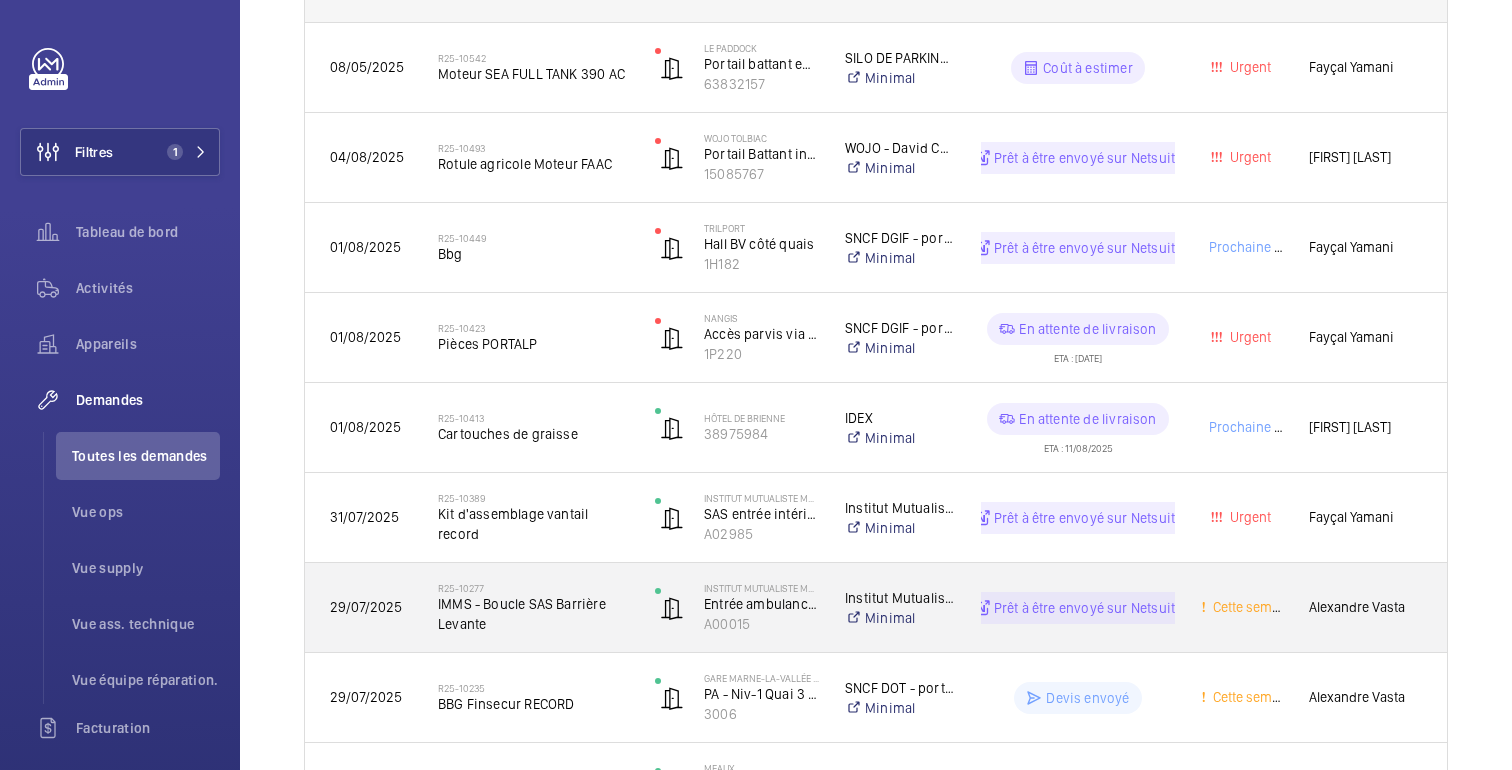 click on "Prêt à être envoyé sur Netsuite" 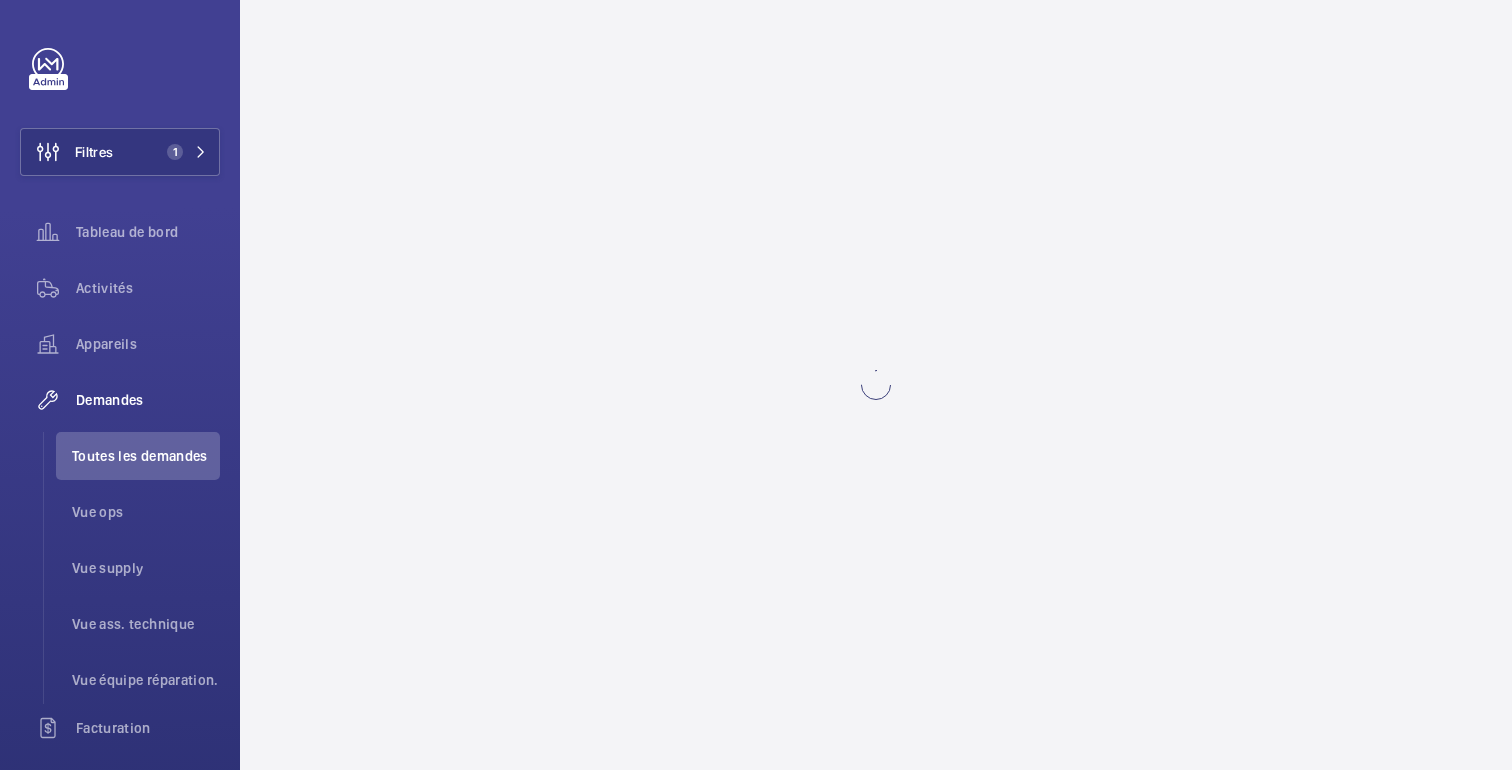scroll, scrollTop: 0, scrollLeft: 0, axis: both 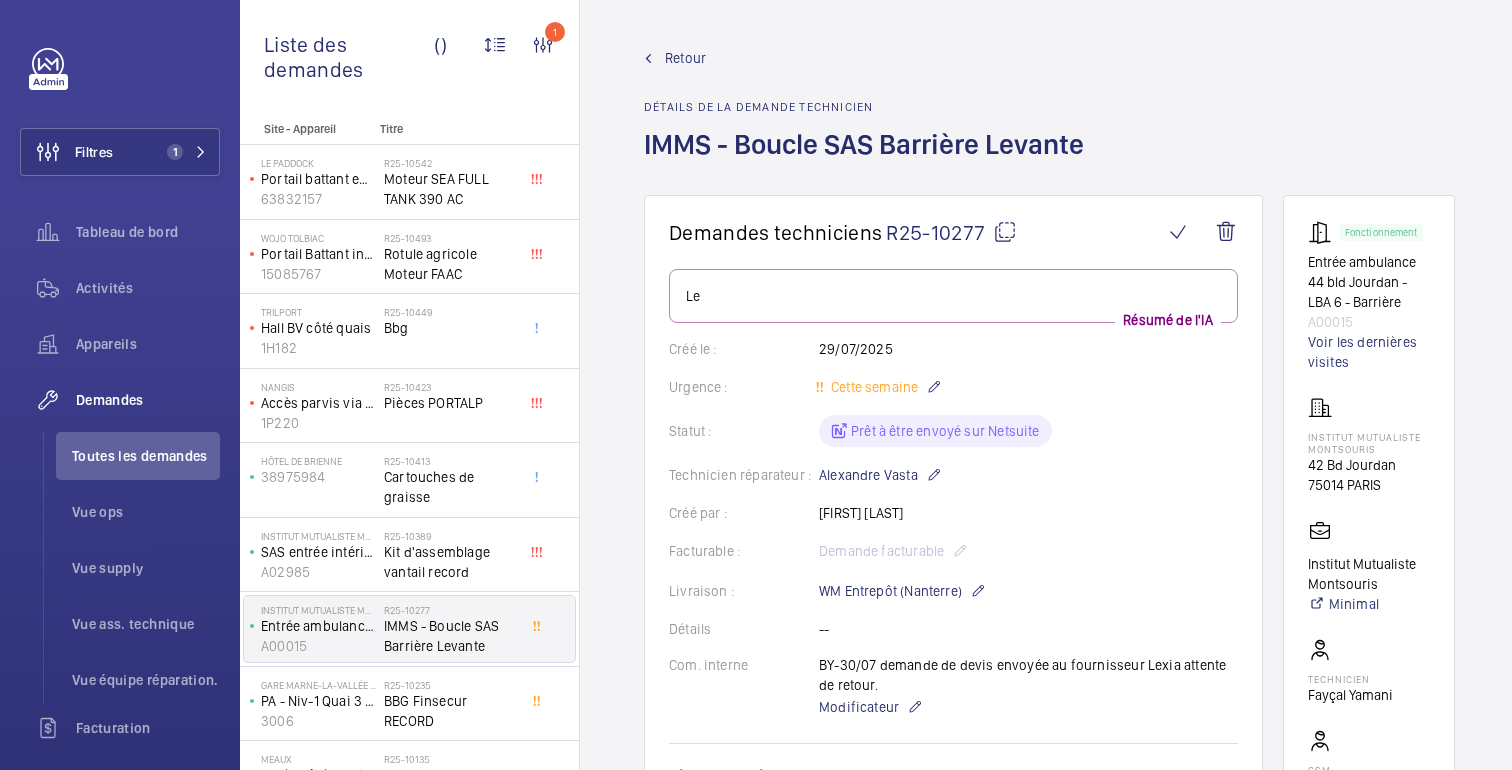 click 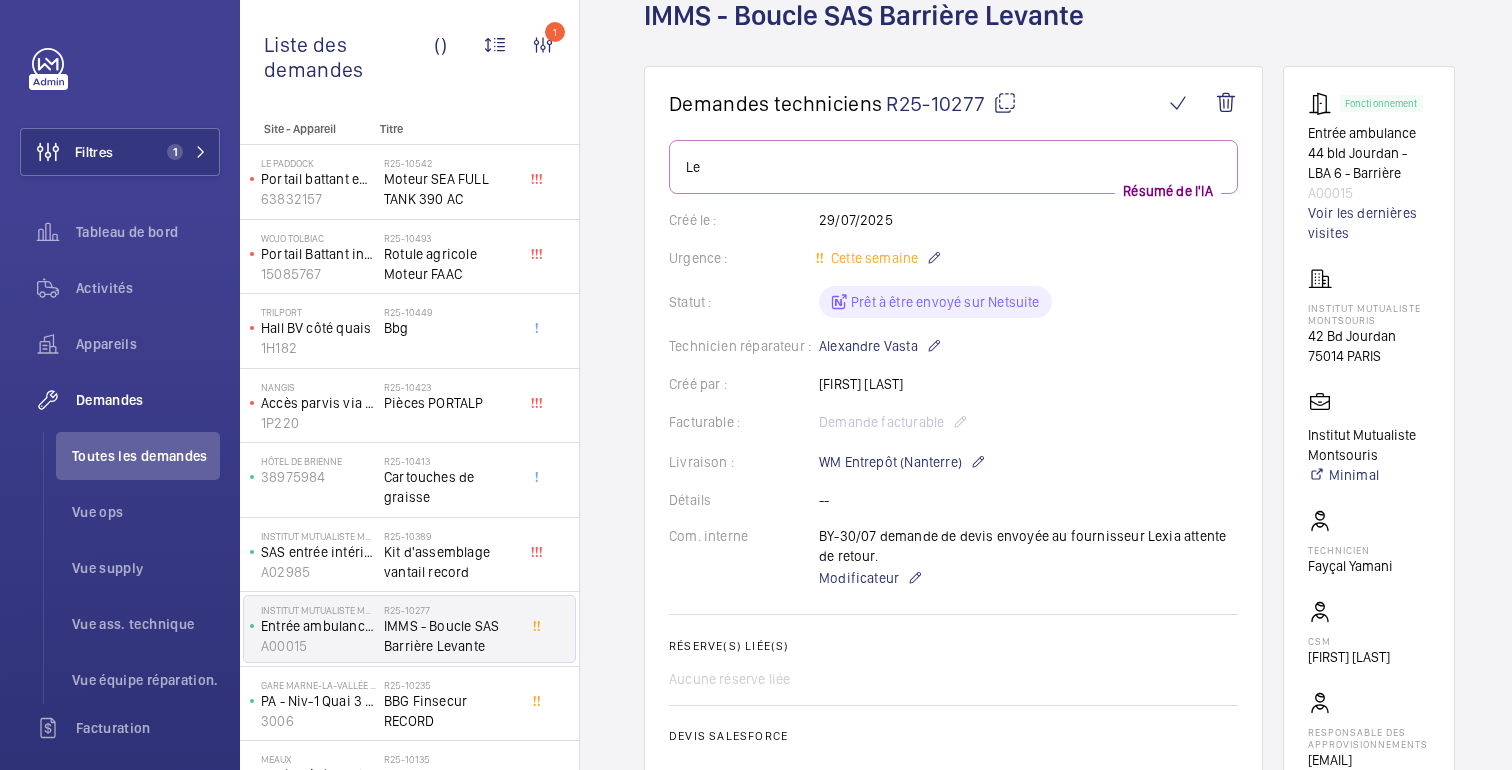 scroll, scrollTop: 0, scrollLeft: 0, axis: both 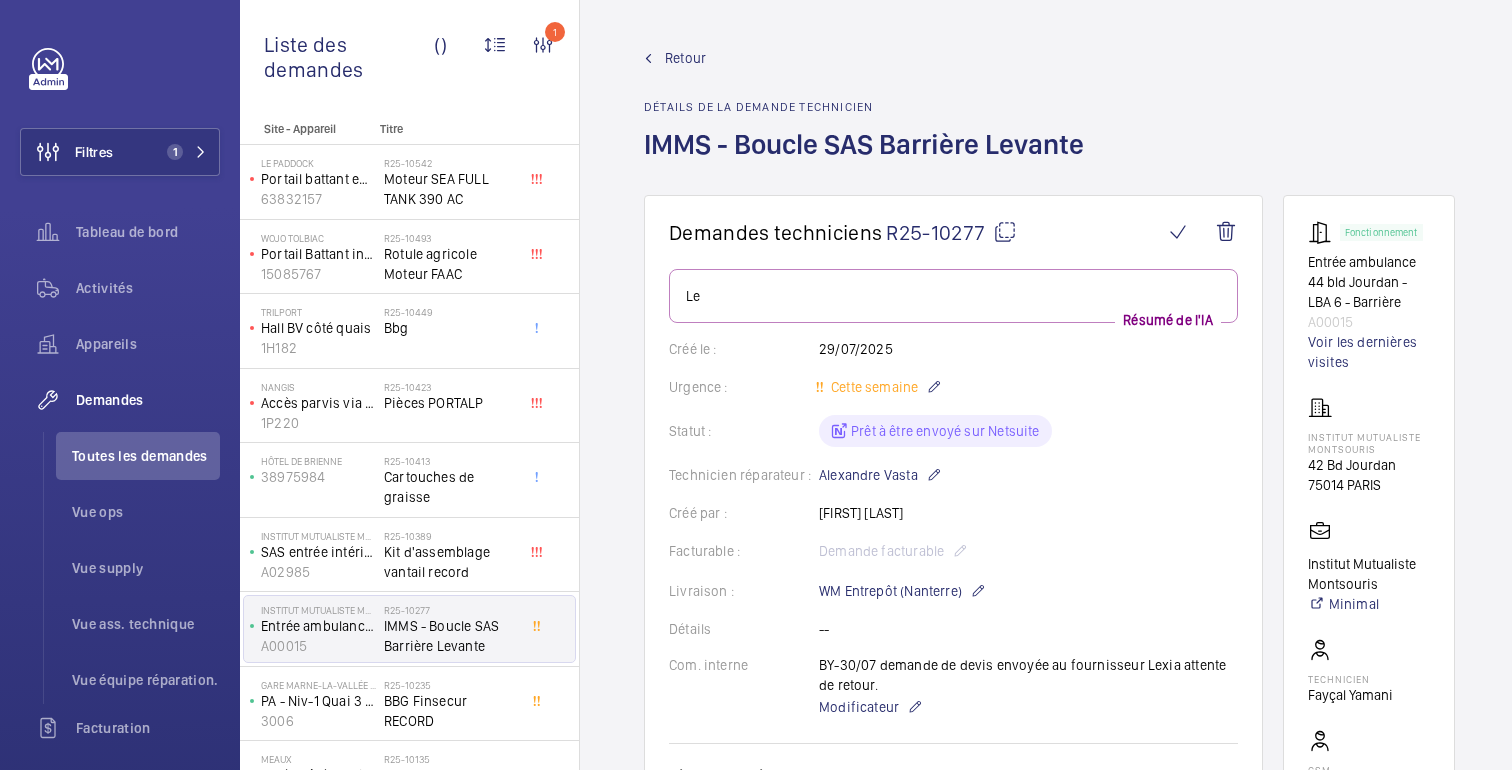 click on "Retour" 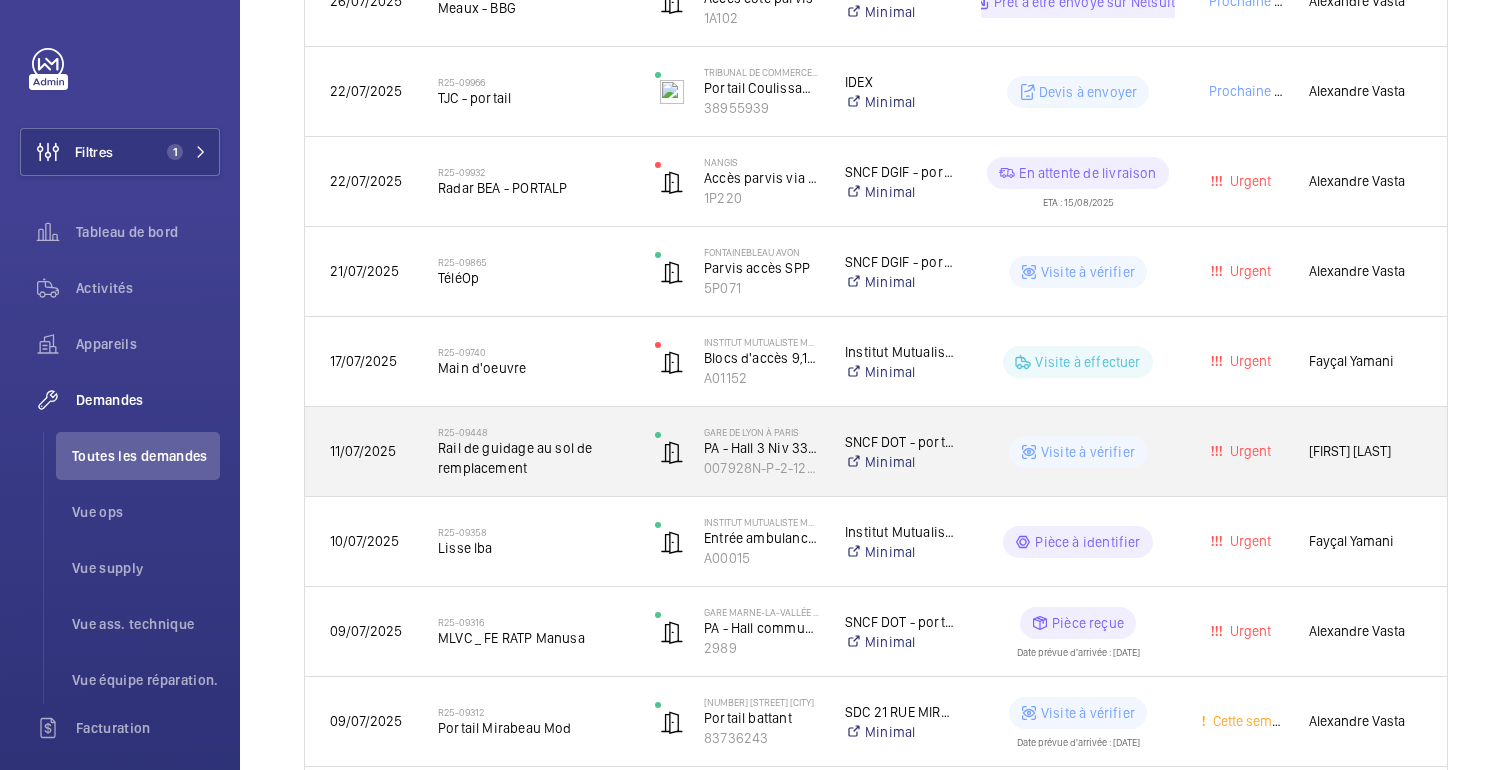 scroll, scrollTop: 1176, scrollLeft: 0, axis: vertical 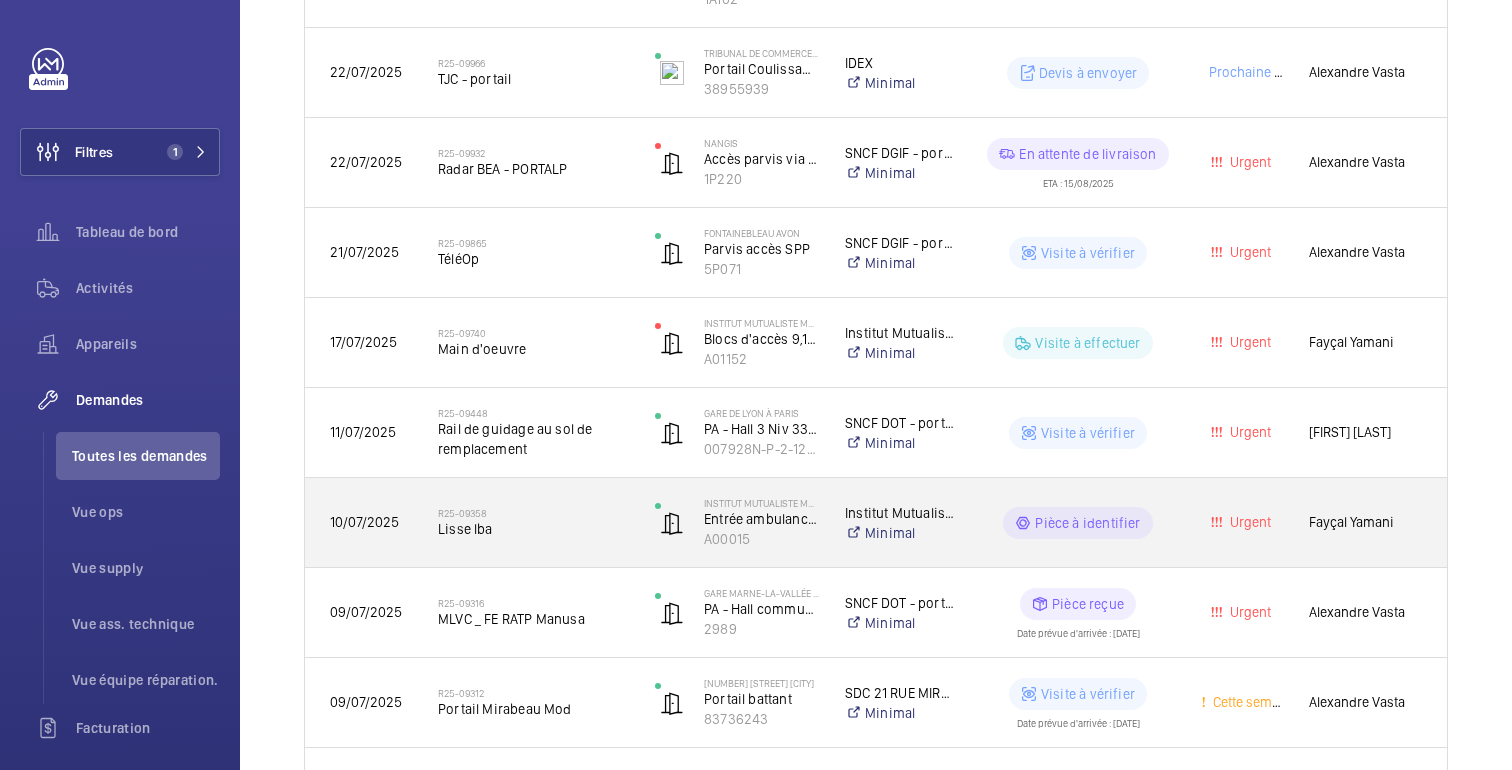 click on "Pièce à identifier" 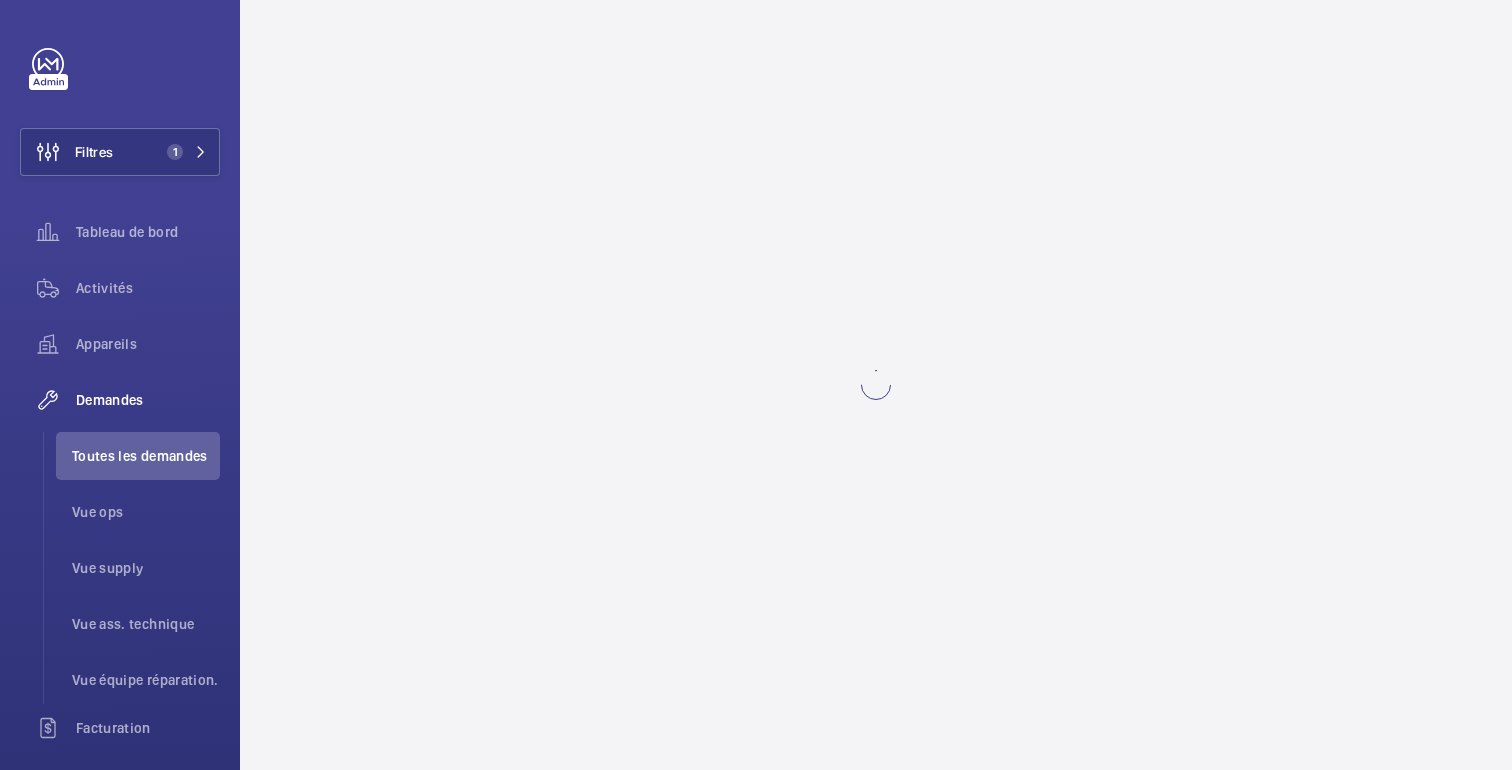 scroll, scrollTop: 0, scrollLeft: 0, axis: both 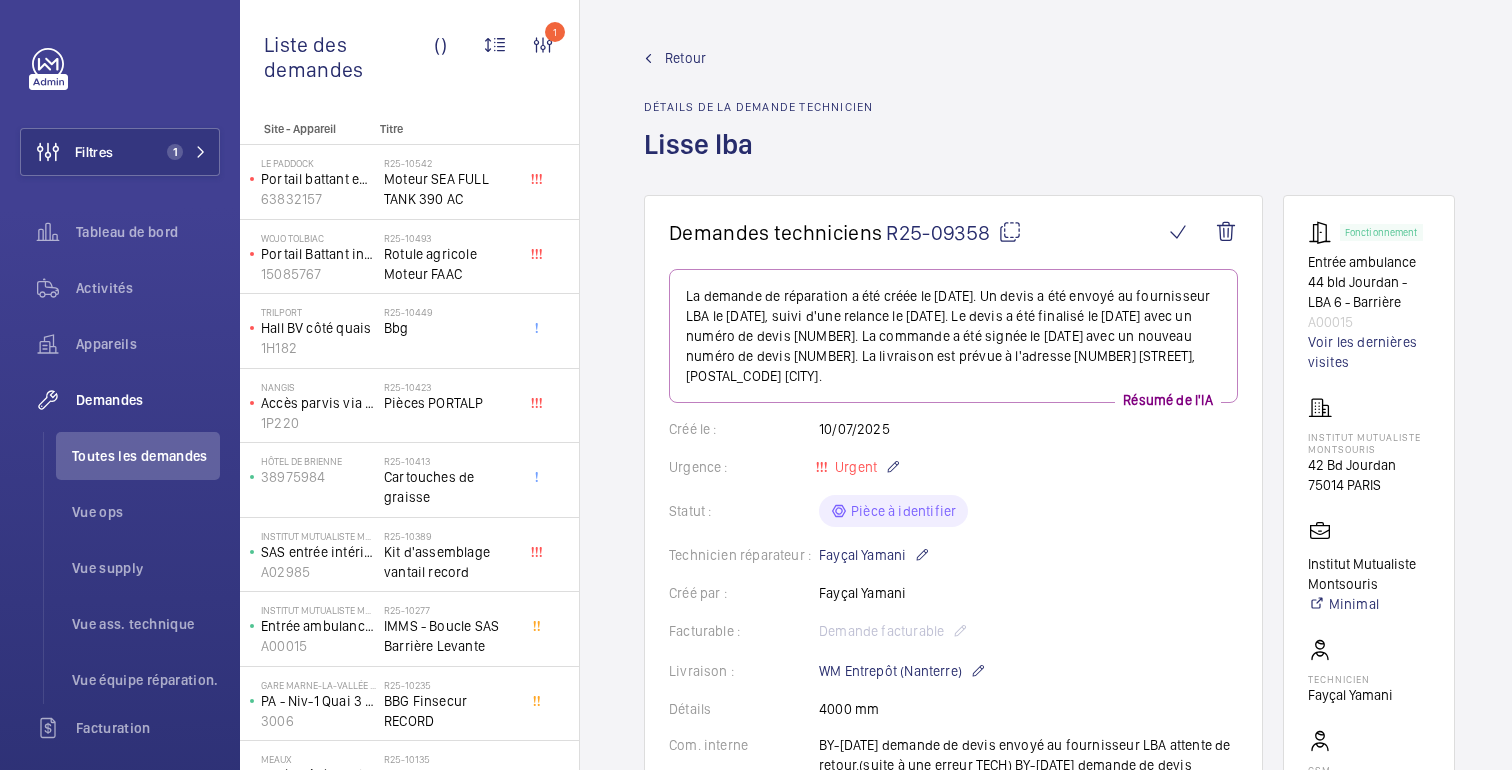 click 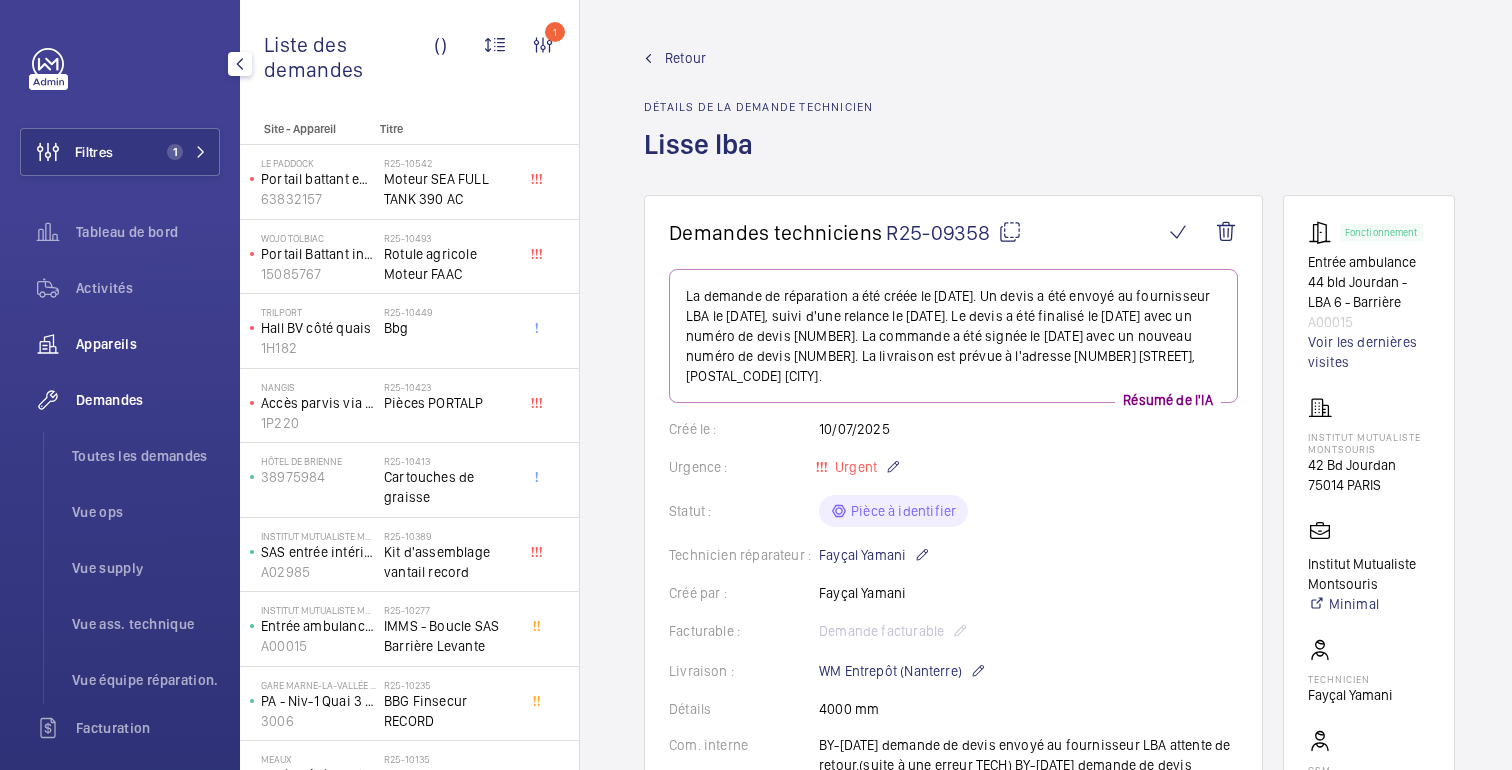 click on "Appareils" 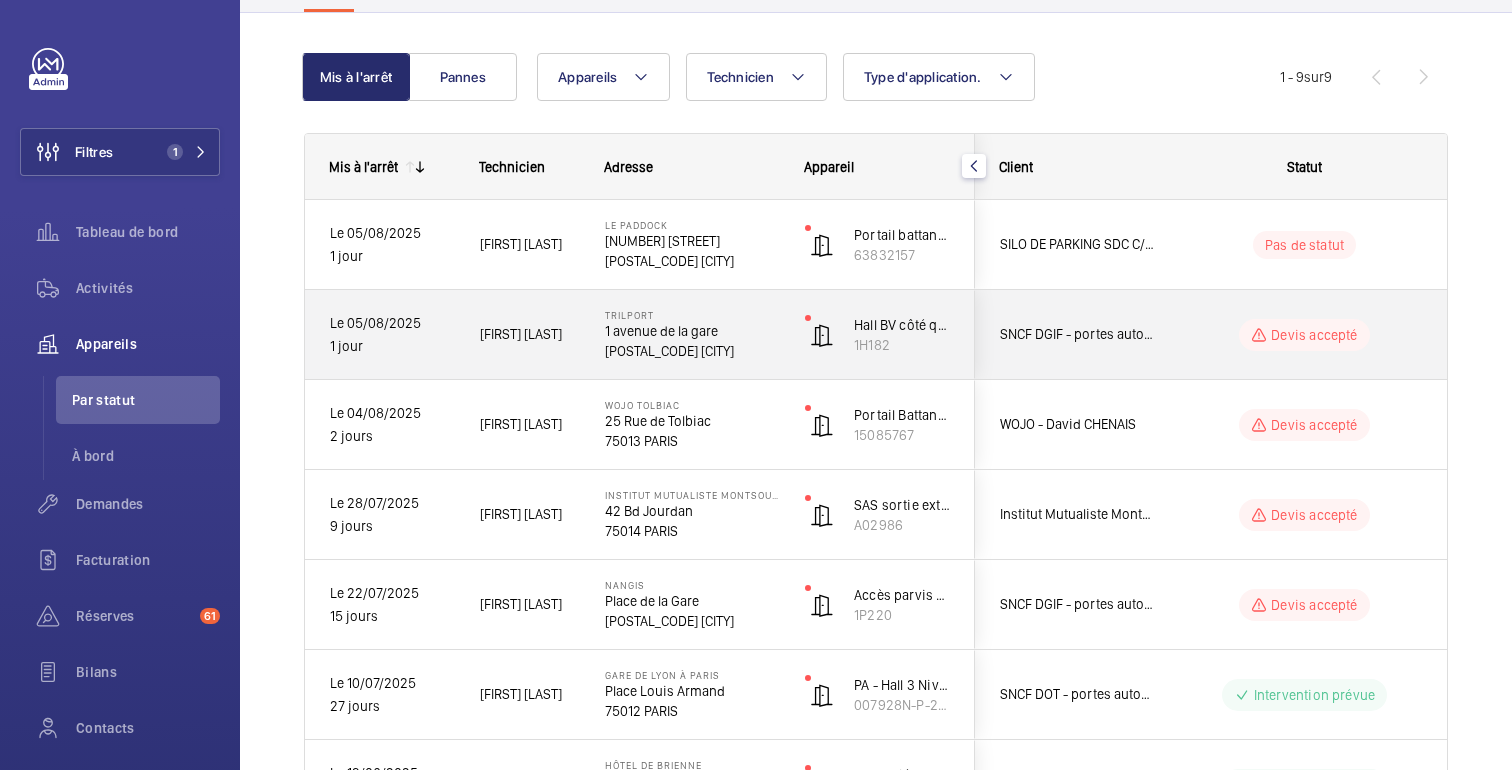 scroll, scrollTop: 184, scrollLeft: 0, axis: vertical 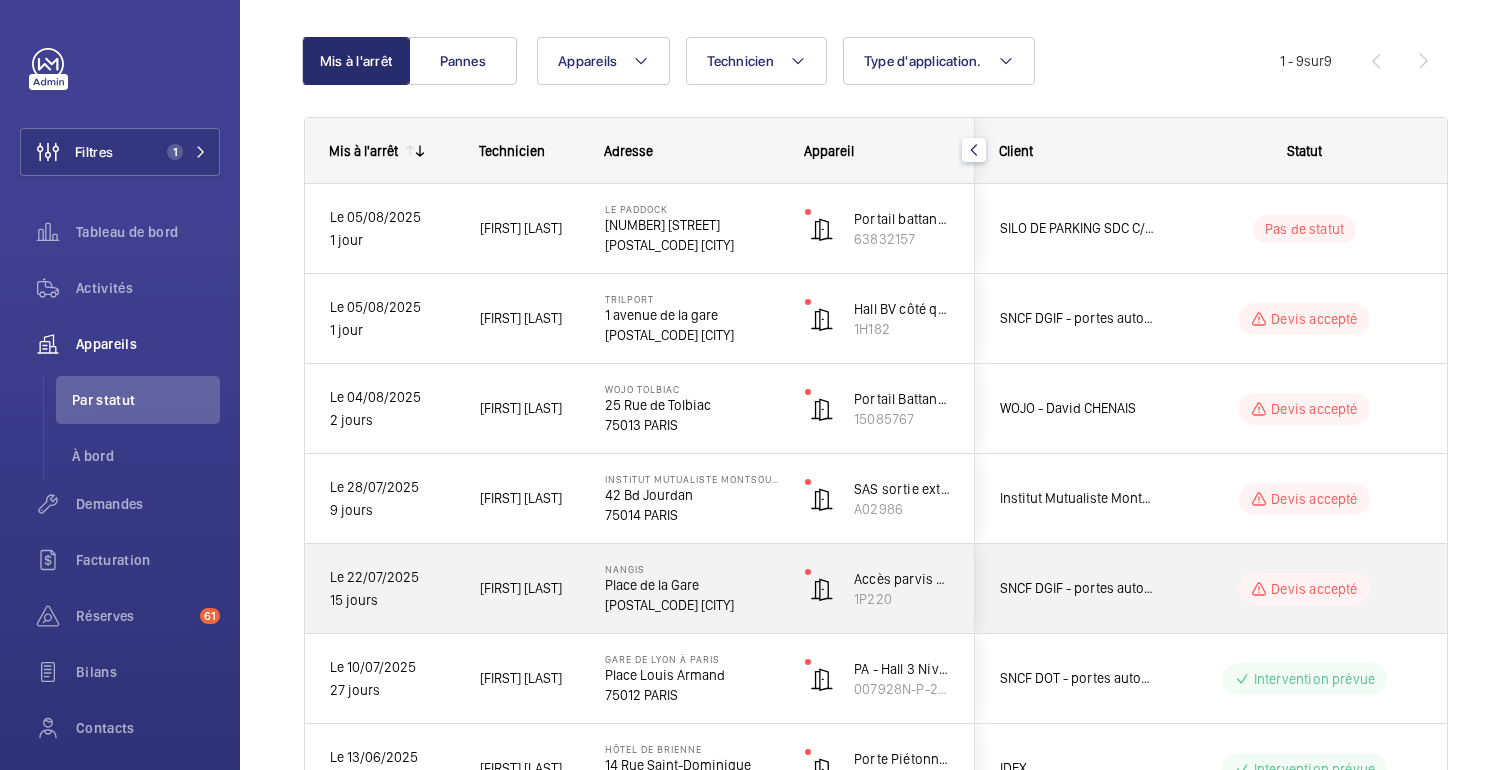 click on "Devis accepté" 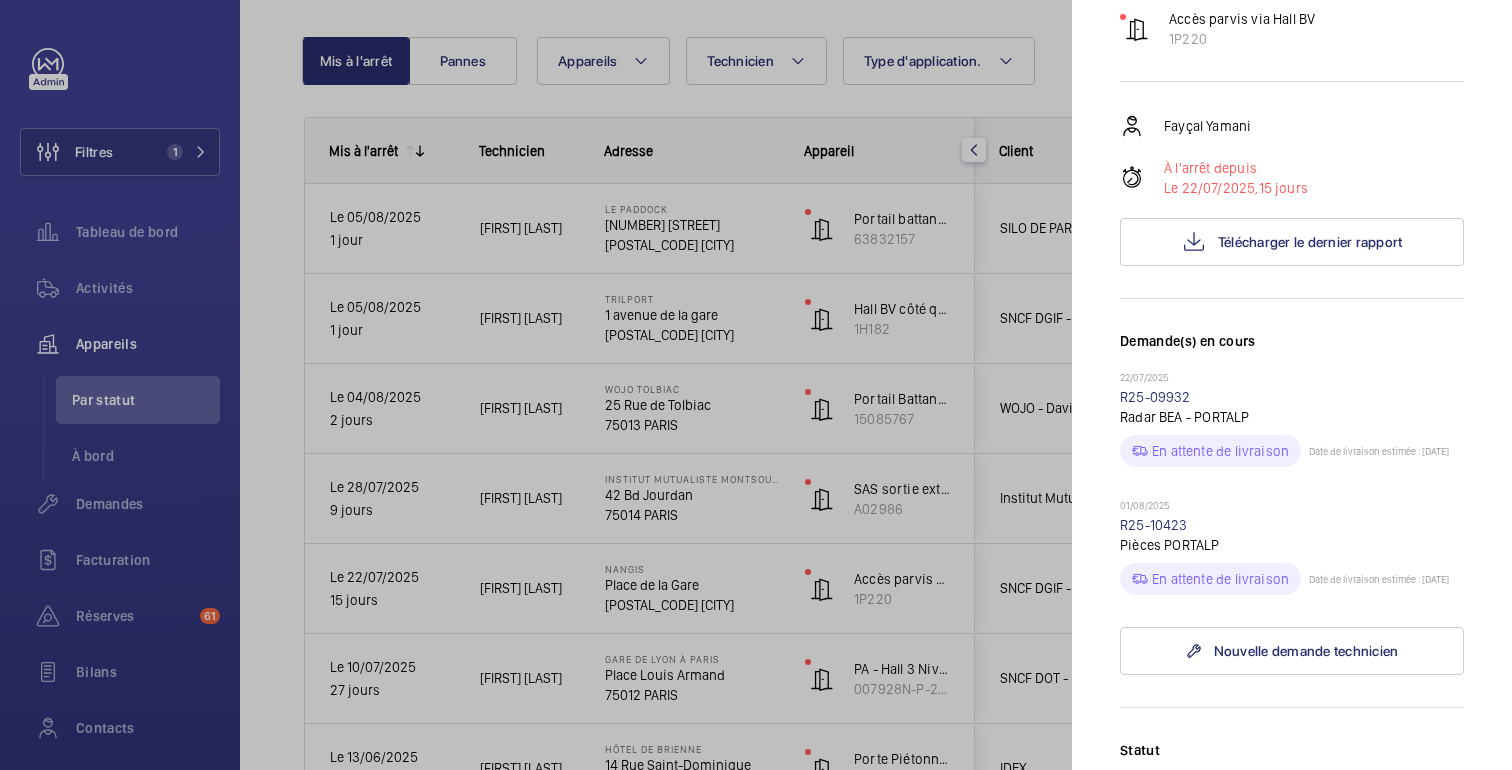 scroll, scrollTop: 246, scrollLeft: 0, axis: vertical 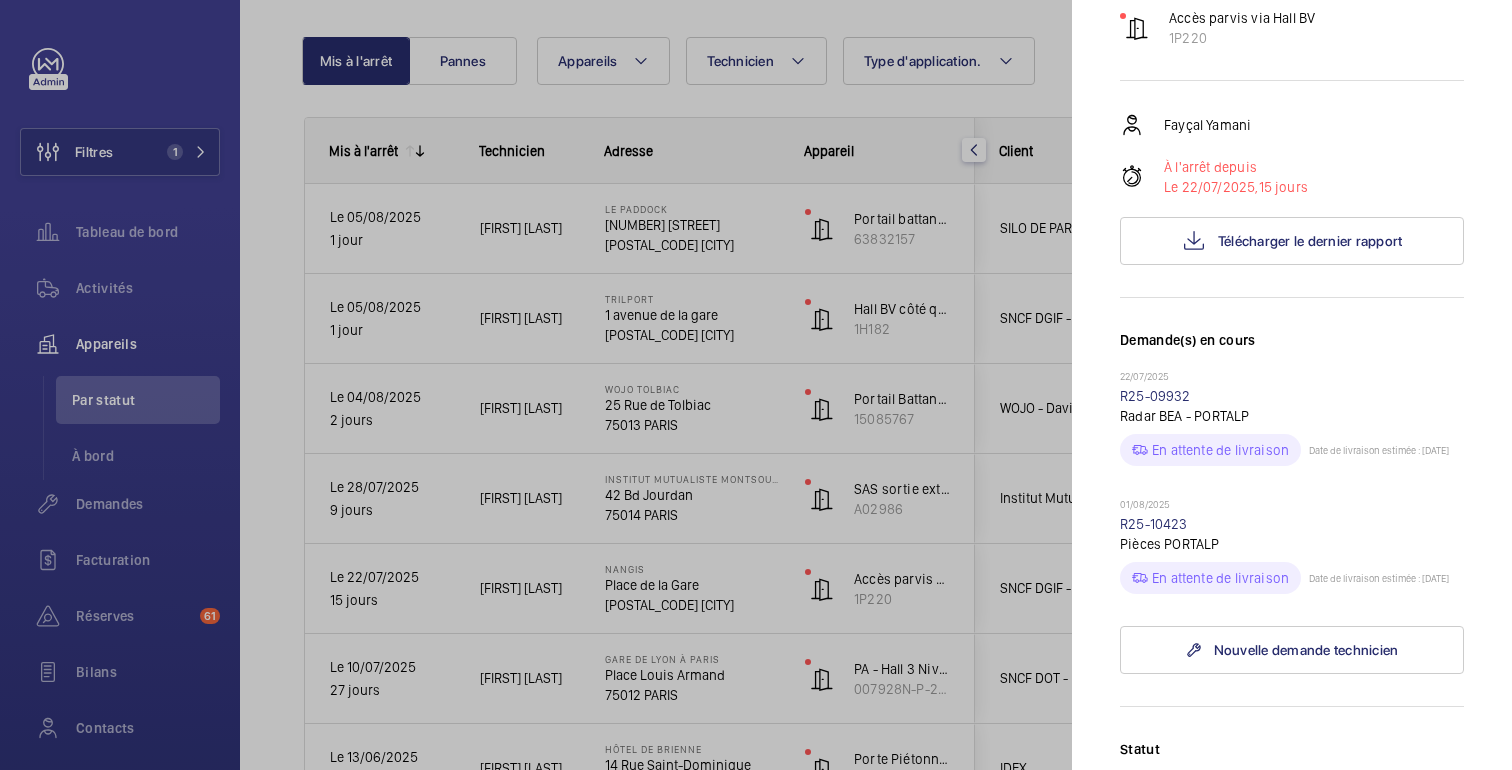 click 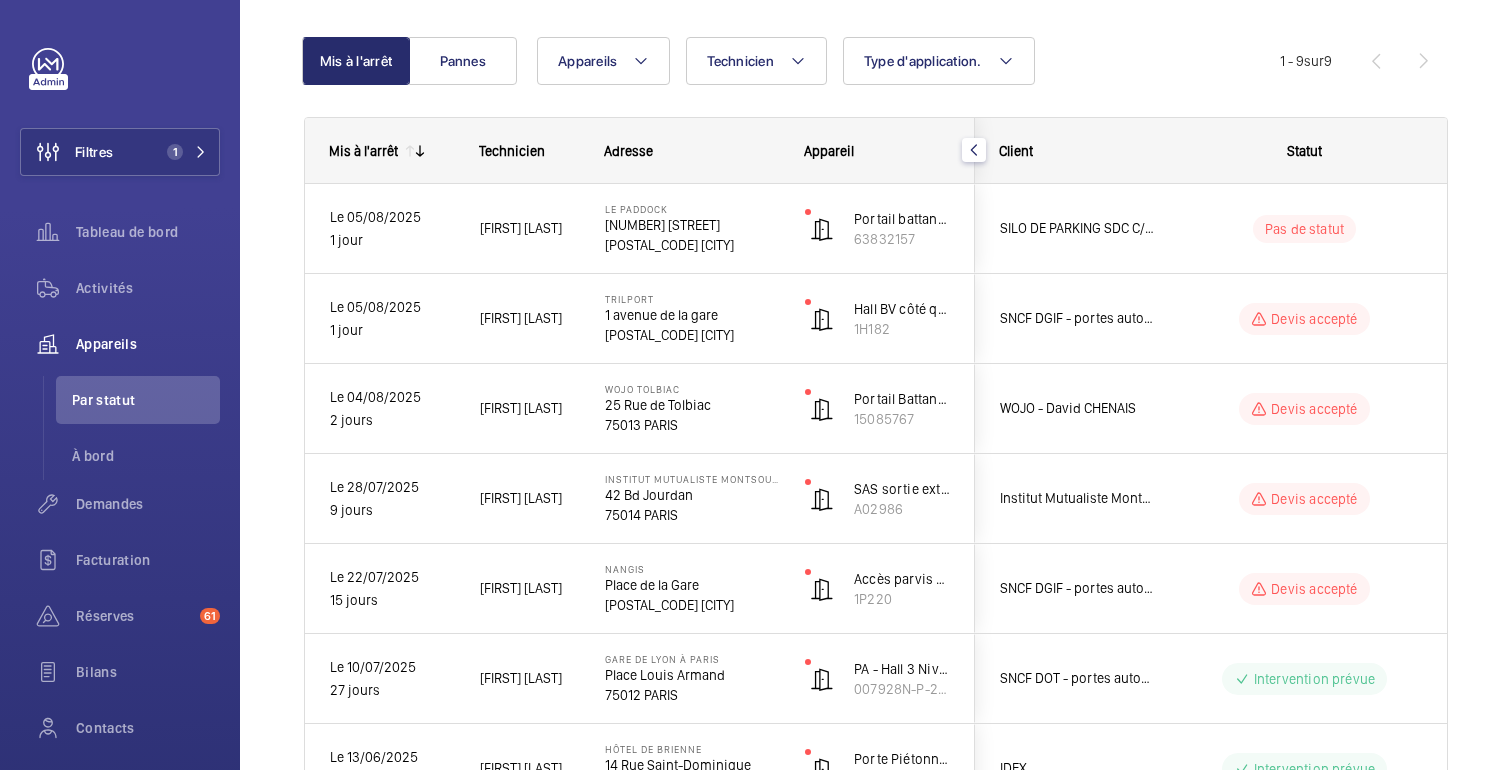 scroll, scrollTop: 0, scrollLeft: 0, axis: both 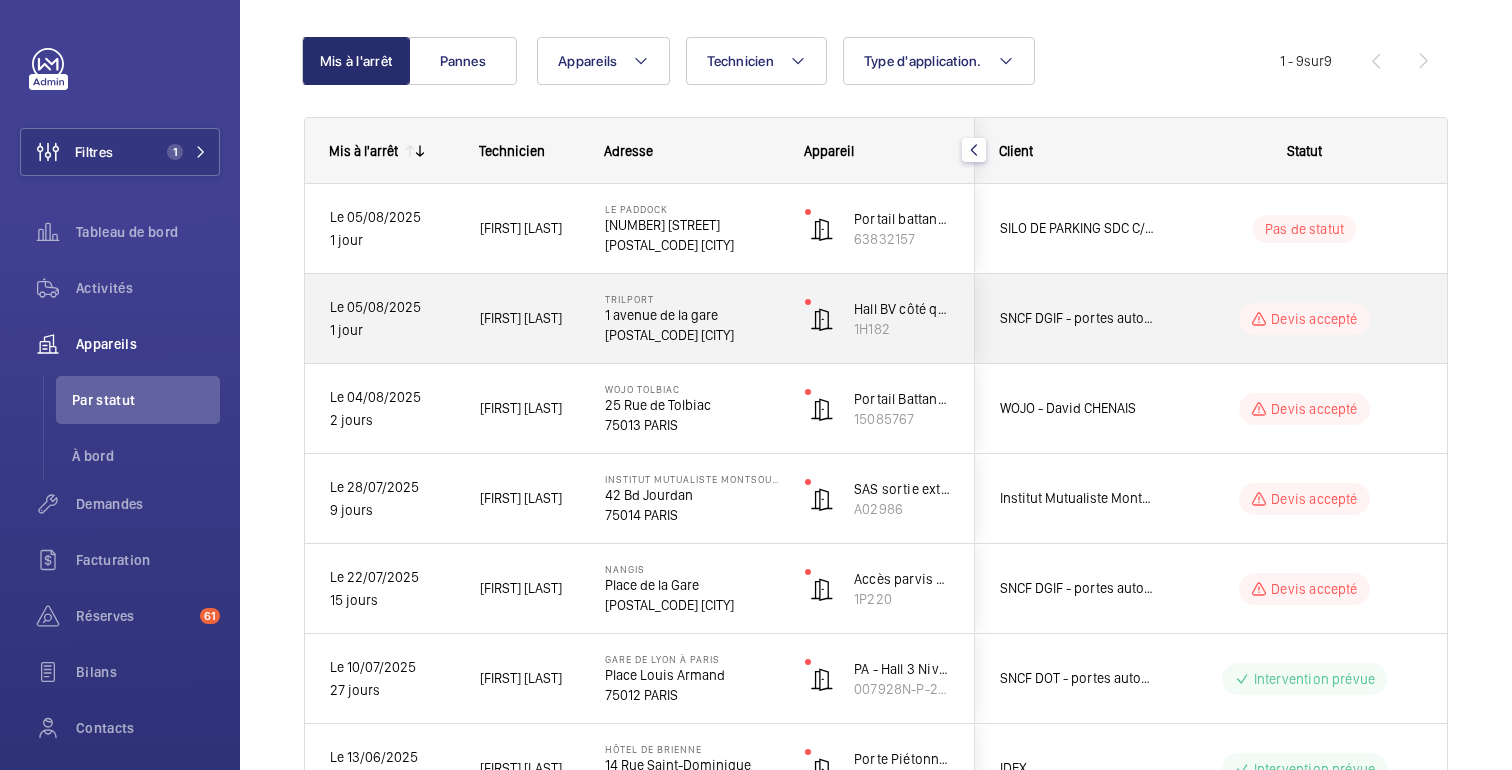 click on "Devis accepté" 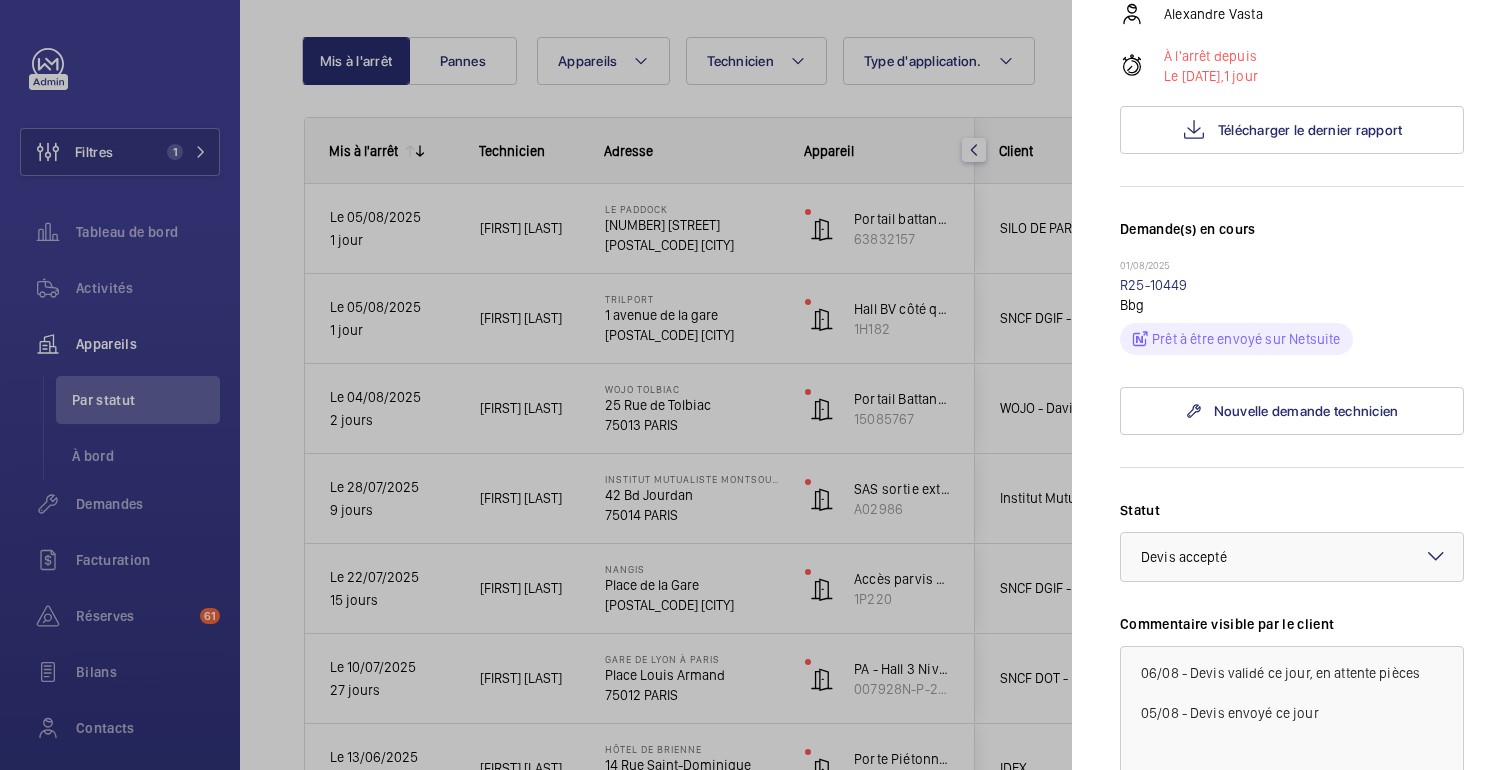 scroll, scrollTop: 379, scrollLeft: 0, axis: vertical 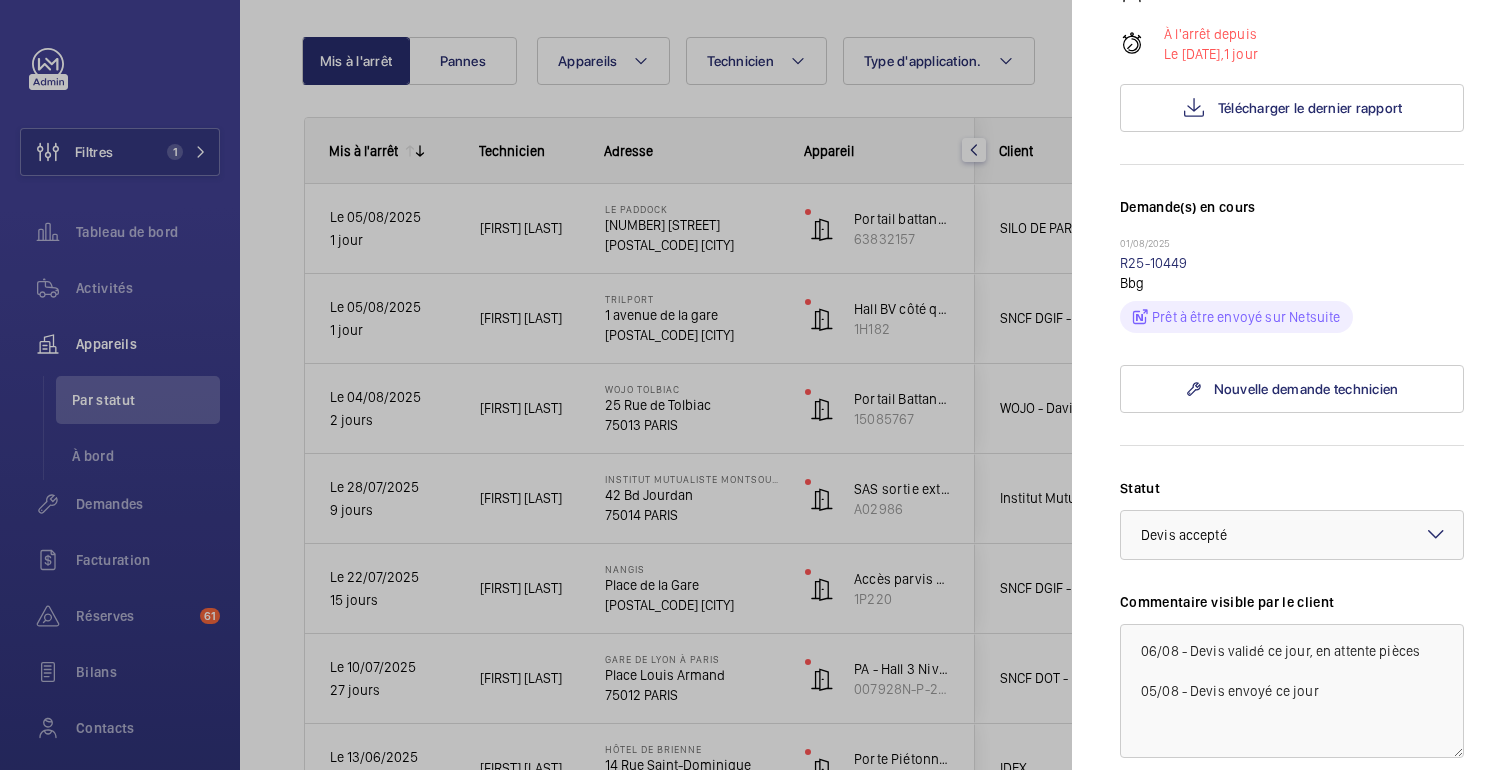 click 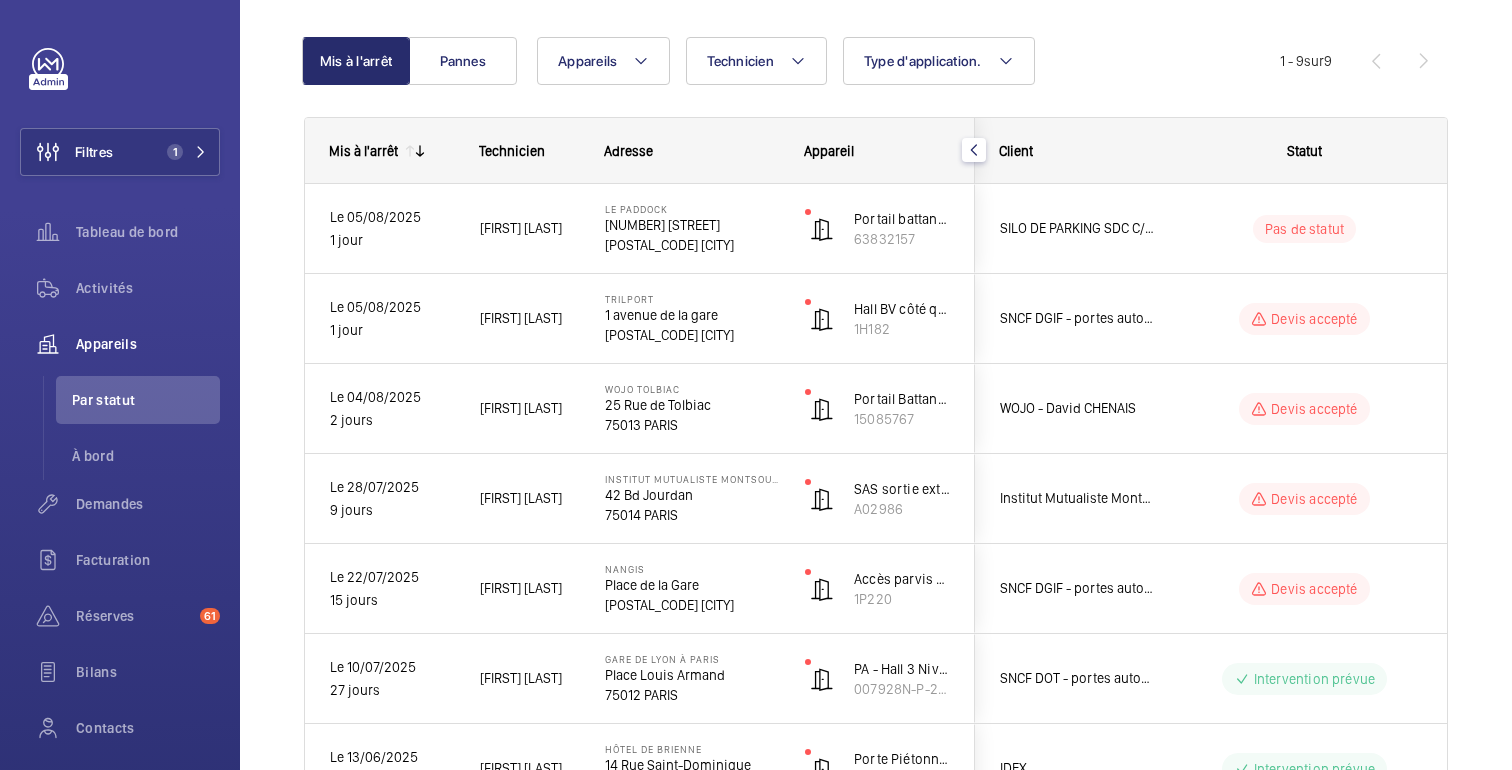 scroll, scrollTop: 0, scrollLeft: 0, axis: both 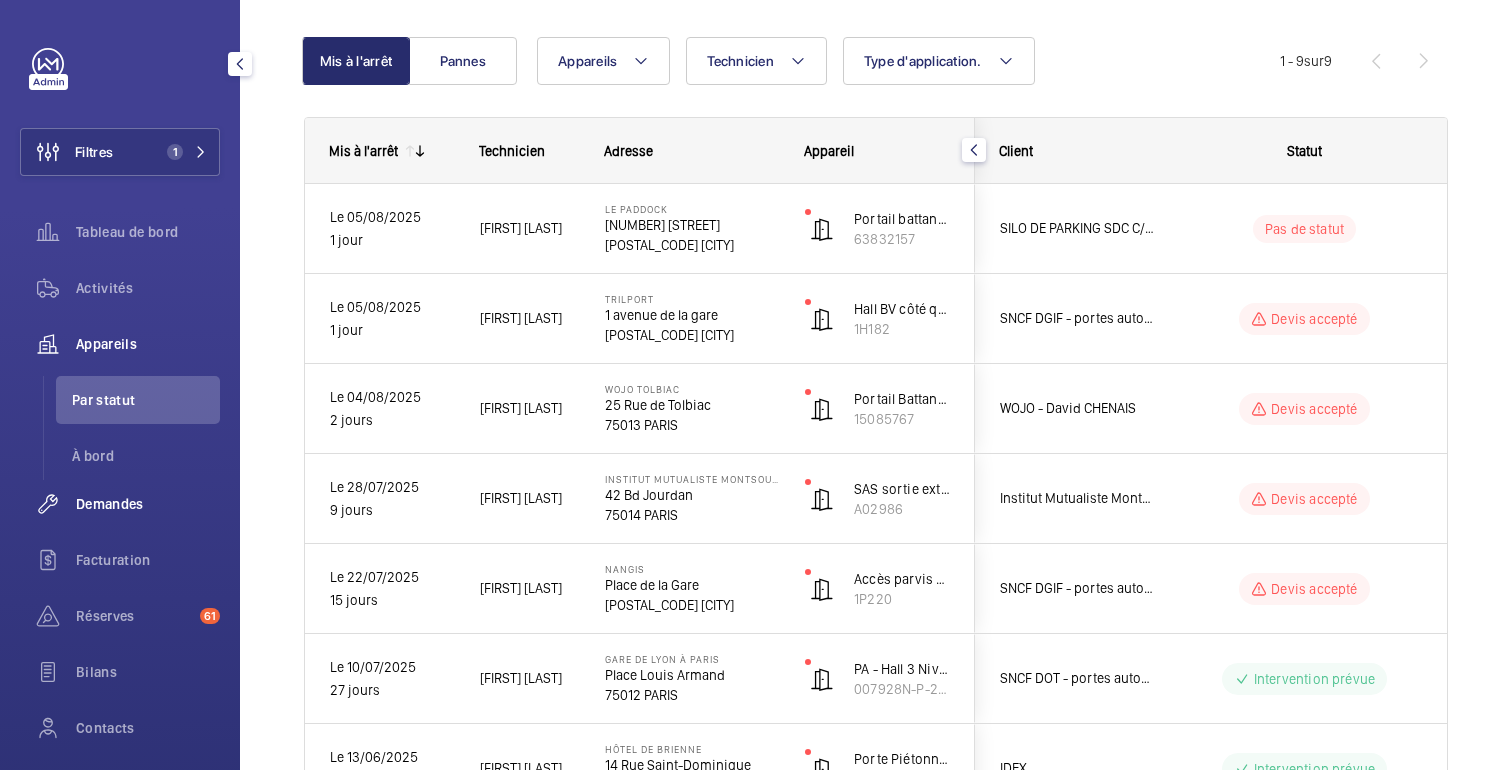 click on "Demandes" 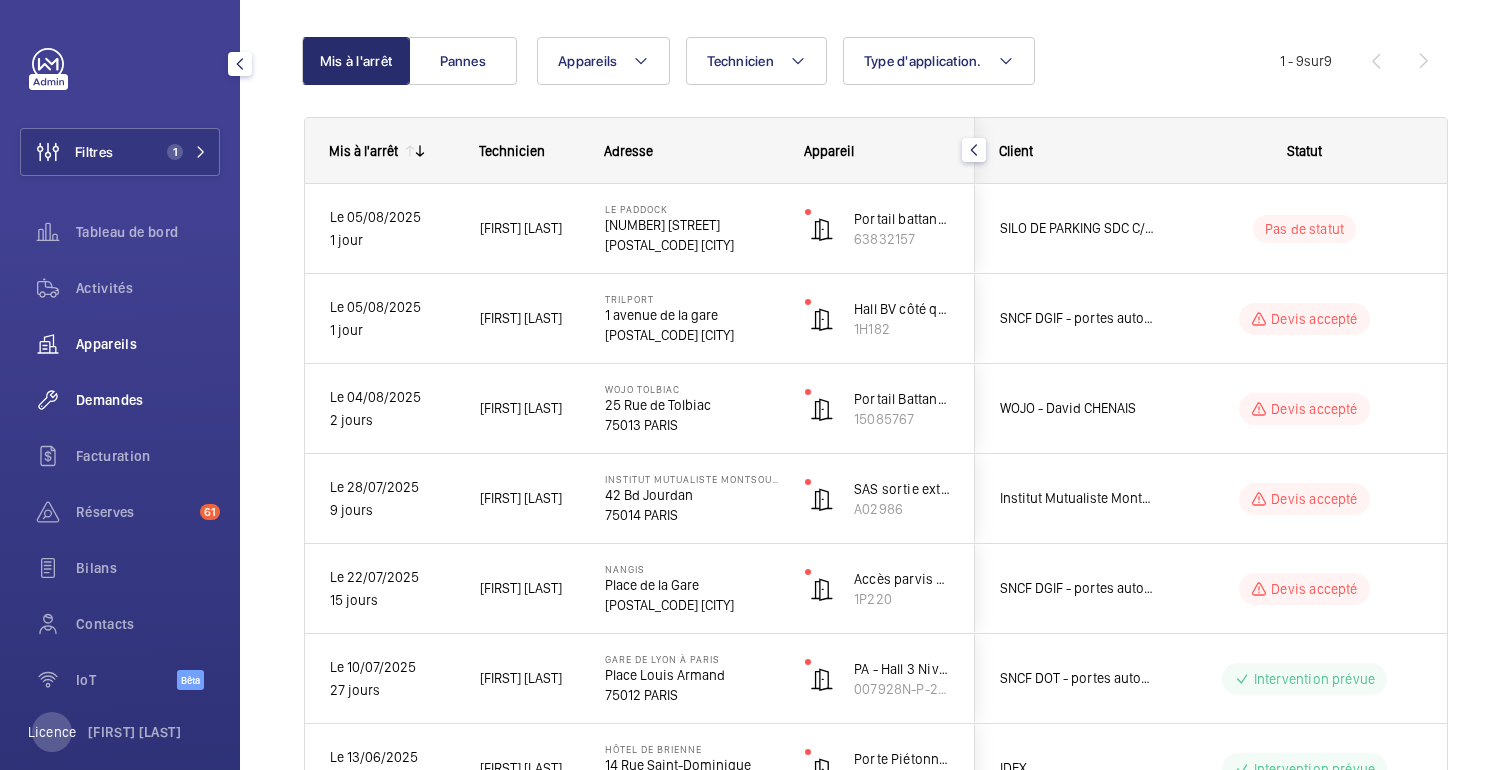 scroll, scrollTop: 0, scrollLeft: 0, axis: both 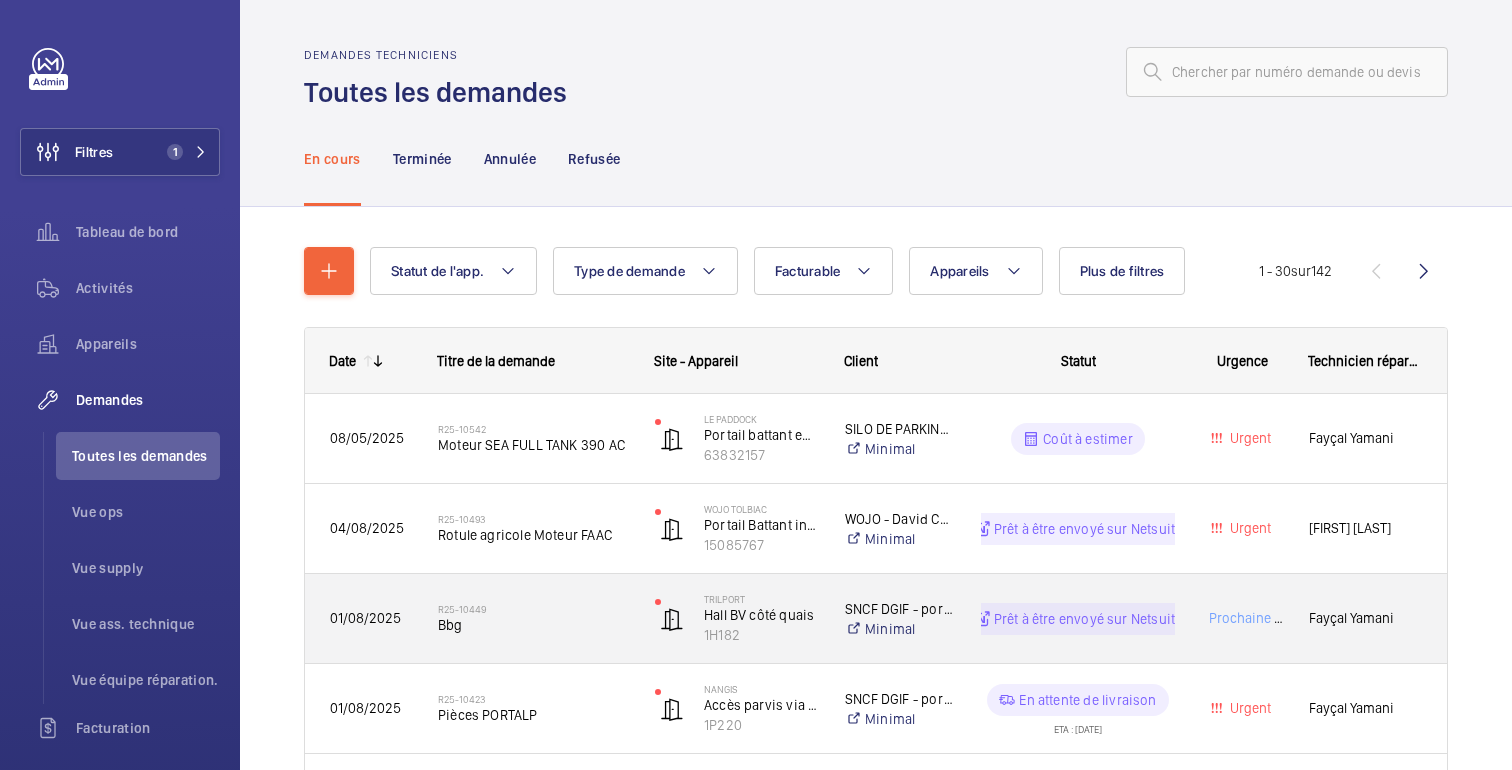 click on "Prêt à être envoyé sur Netsuite" 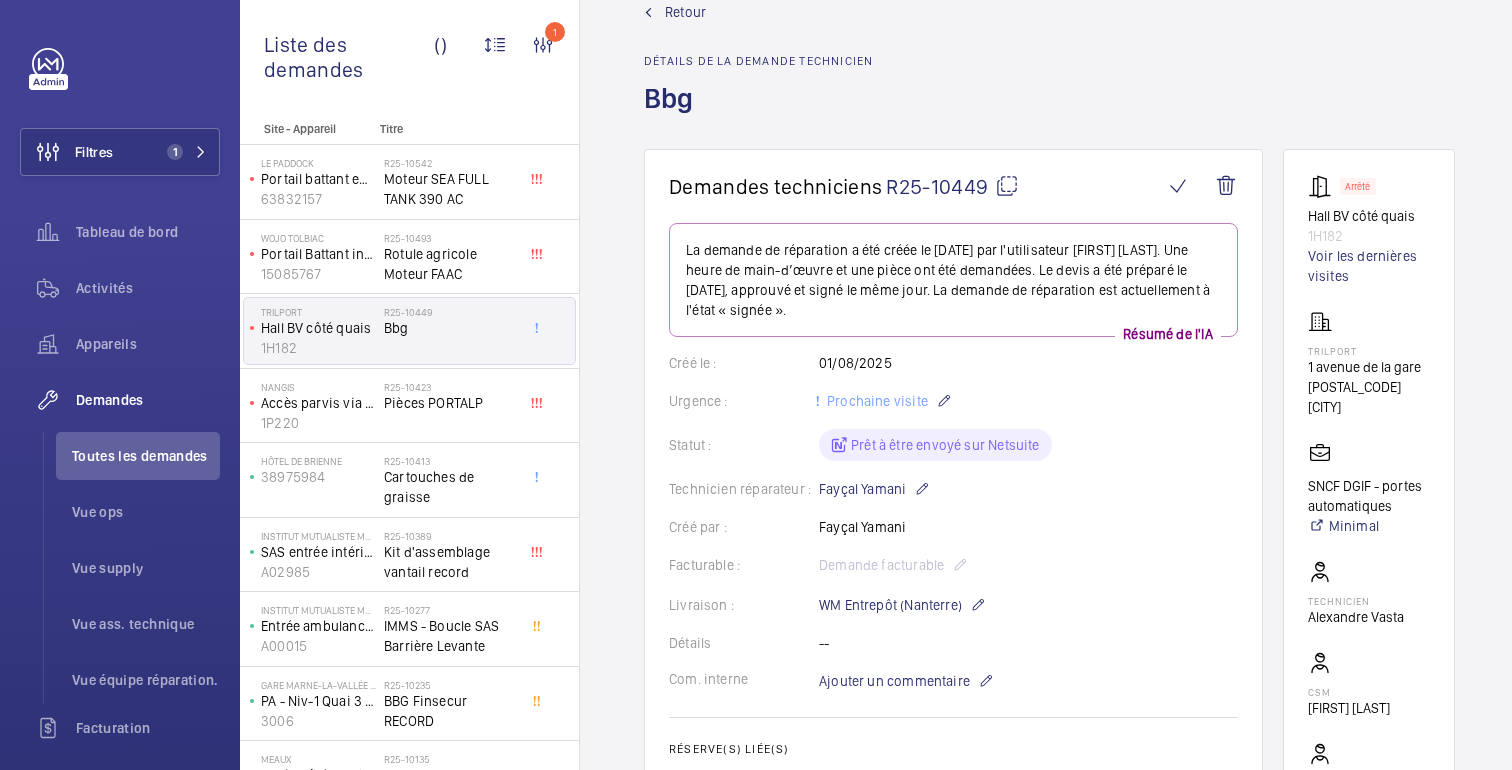 scroll, scrollTop: 0, scrollLeft: 0, axis: both 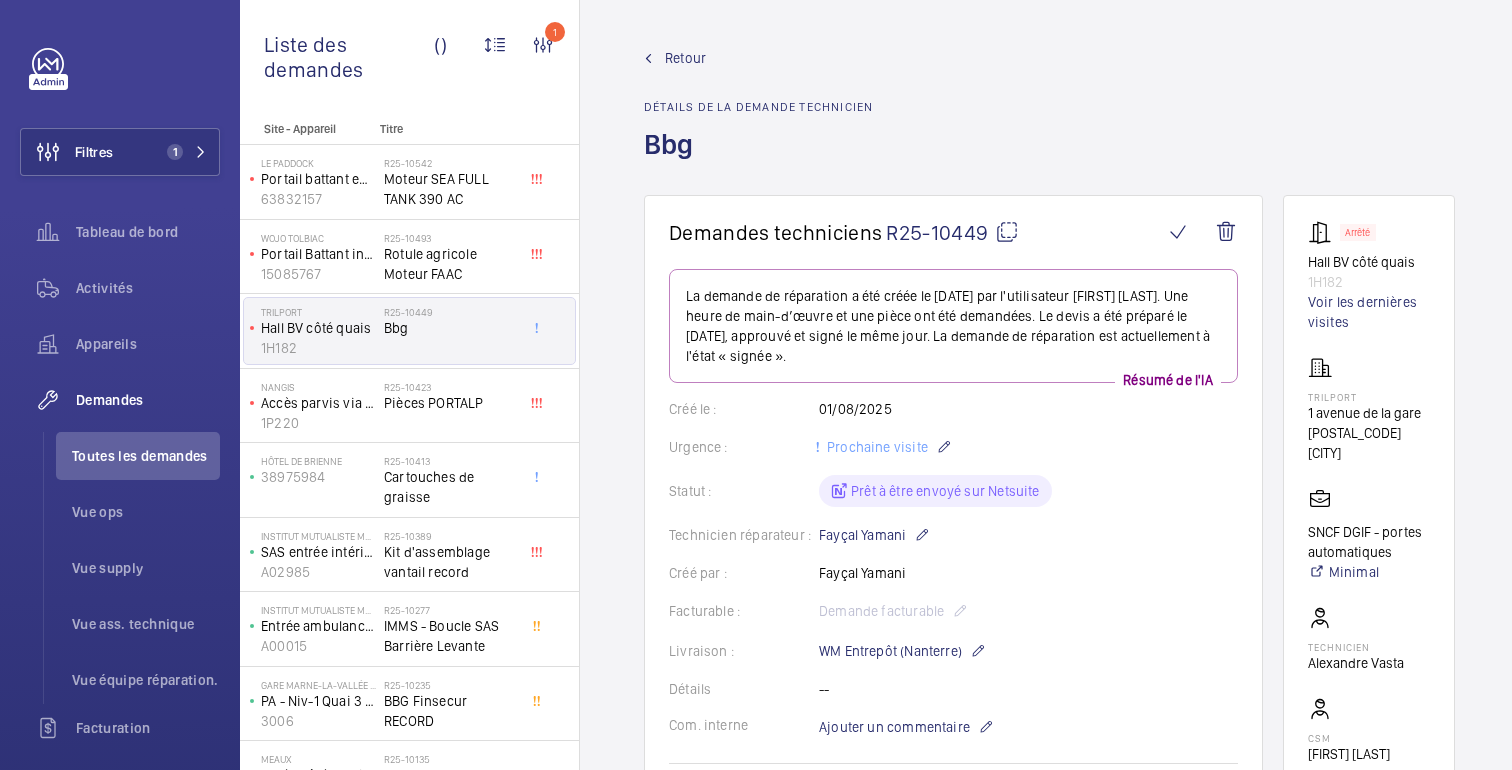 click 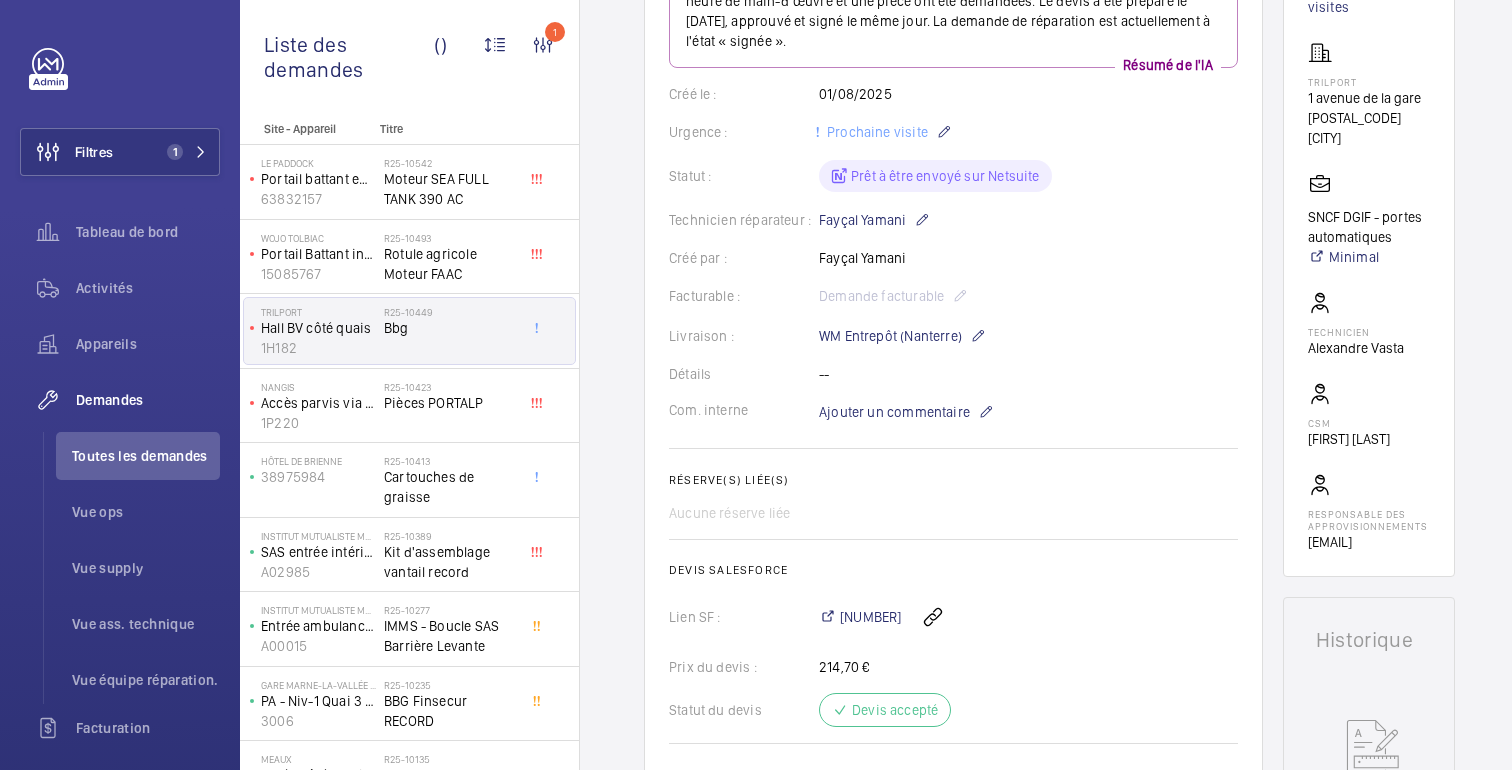 scroll, scrollTop: 316, scrollLeft: 0, axis: vertical 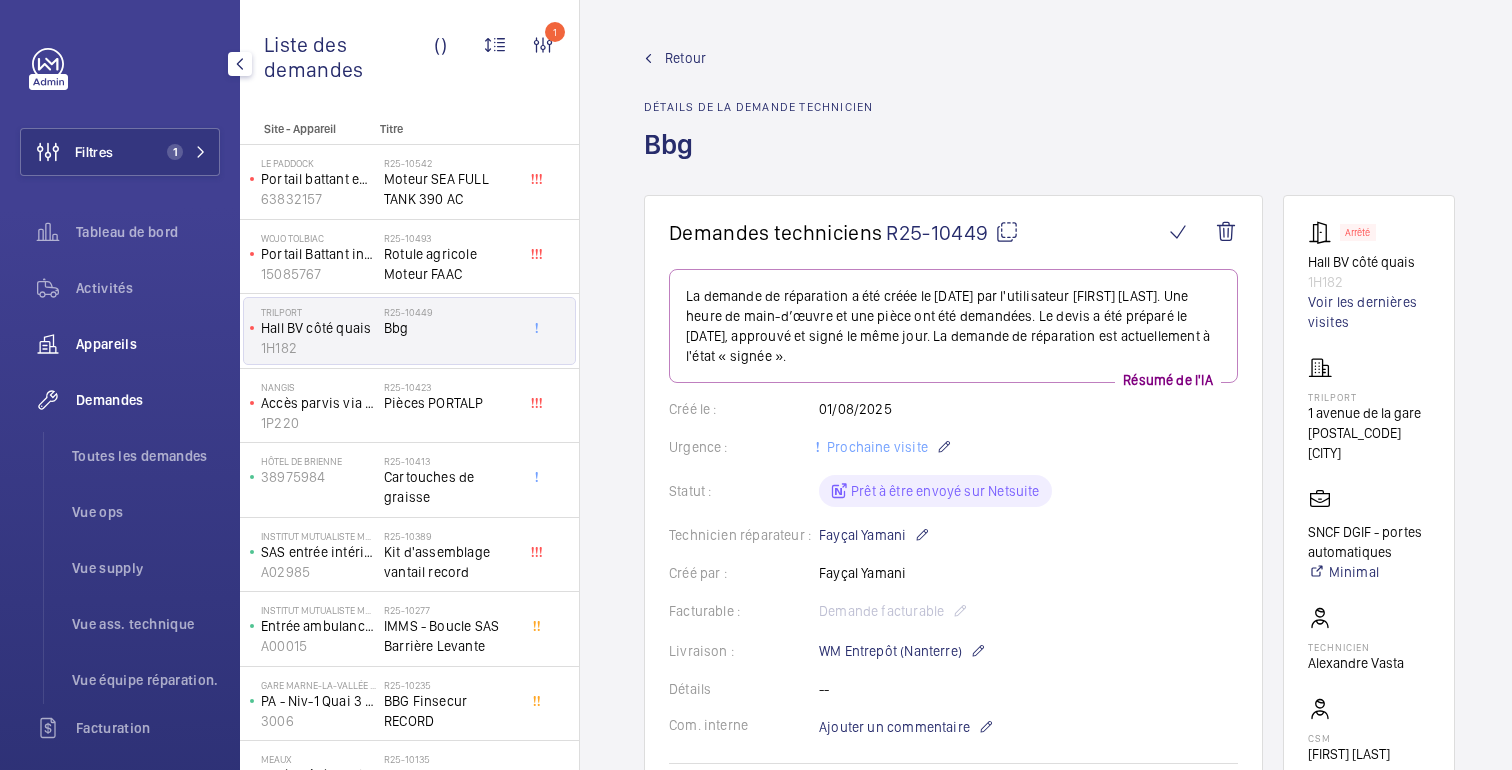click on "Appareils" 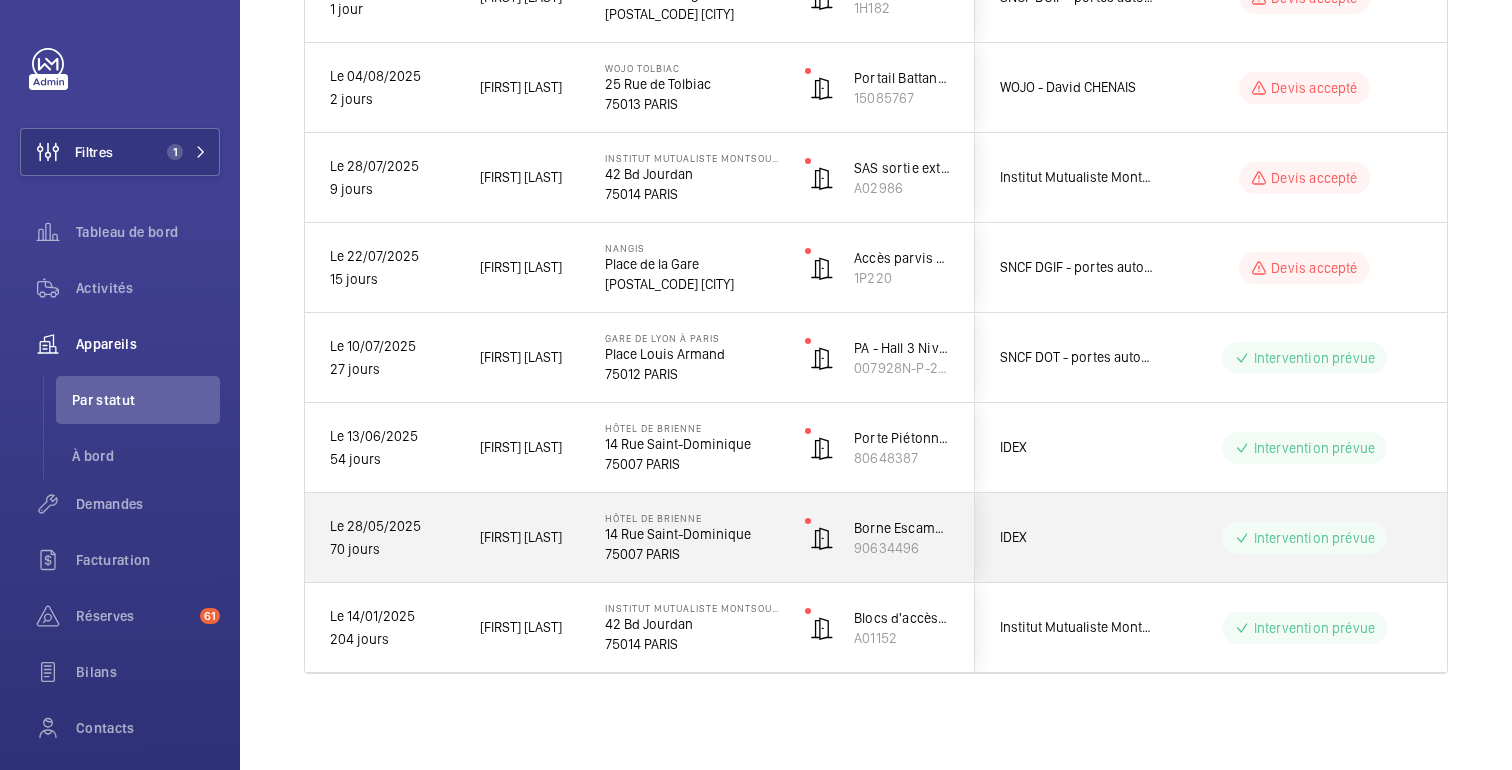 scroll, scrollTop: 0, scrollLeft: 0, axis: both 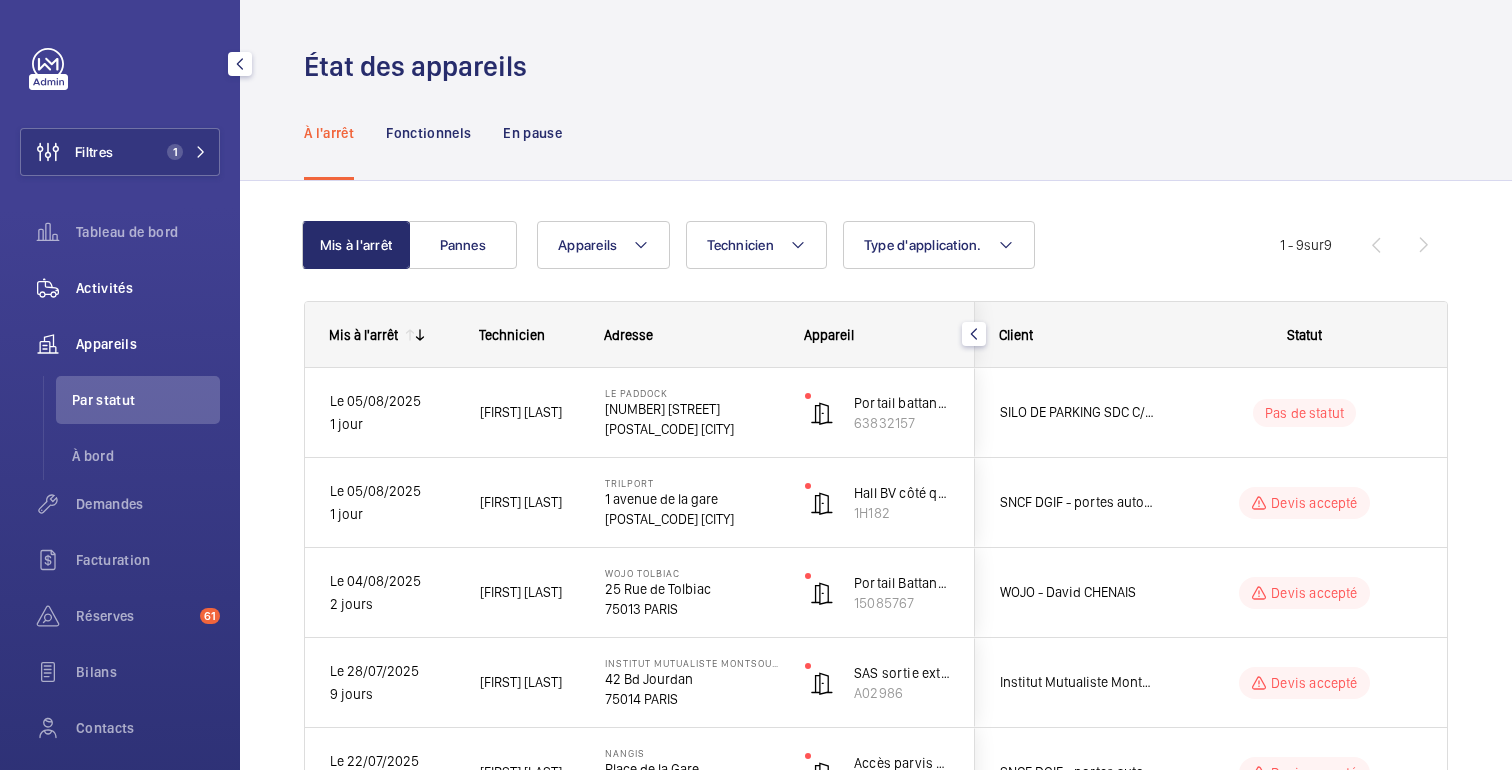 click on "Activités" 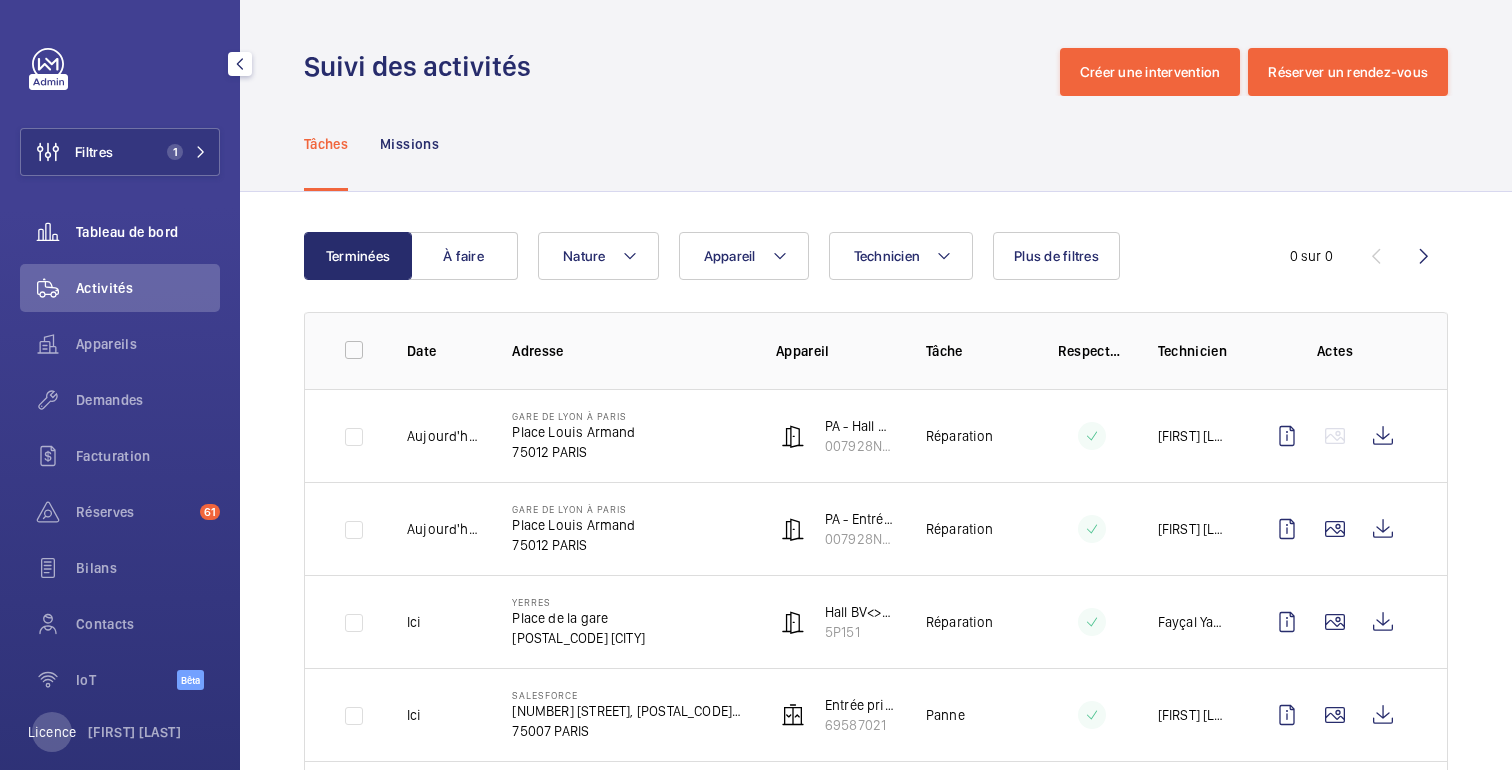 click on "Tableau de bord" 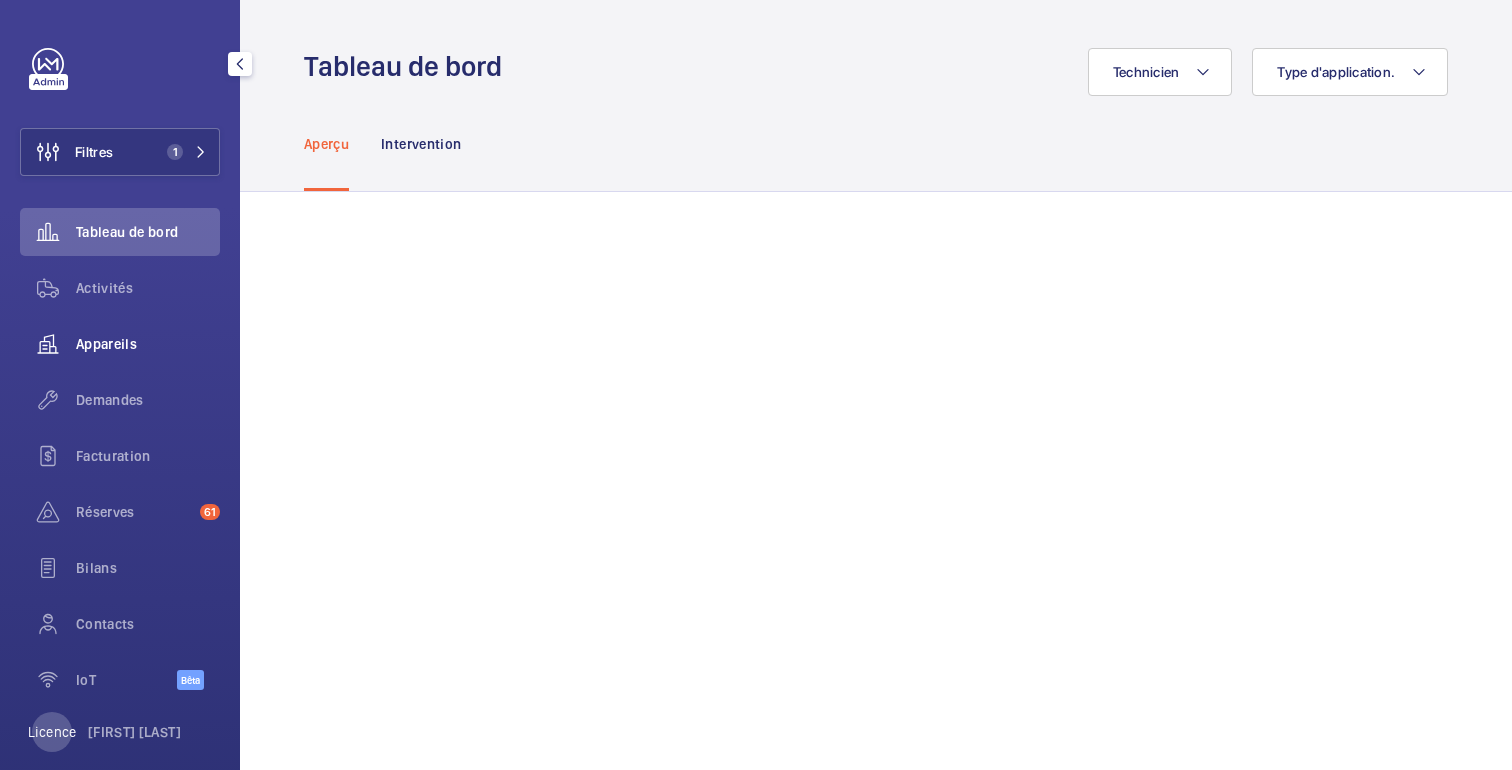 click on "Appareils" 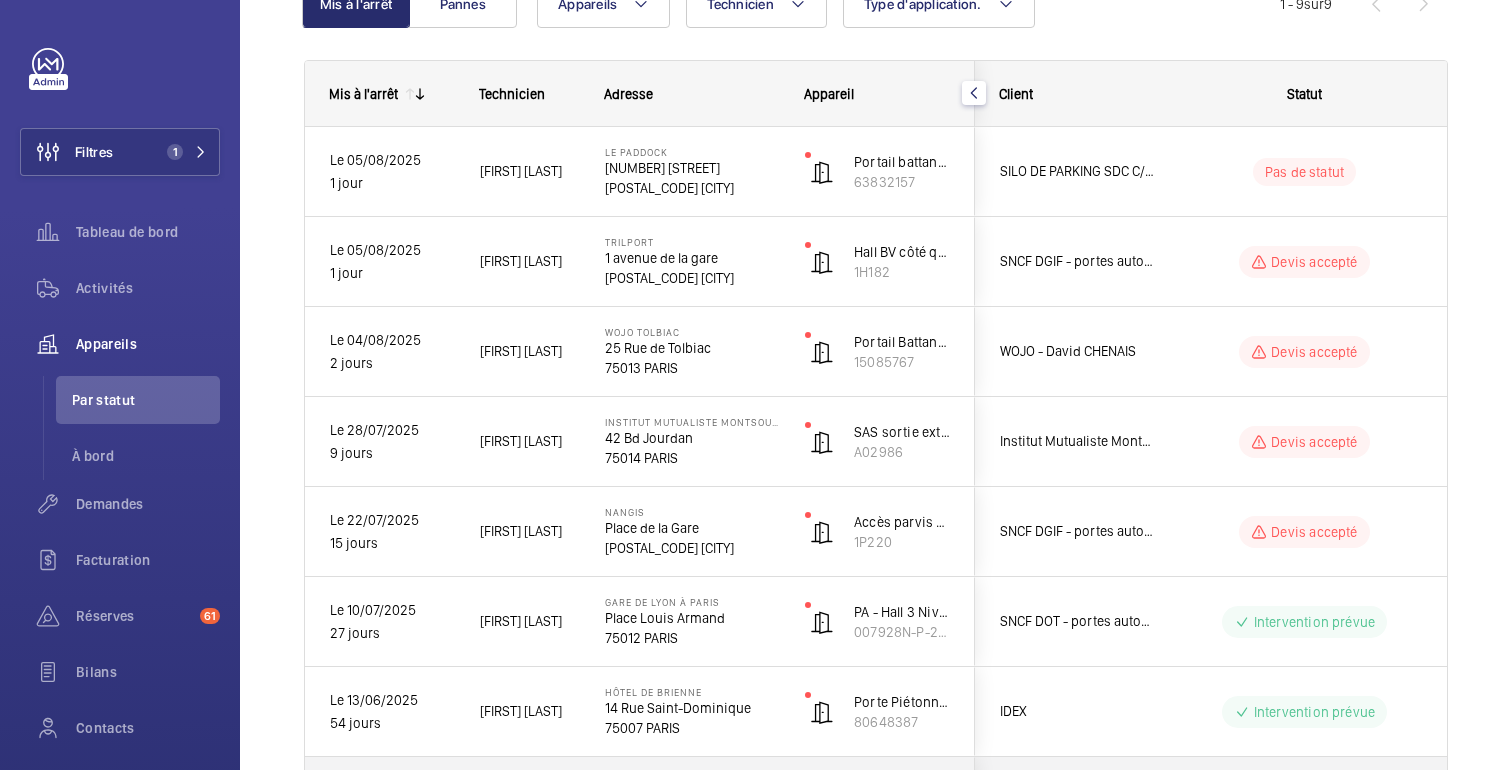 scroll, scrollTop: 214, scrollLeft: 0, axis: vertical 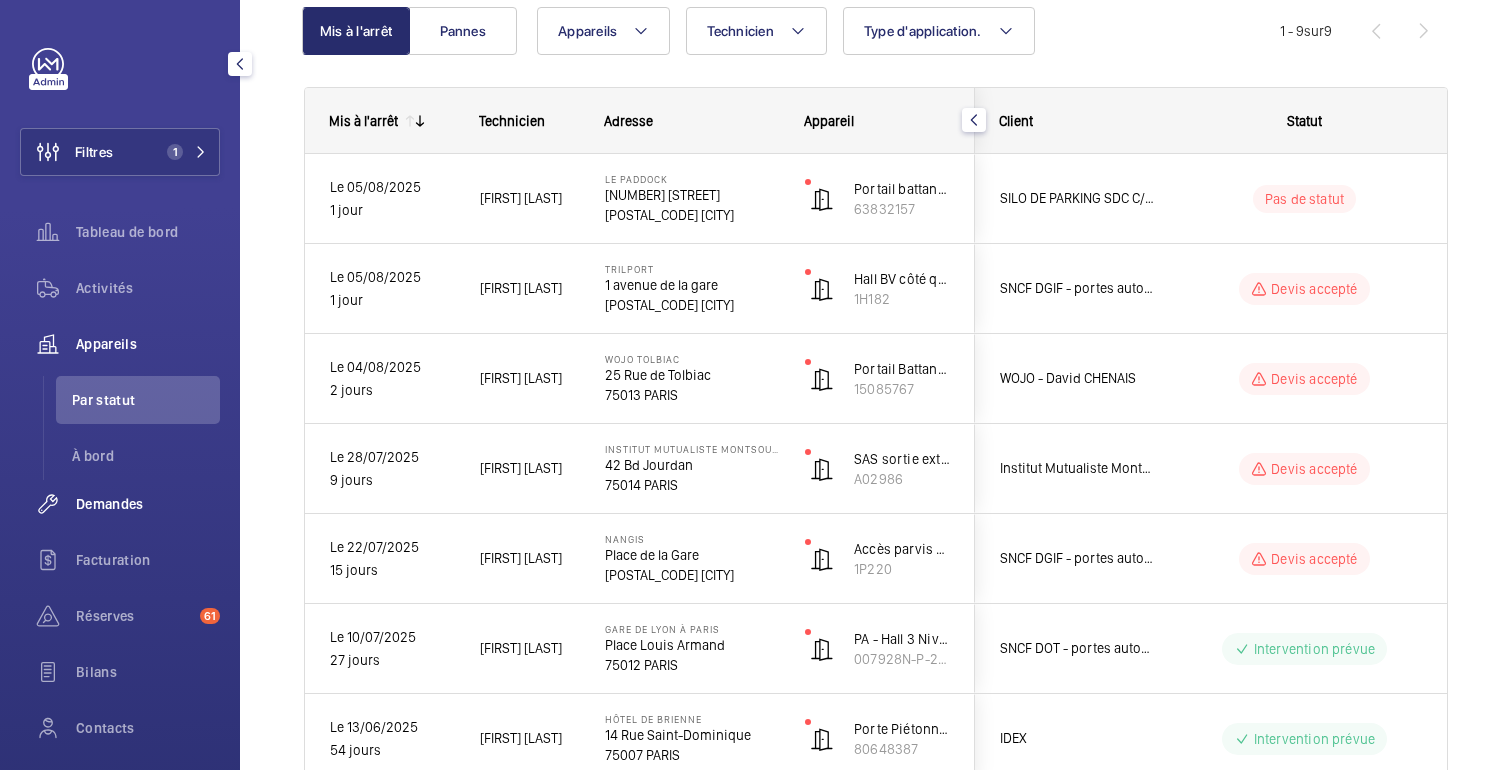 click on "Demandes" 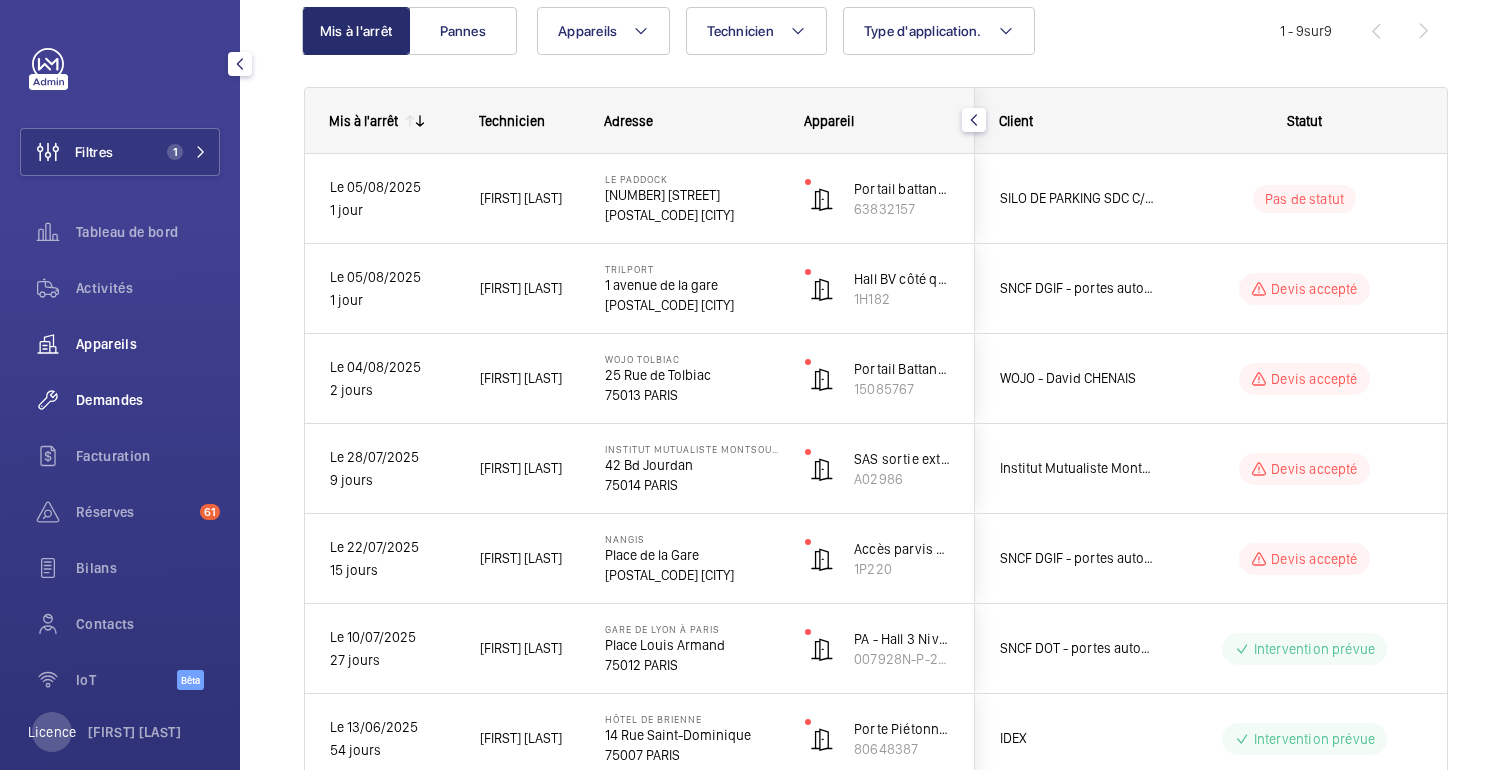 scroll, scrollTop: 0, scrollLeft: 0, axis: both 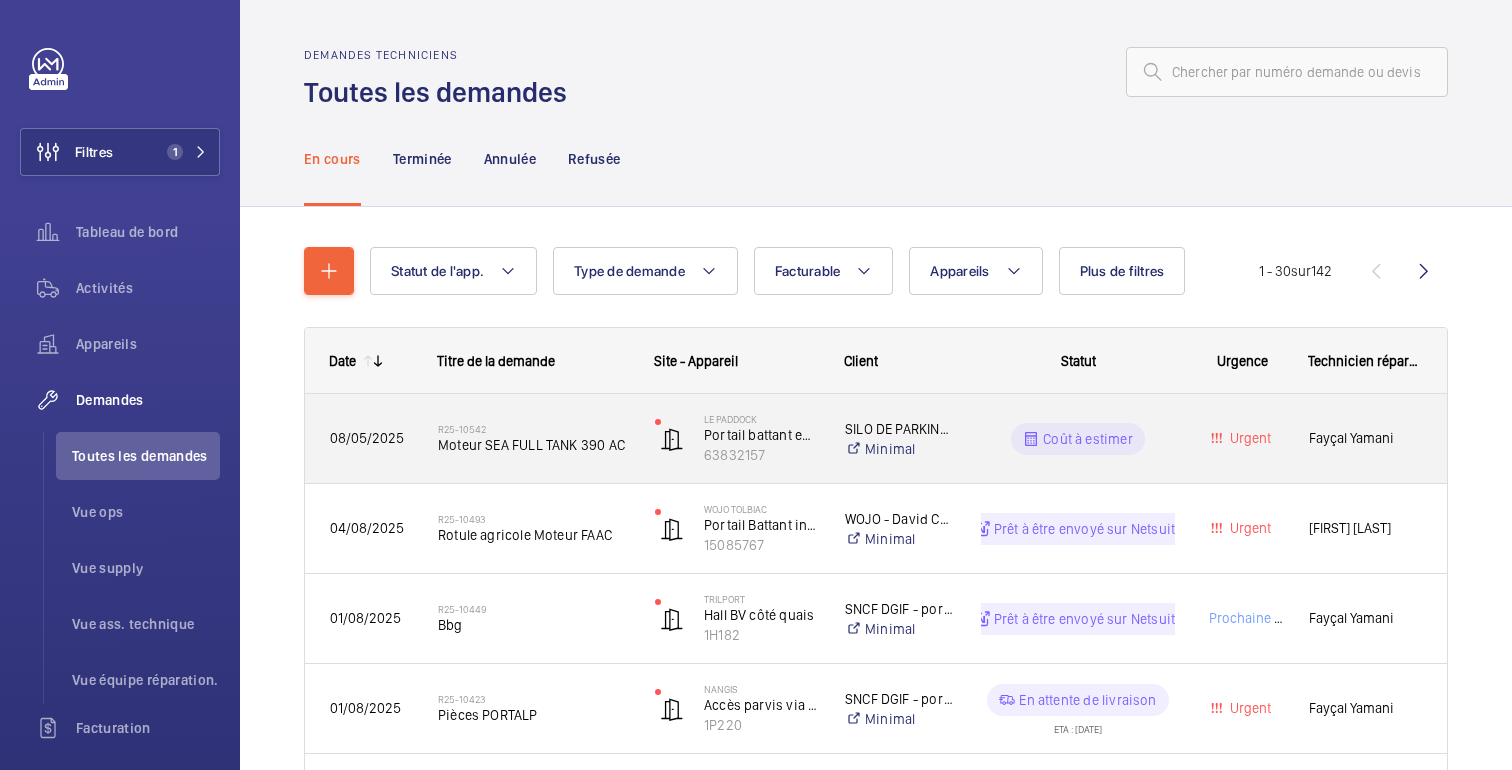 click on "Coût à estimer" 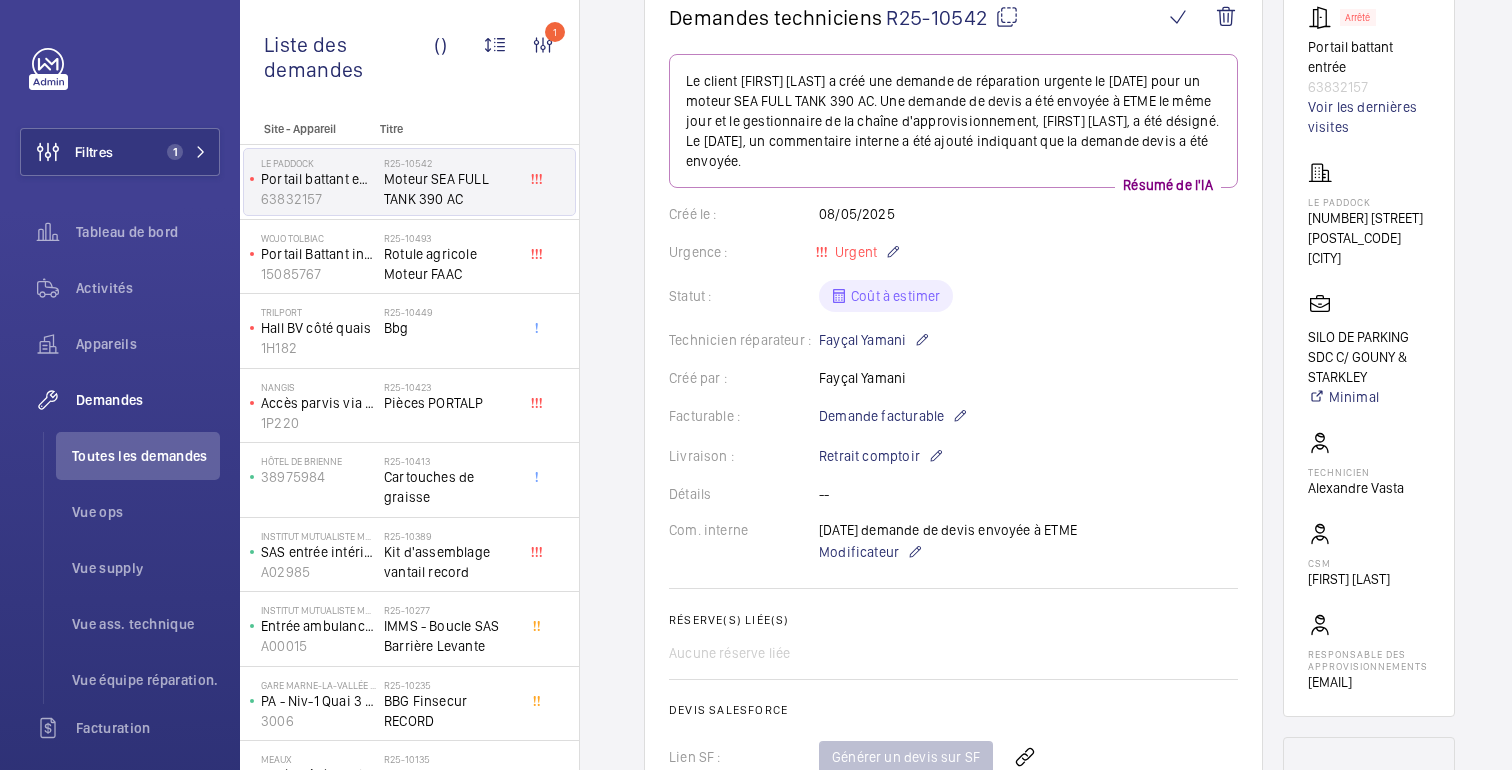 scroll, scrollTop: 0, scrollLeft: 0, axis: both 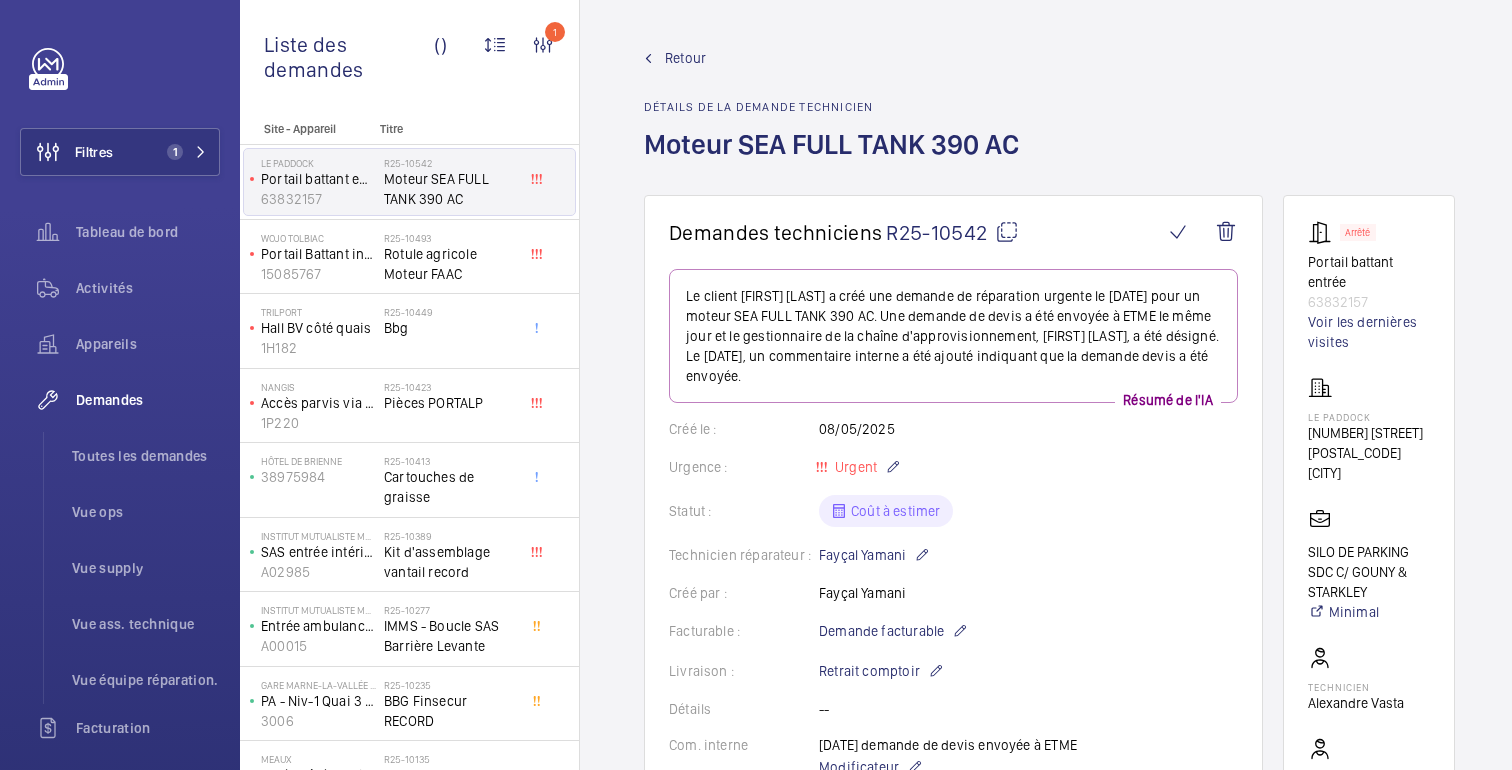 click on "Retour" 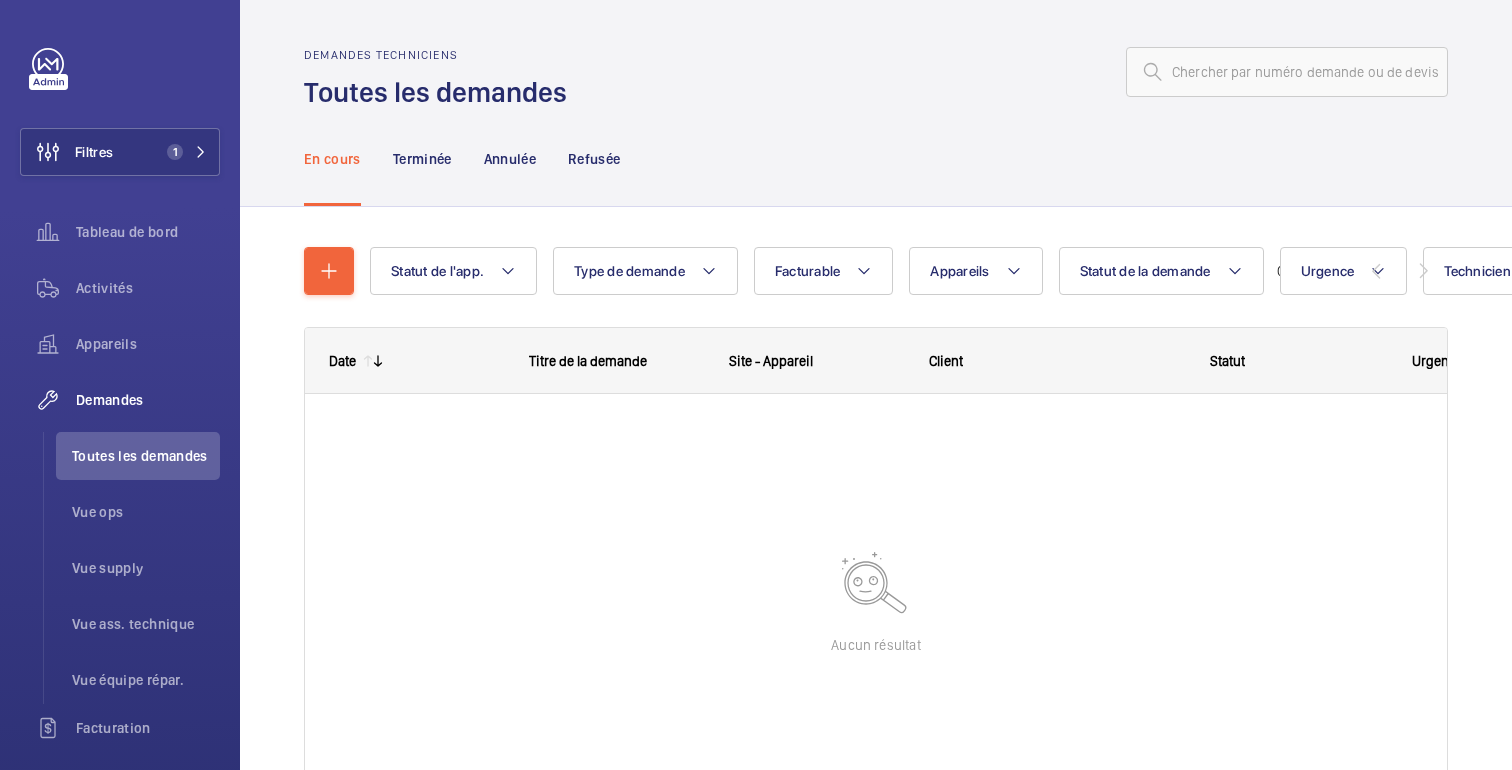scroll, scrollTop: 0, scrollLeft: 0, axis: both 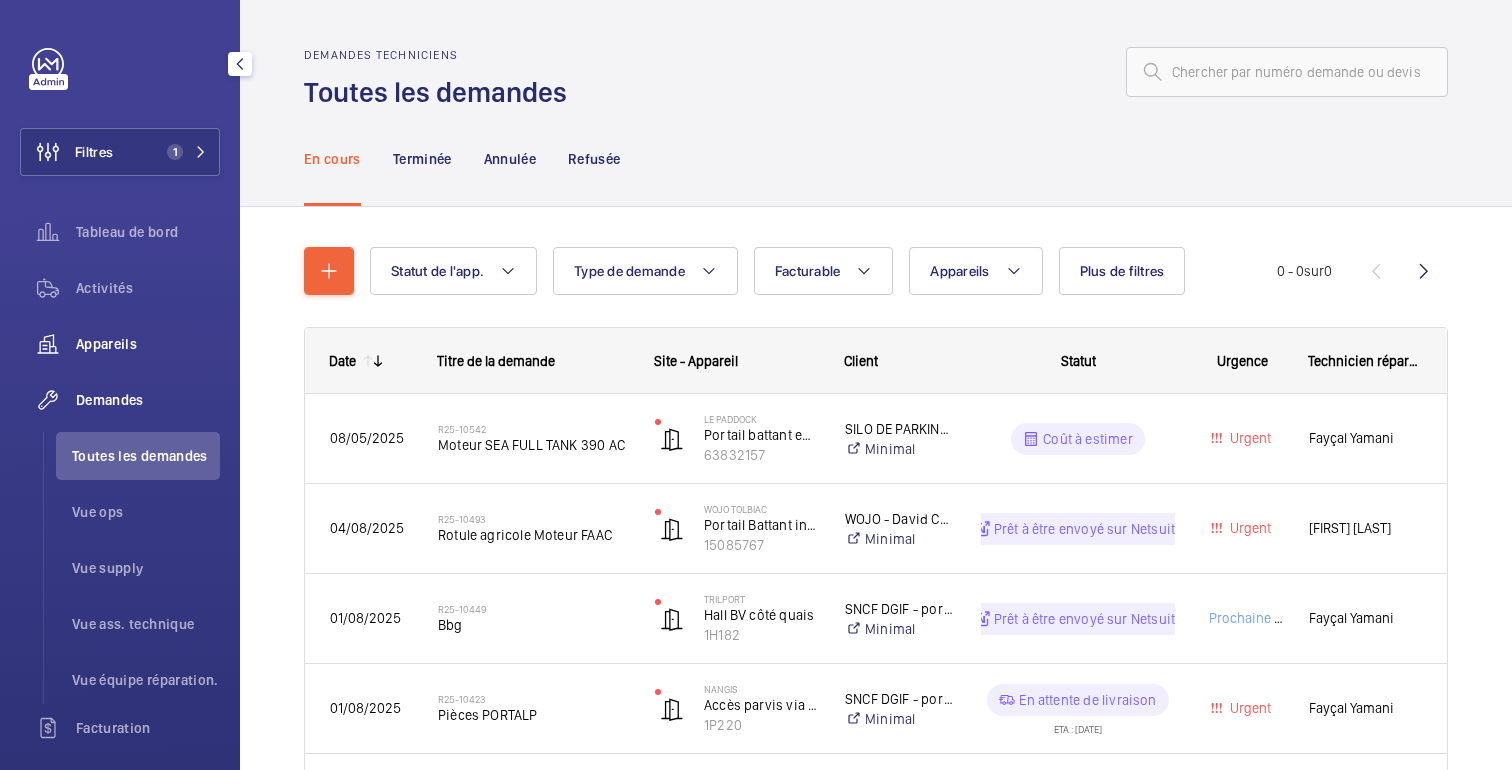 click on "Appareils" 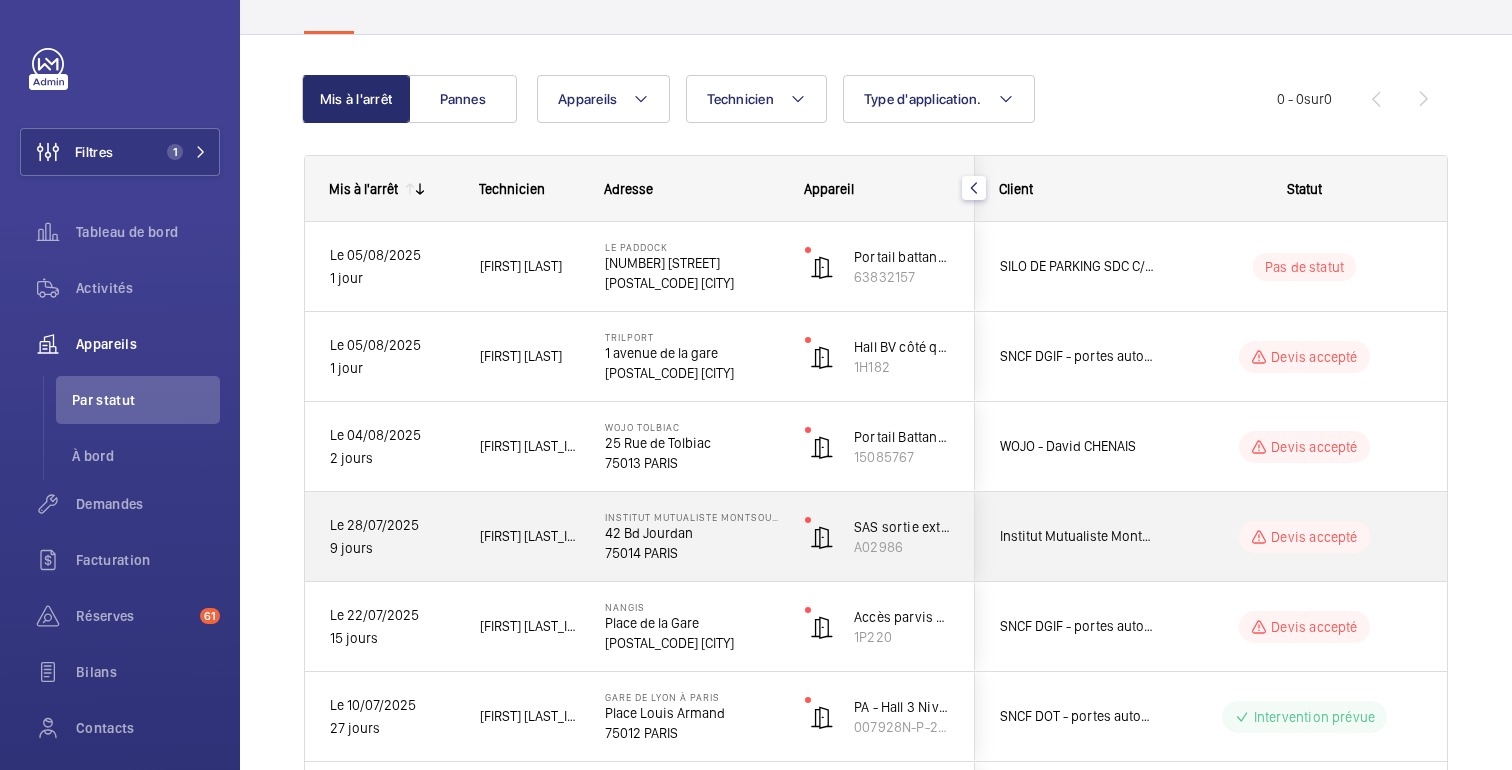 scroll, scrollTop: 158, scrollLeft: 0, axis: vertical 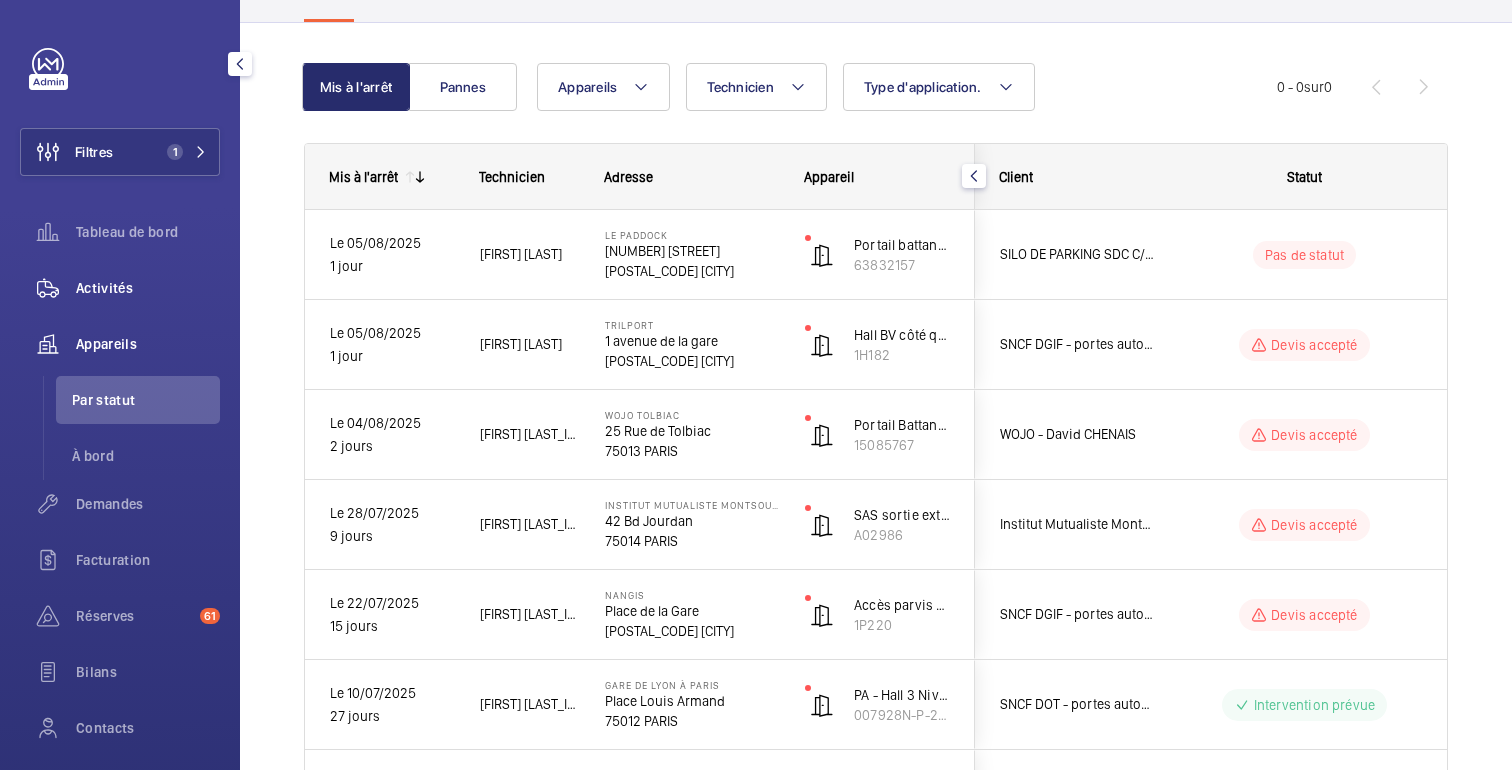 click on "Activités" 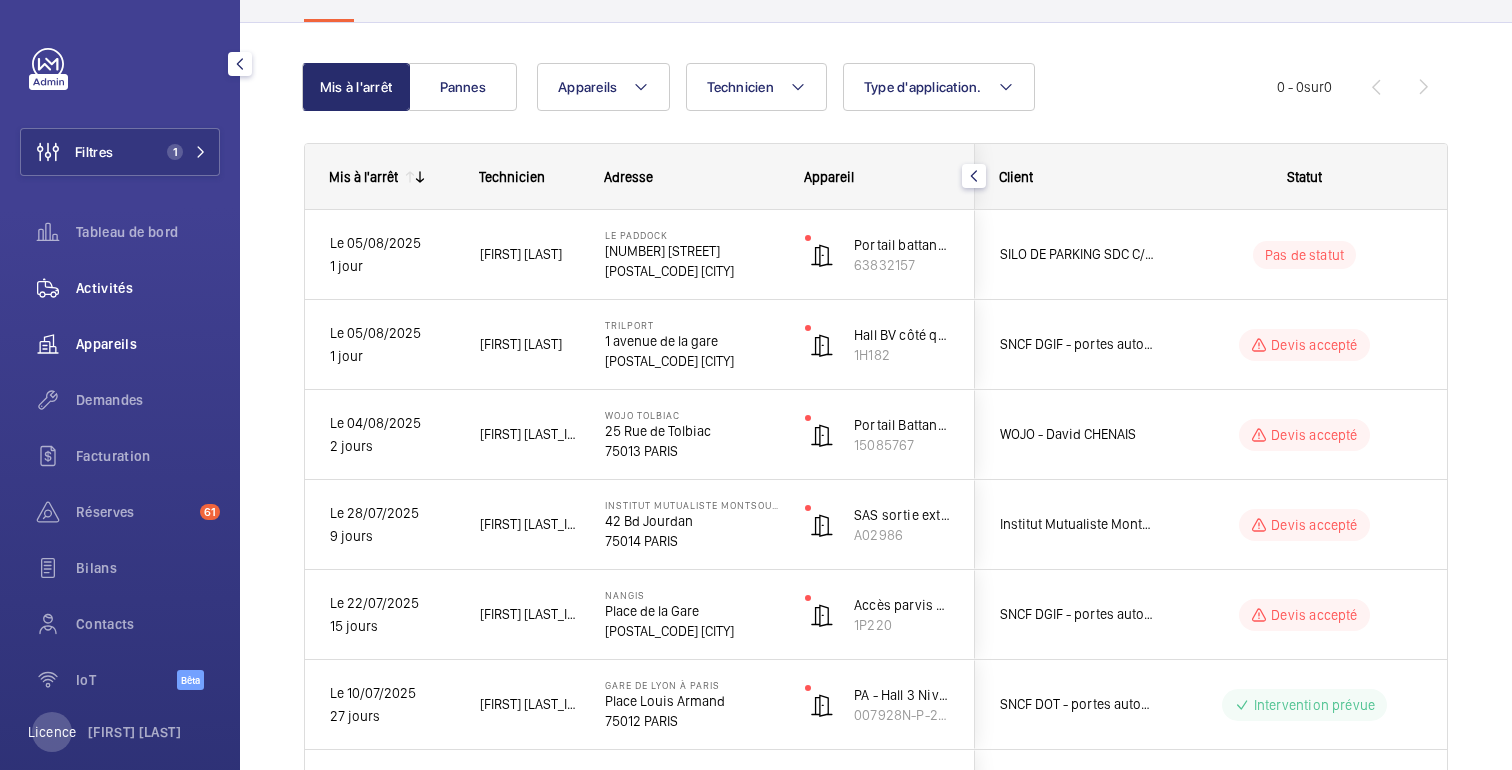 scroll, scrollTop: 0, scrollLeft: 0, axis: both 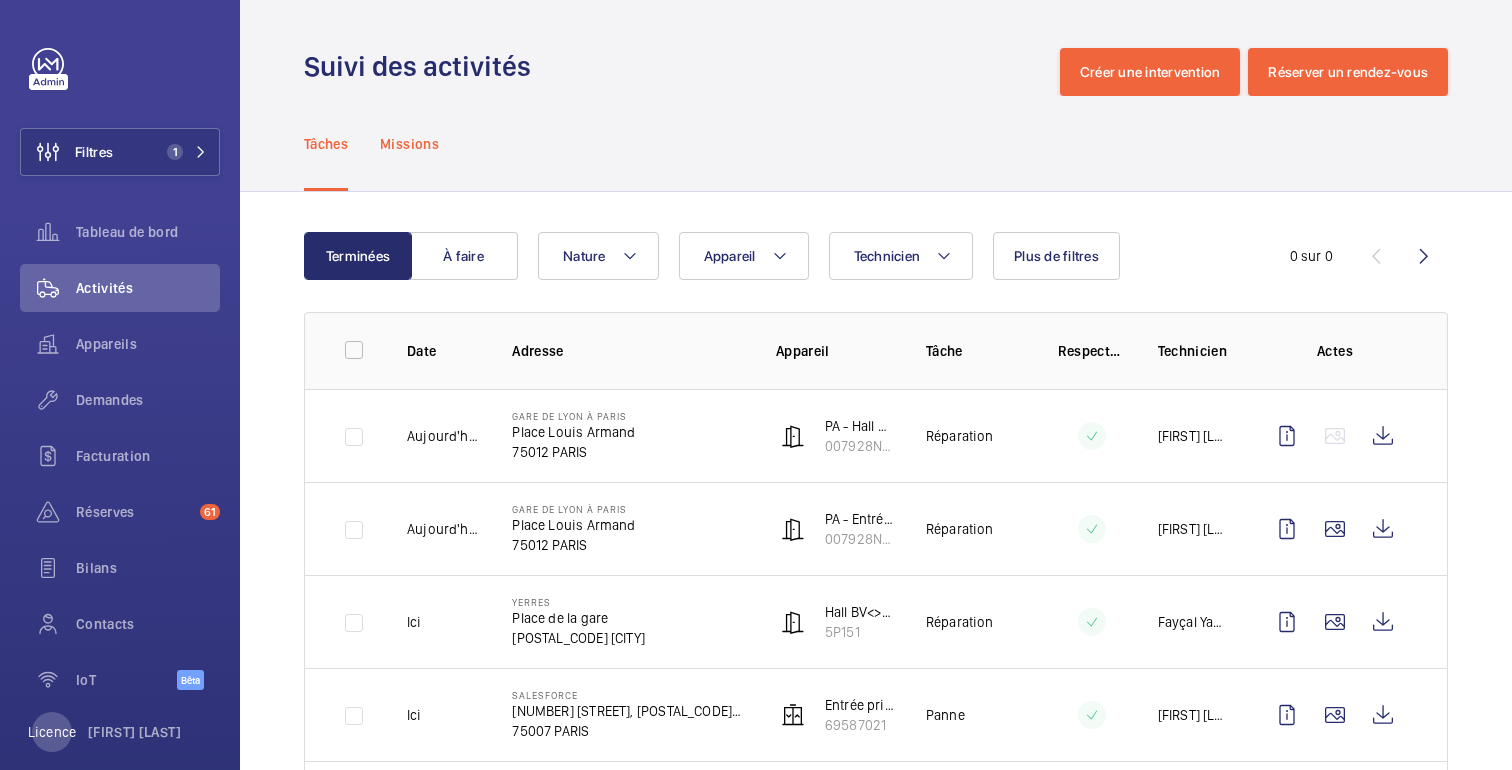 click on "Missions" 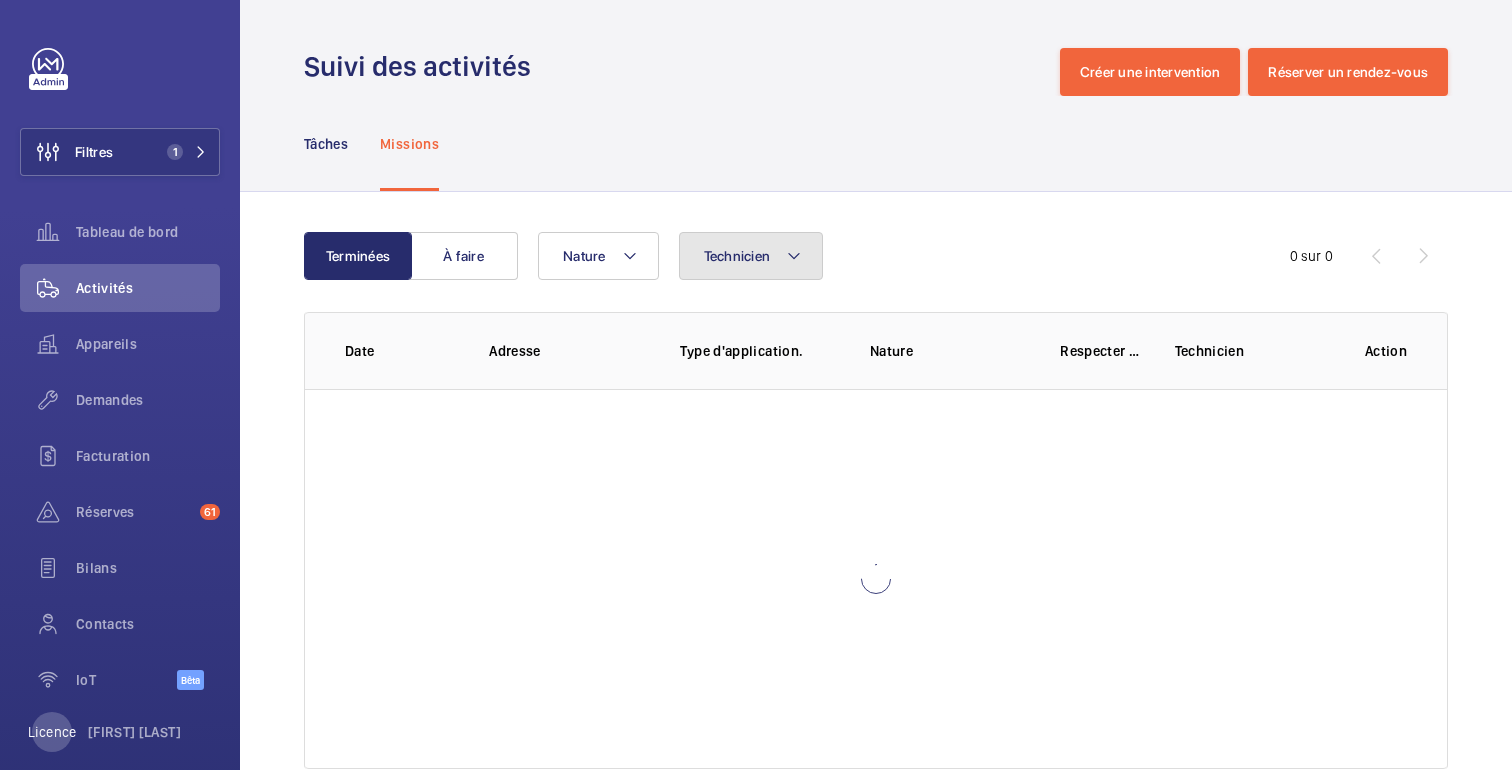 click on "Technicien" 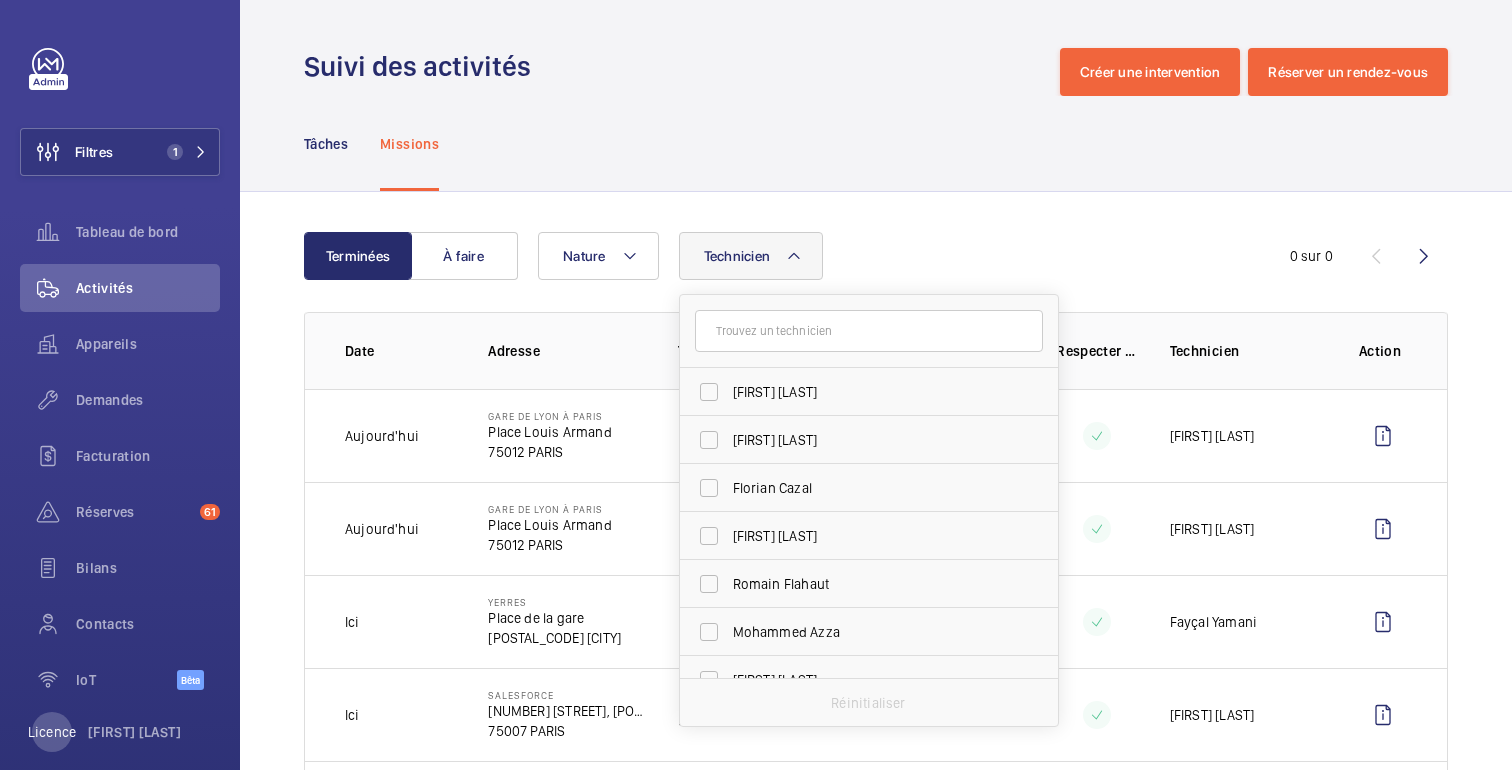 click 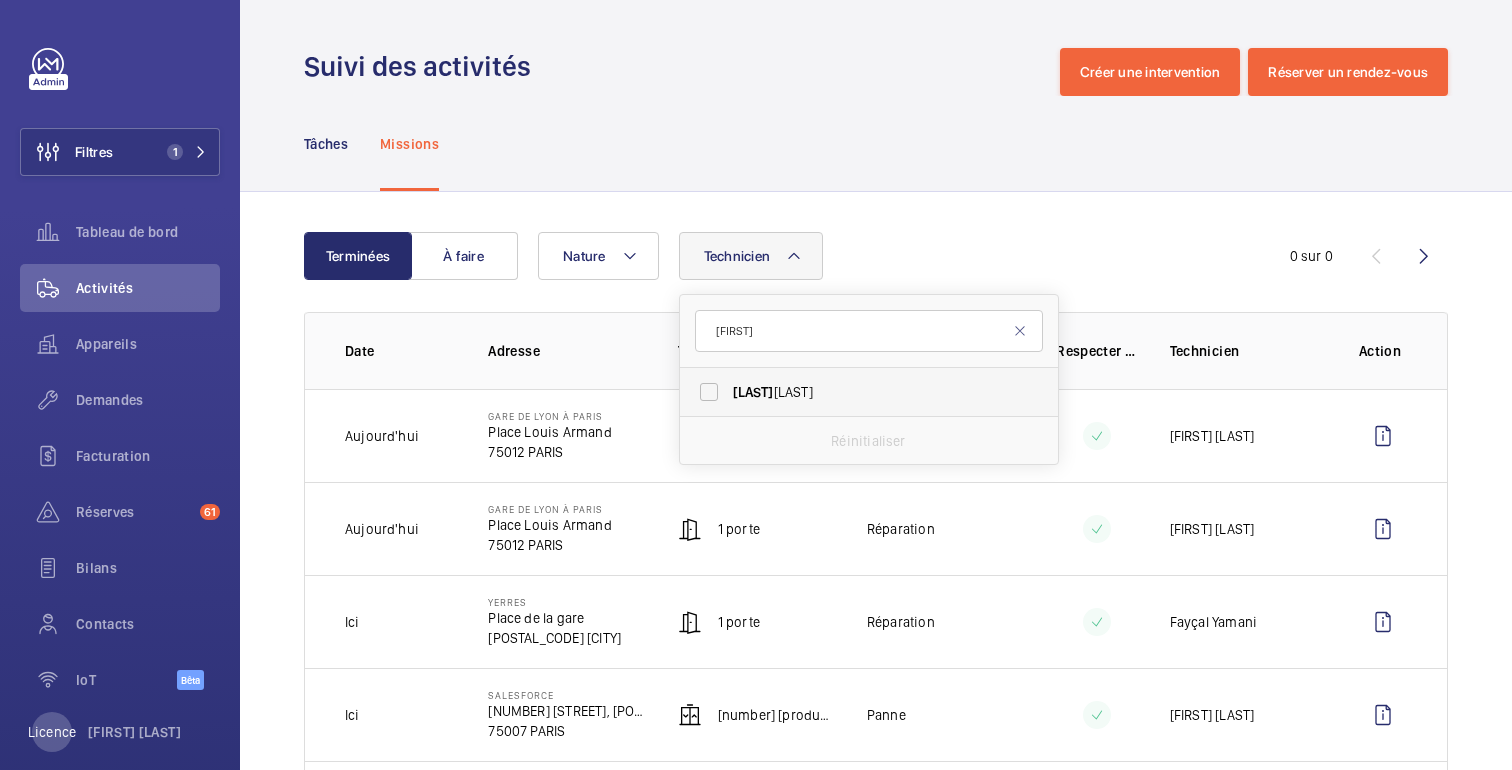 type on "[FIRST]" 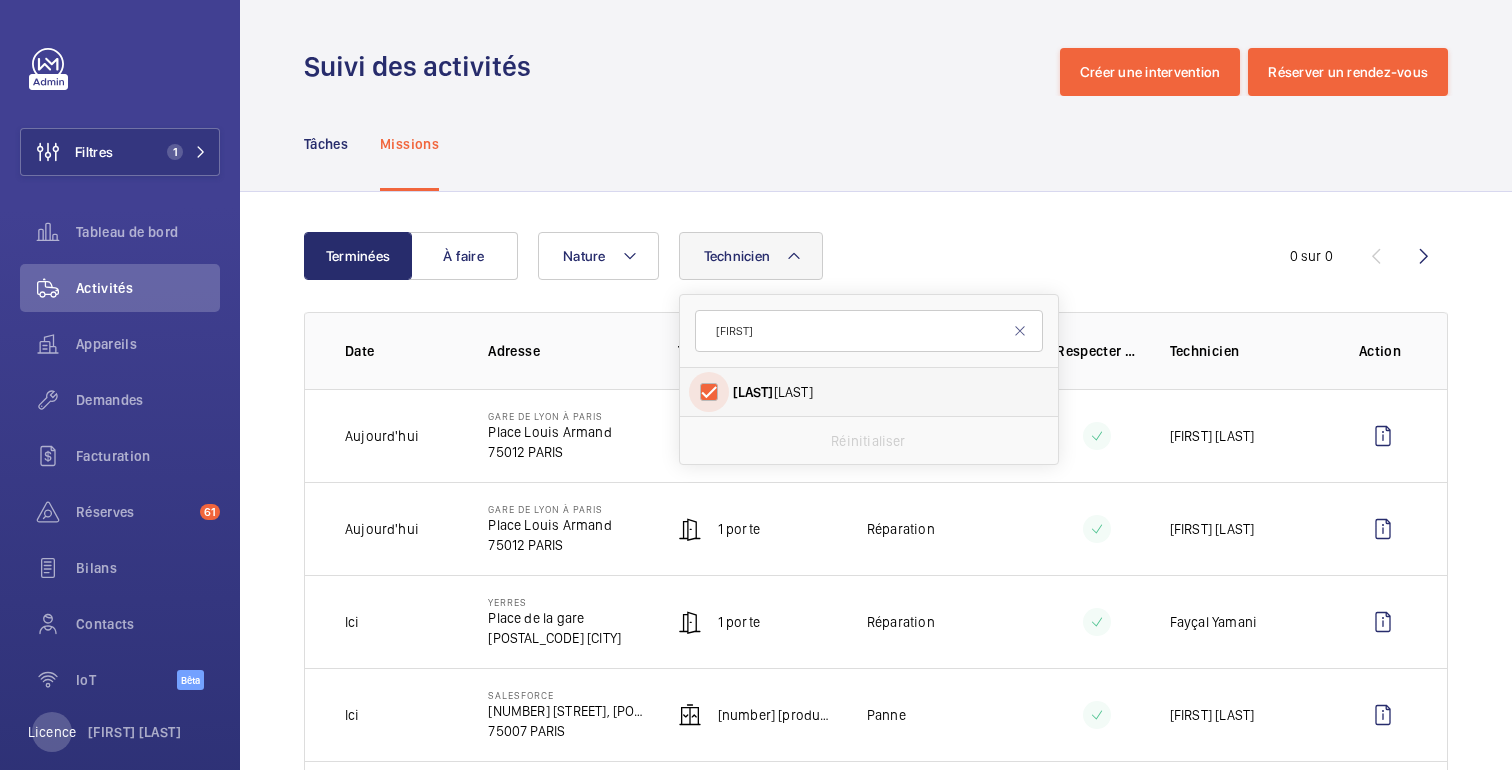checkbox on "true" 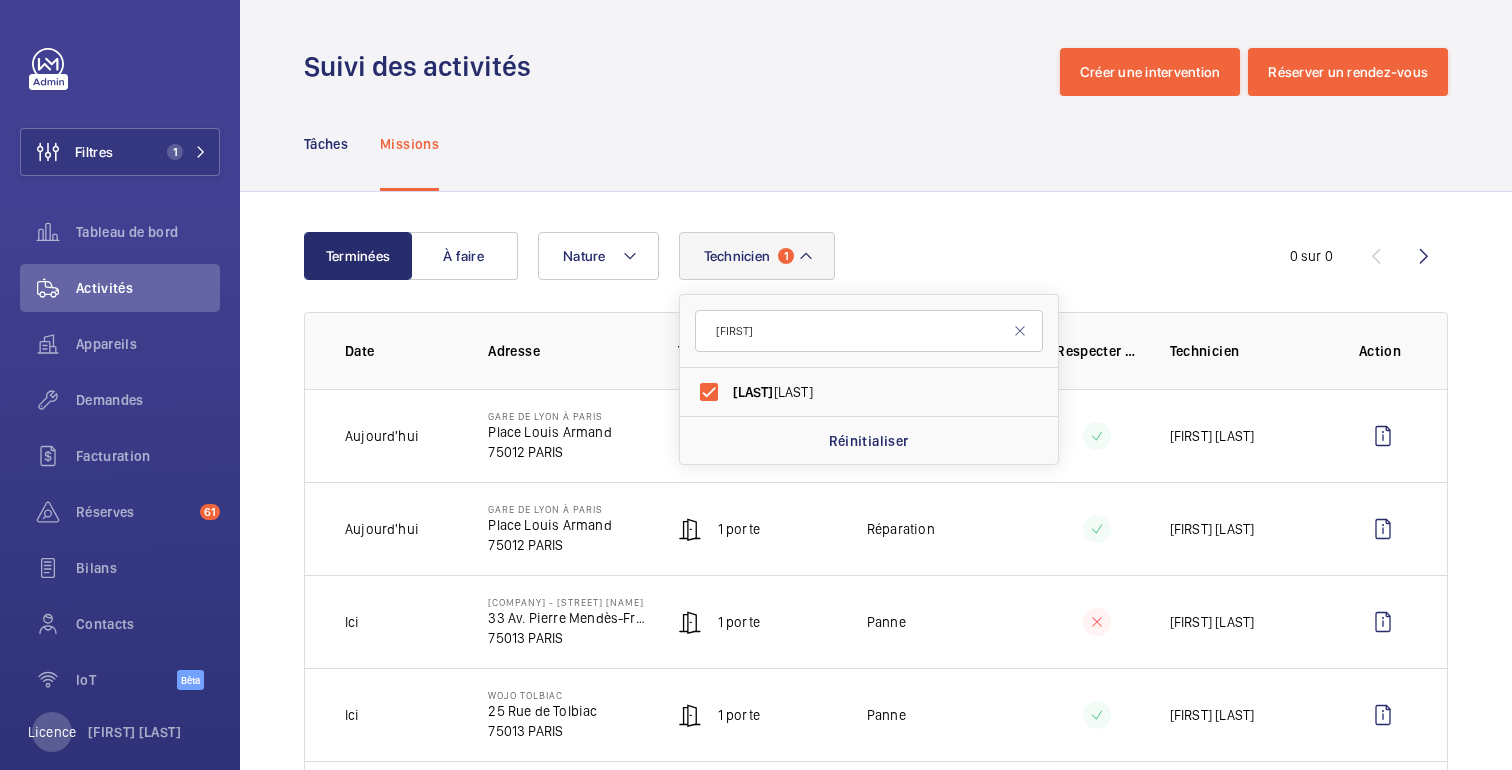click on "Technicien [NUMBER] [FIRST] [LAST] Réinitialiser Nature" 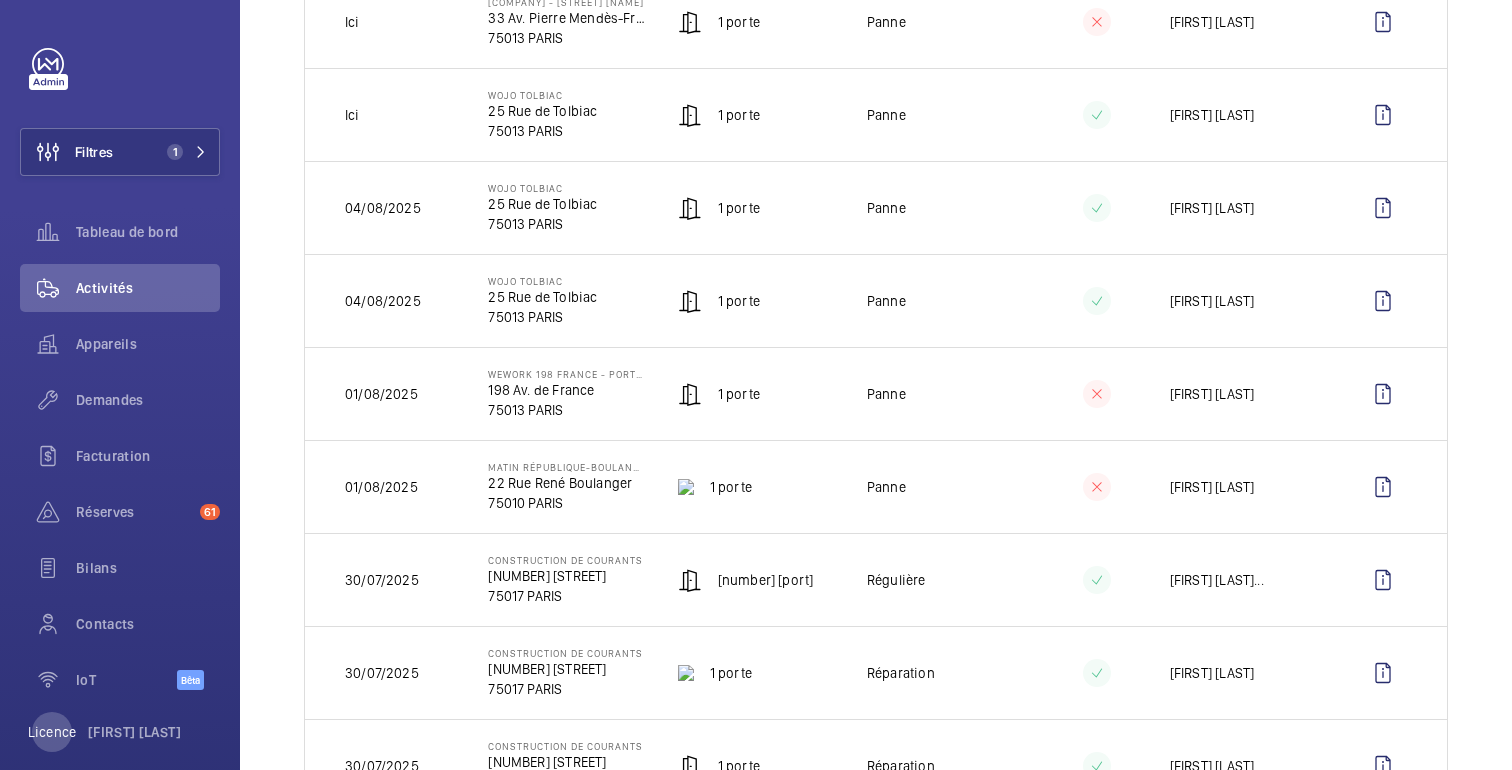 scroll, scrollTop: 0, scrollLeft: 0, axis: both 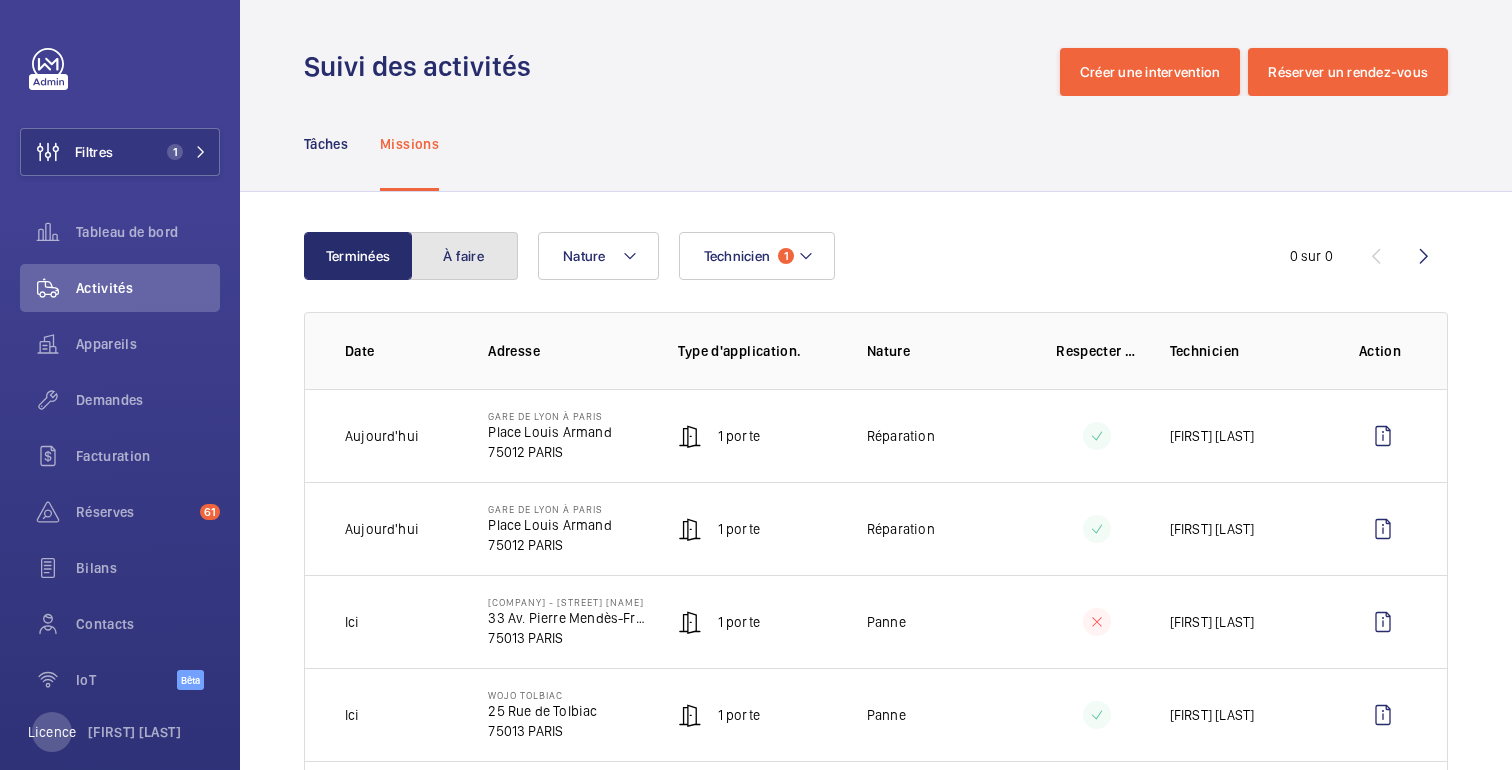 click on "À faire" 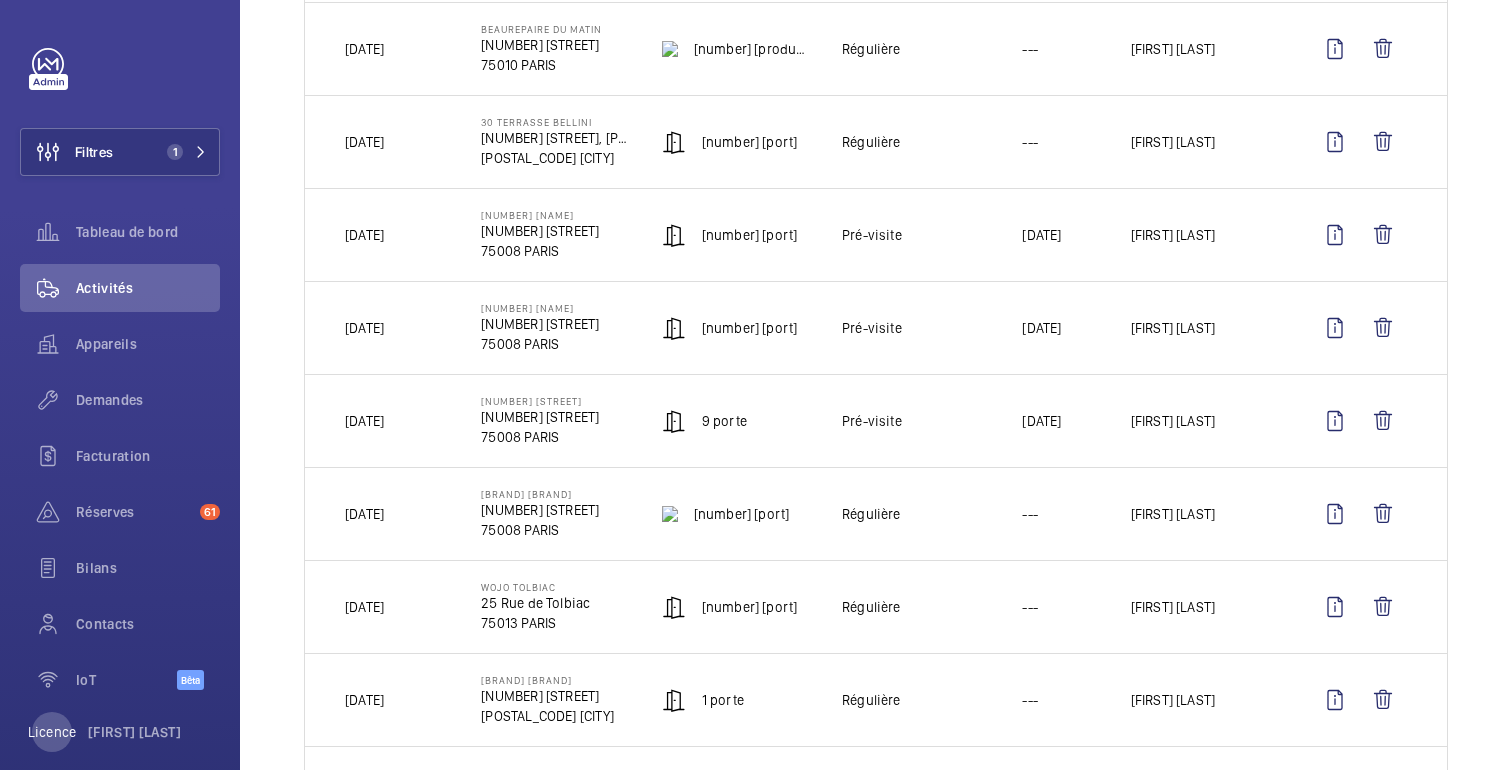 scroll, scrollTop: 1504, scrollLeft: 0, axis: vertical 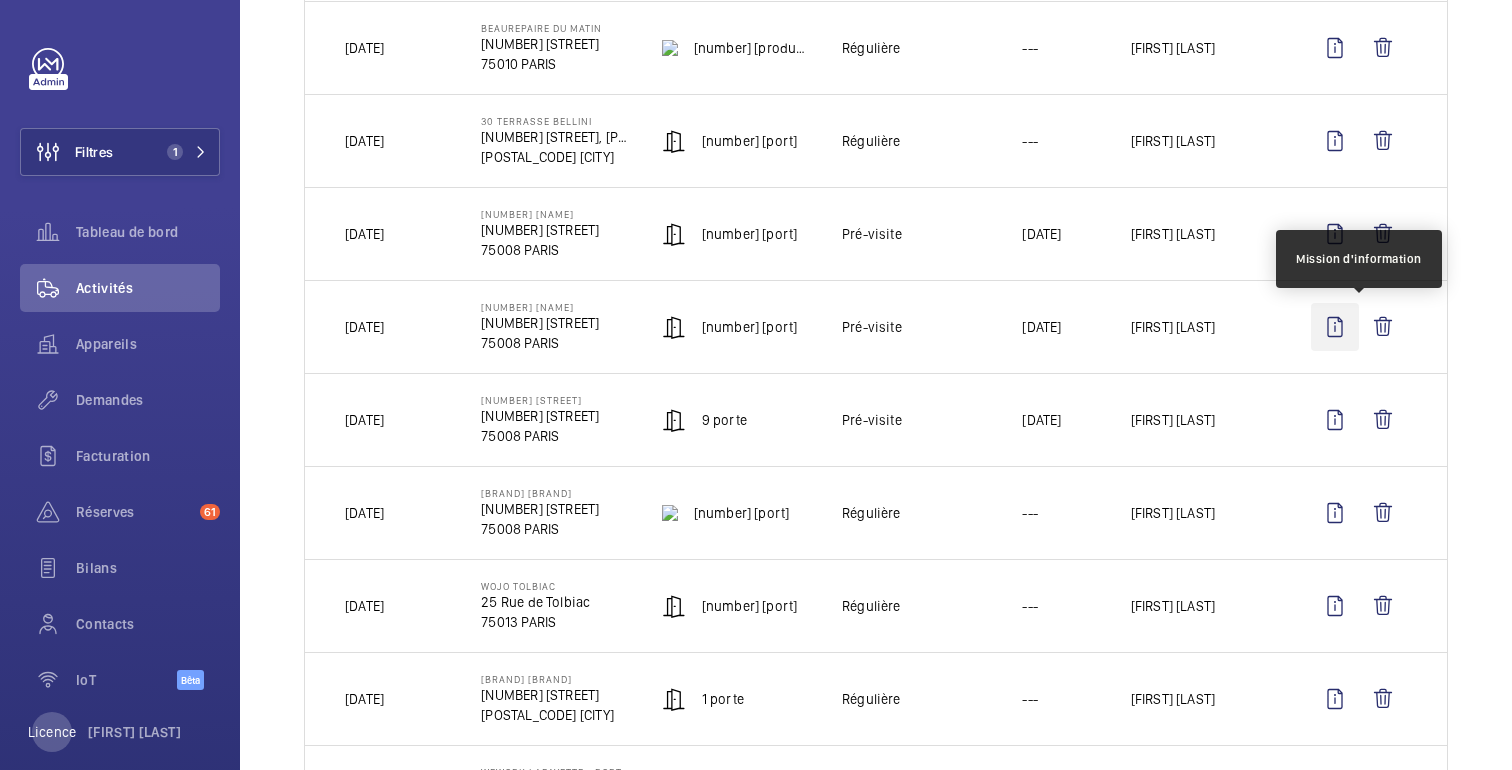 click 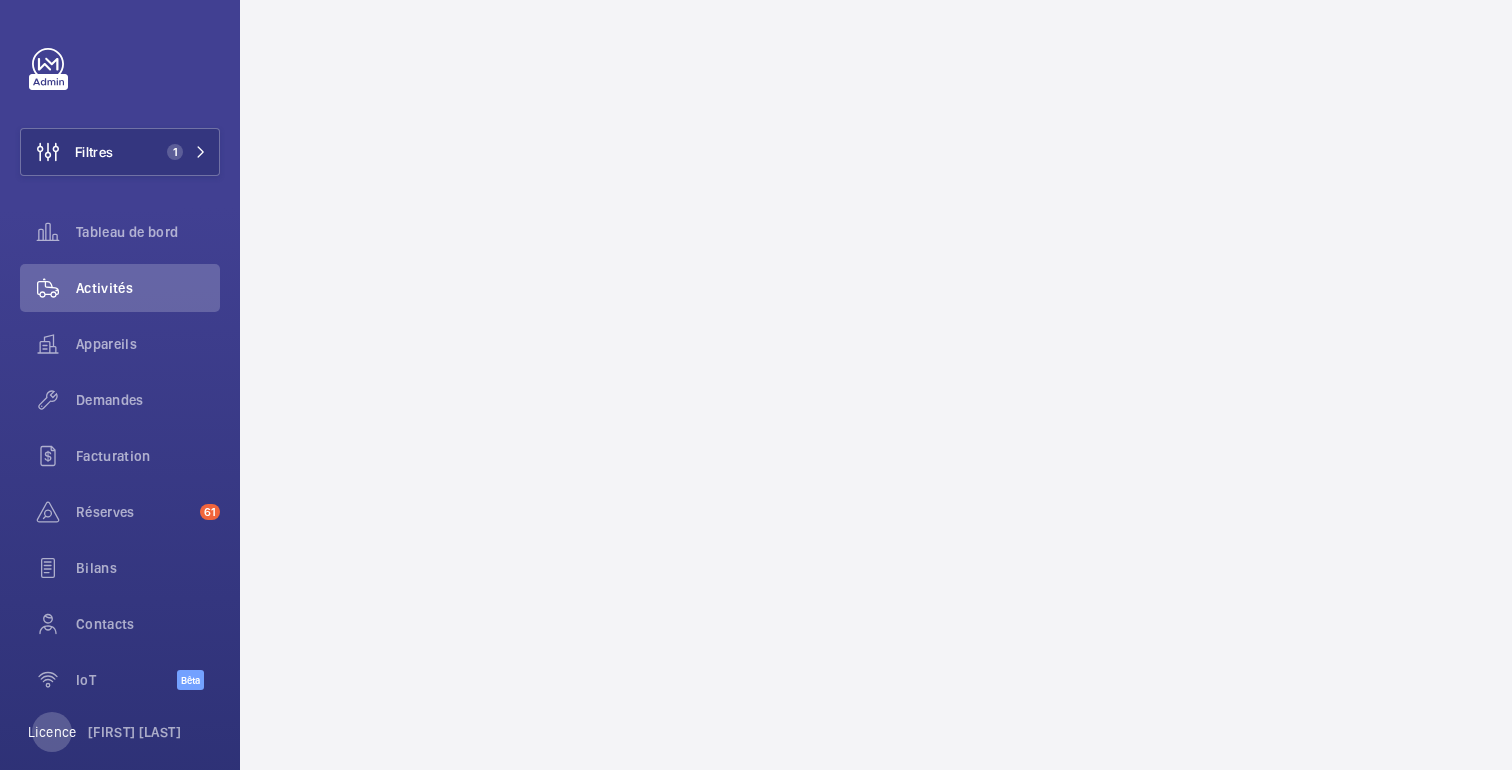 scroll, scrollTop: 0, scrollLeft: 0, axis: both 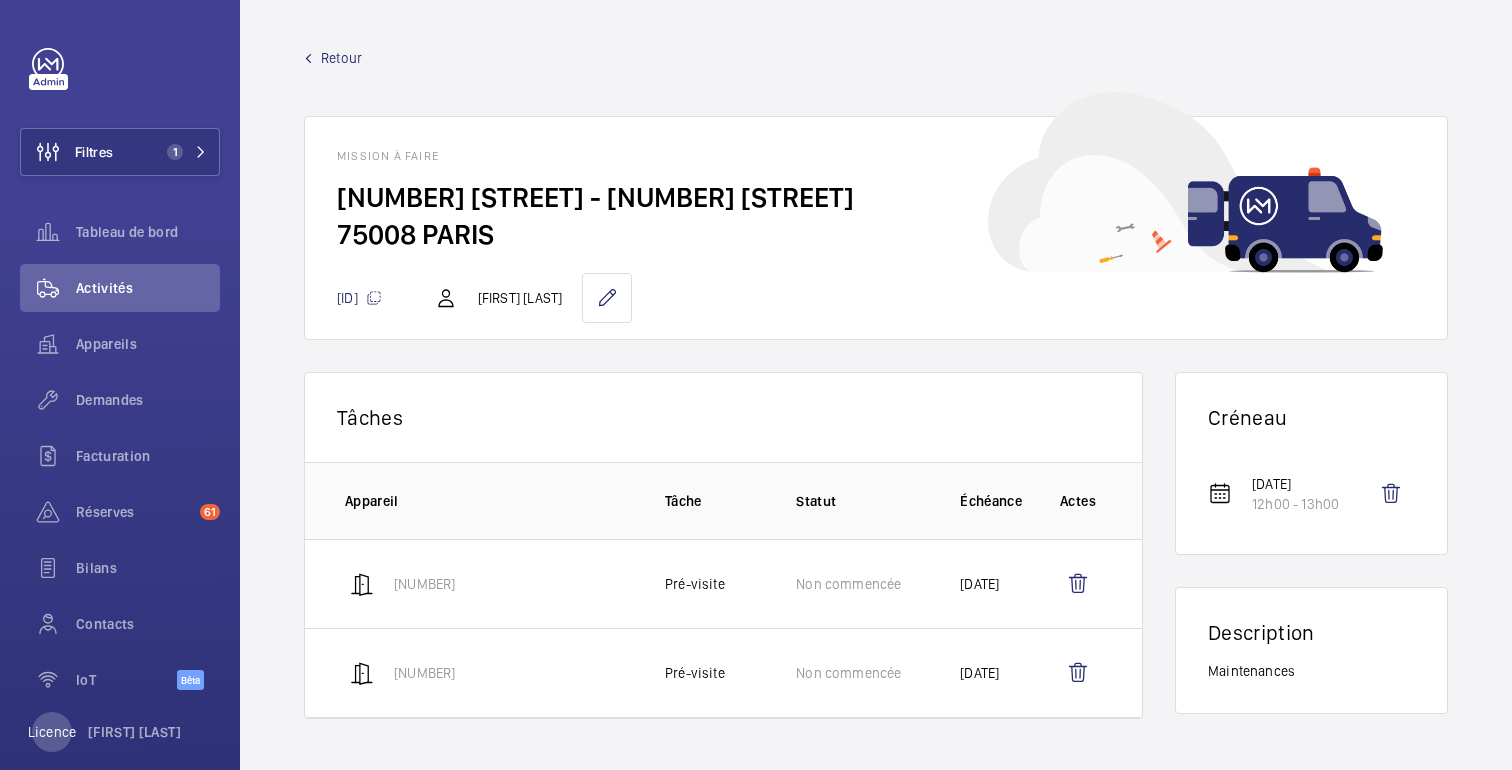 click on "Retour" 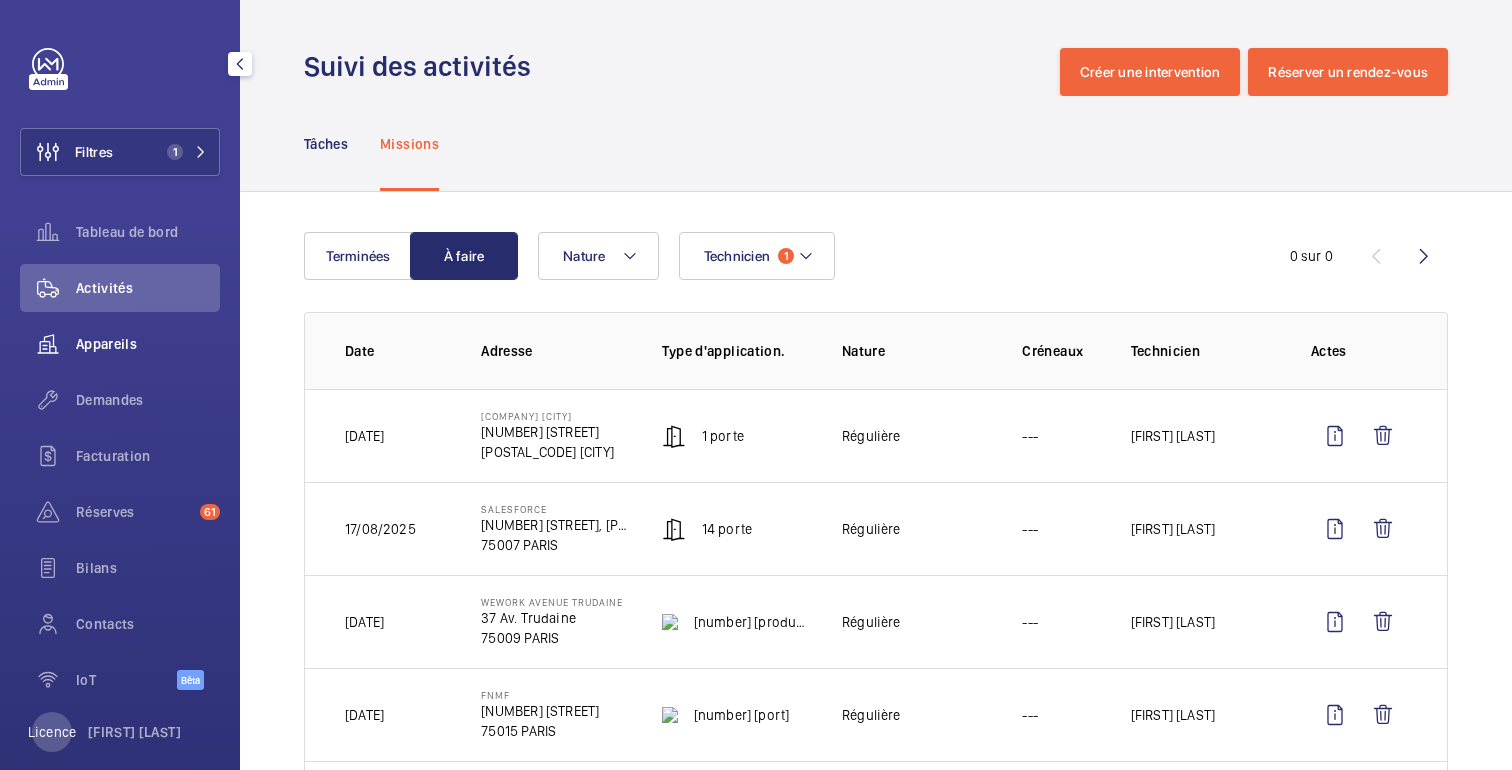 click on "Appareils" 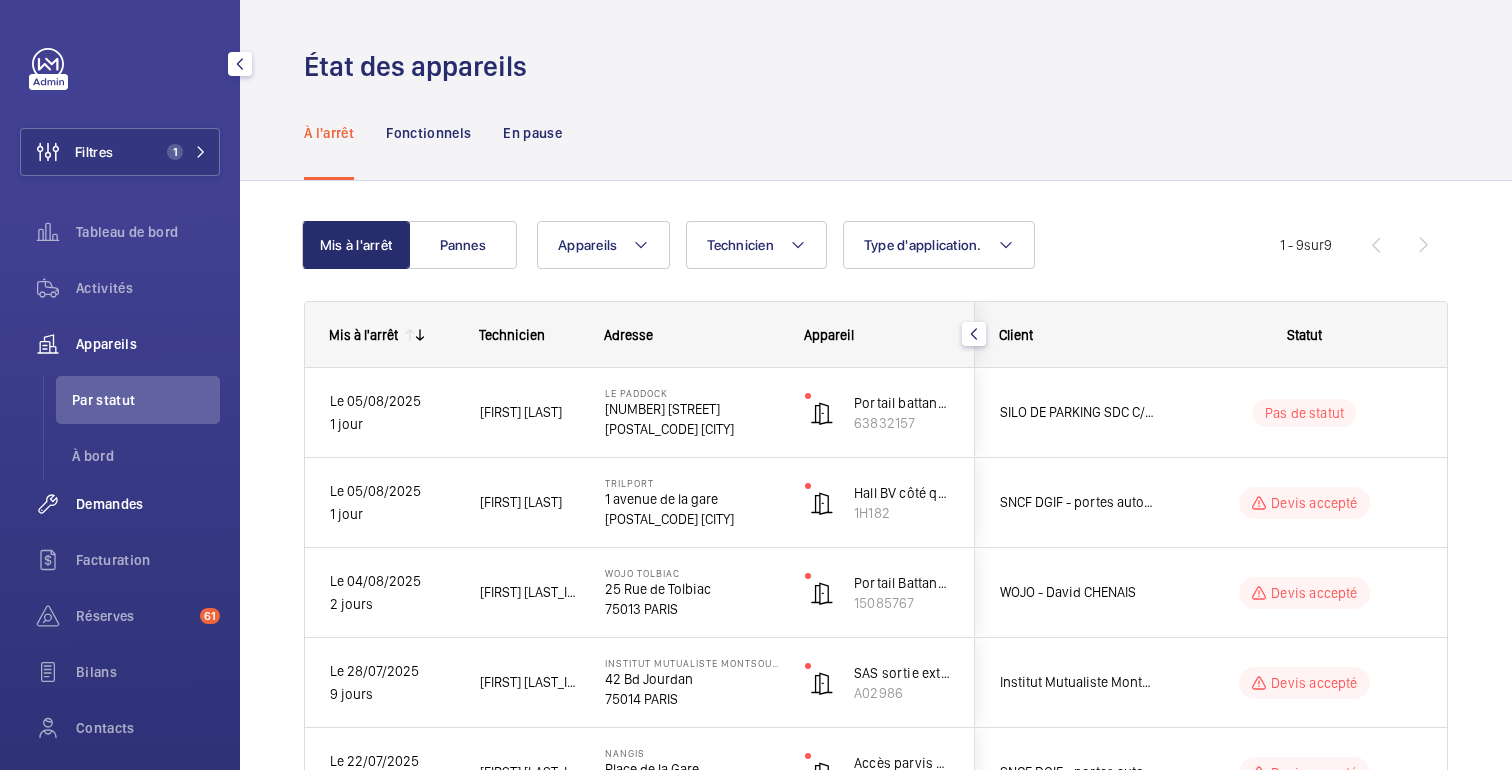 click on "Demandes" 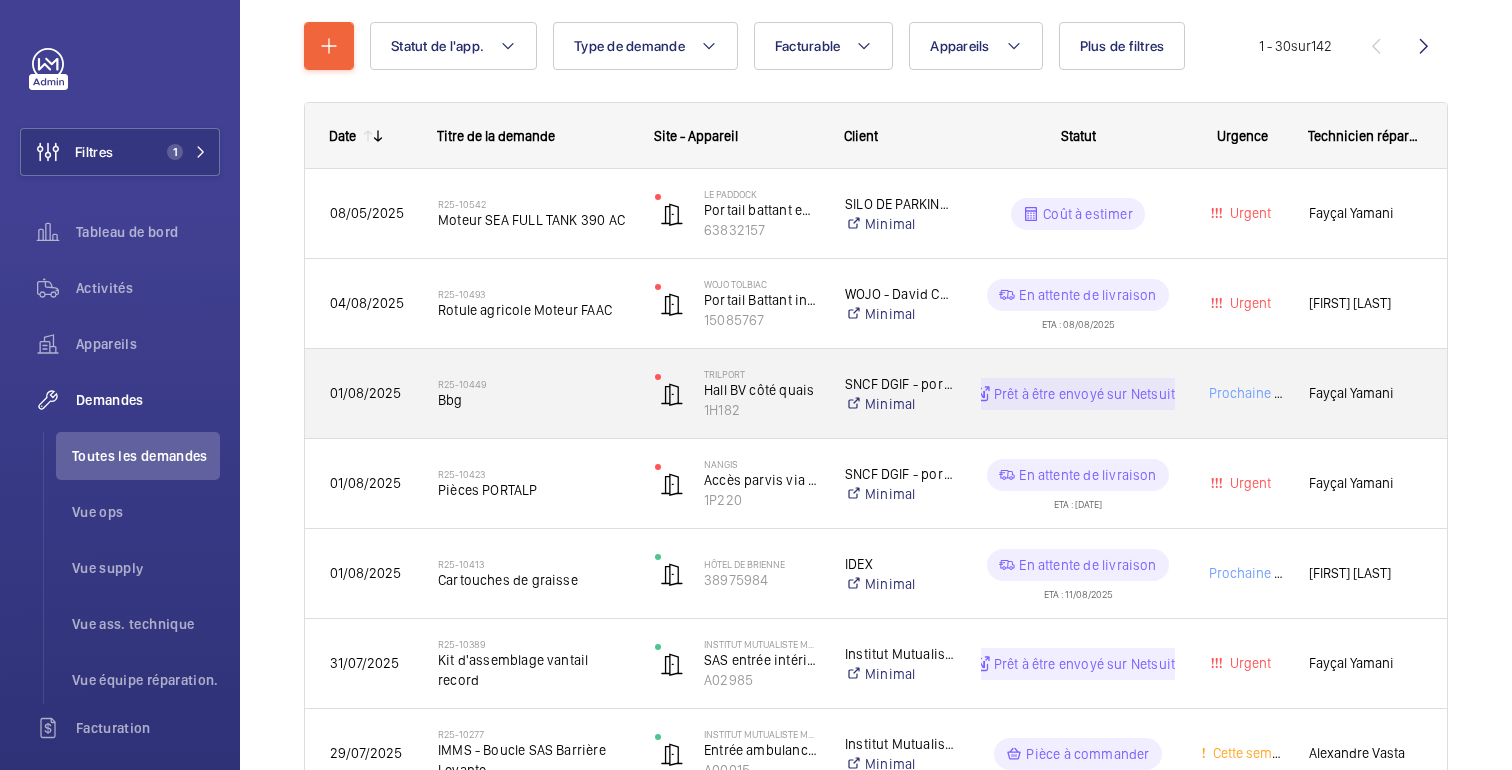 scroll, scrollTop: 223, scrollLeft: 0, axis: vertical 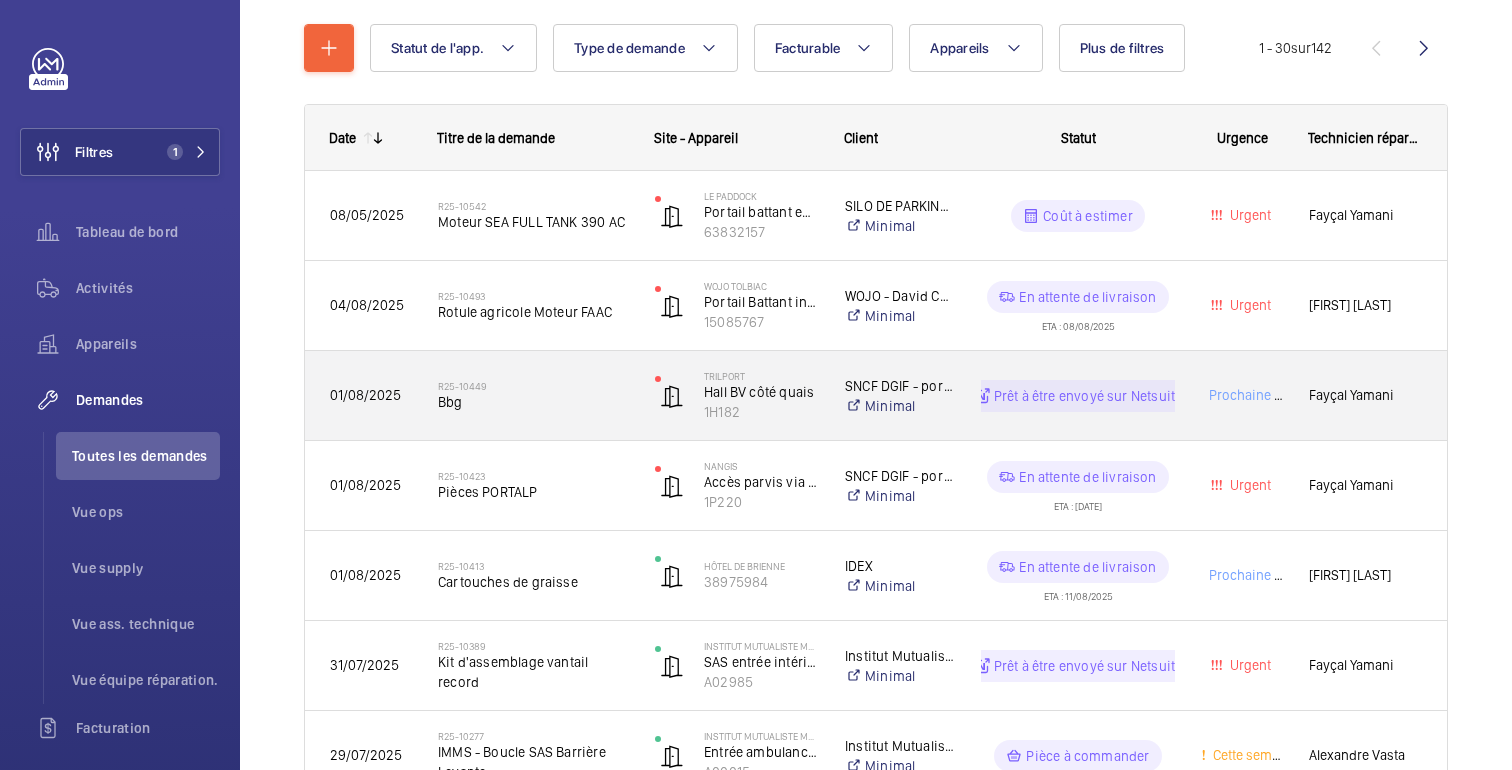 click on "Prêt à être envoyé sur Netsuite" 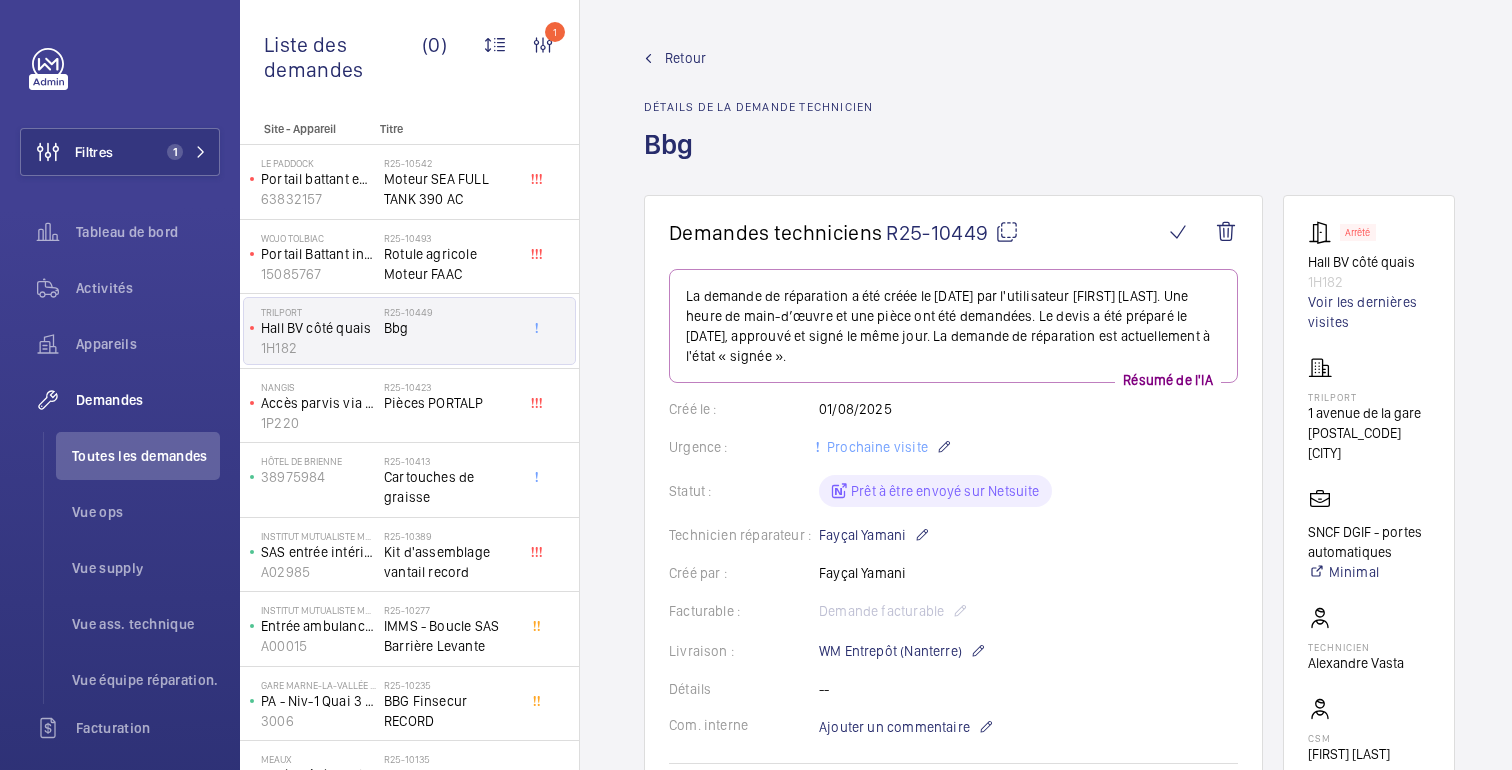 click 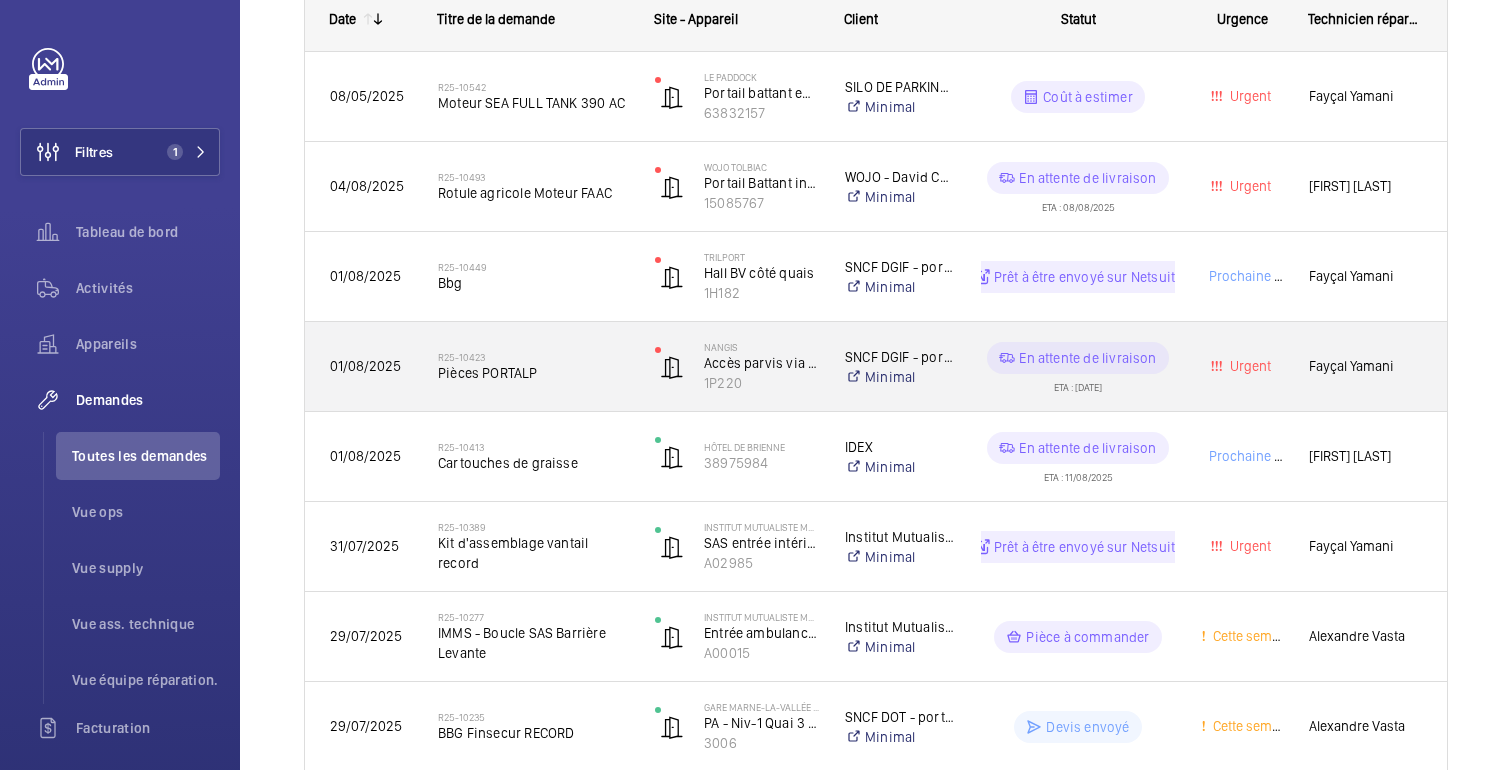 scroll, scrollTop: 353, scrollLeft: 0, axis: vertical 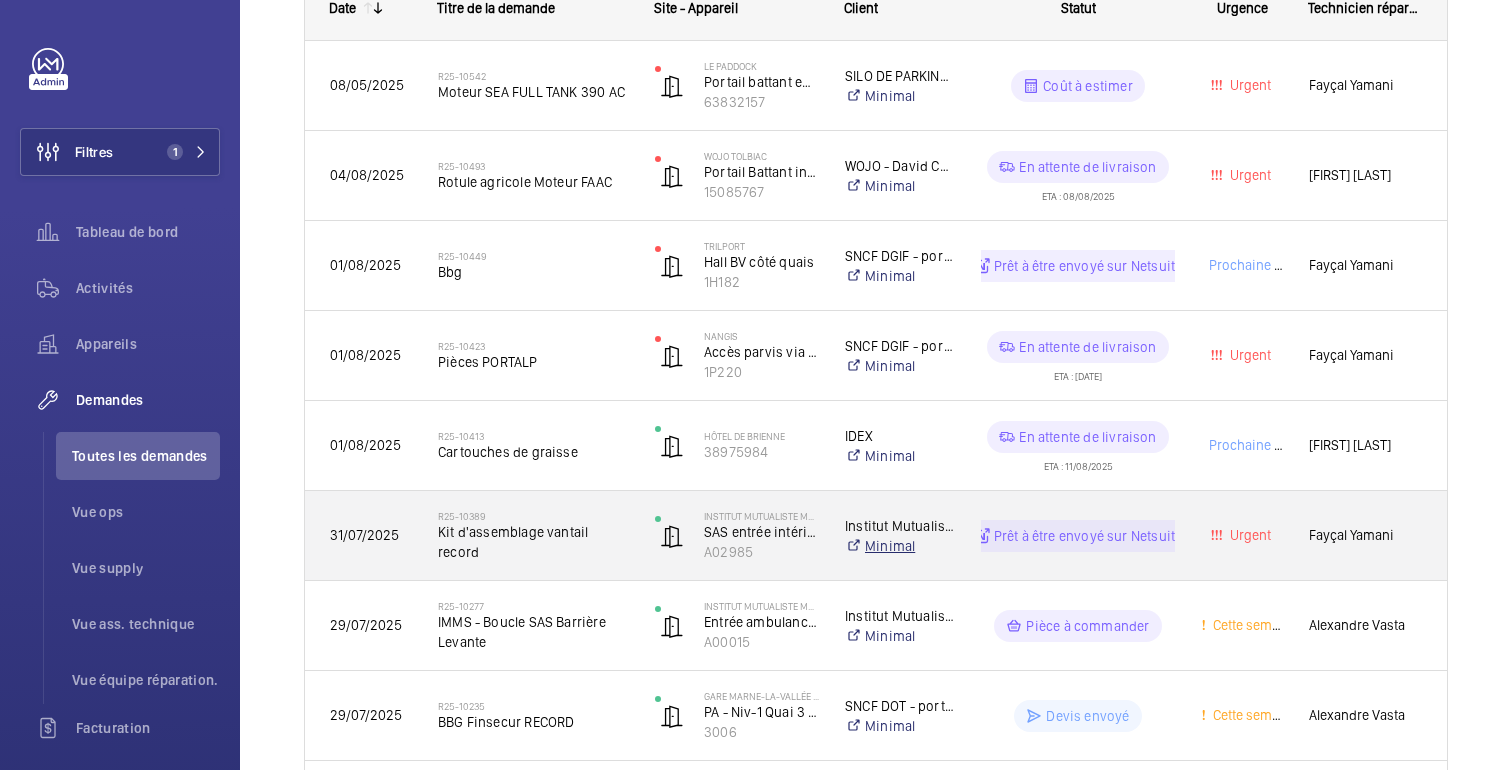 click on "Minimal" 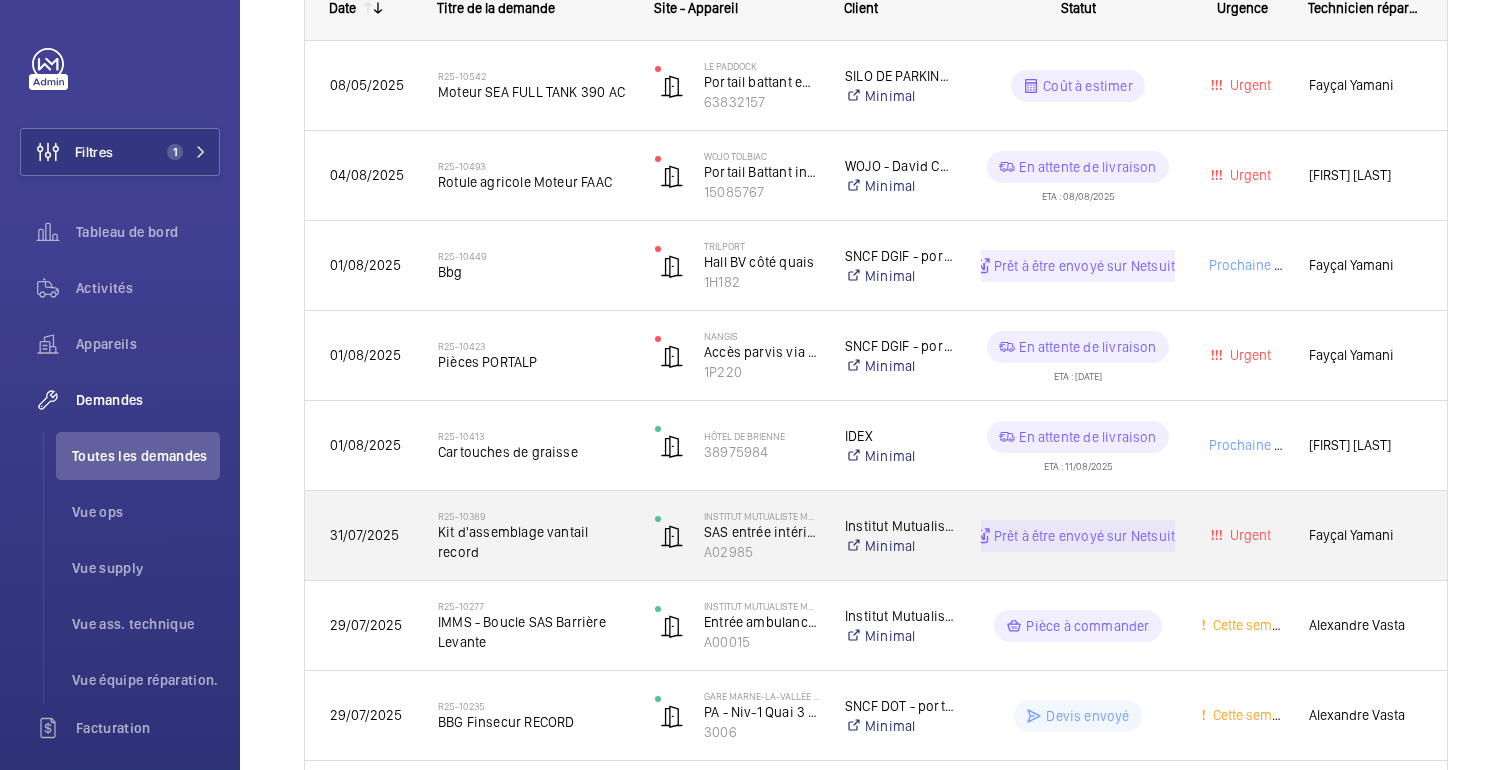 click on "Prêt à être envoyé sur Netsuite" 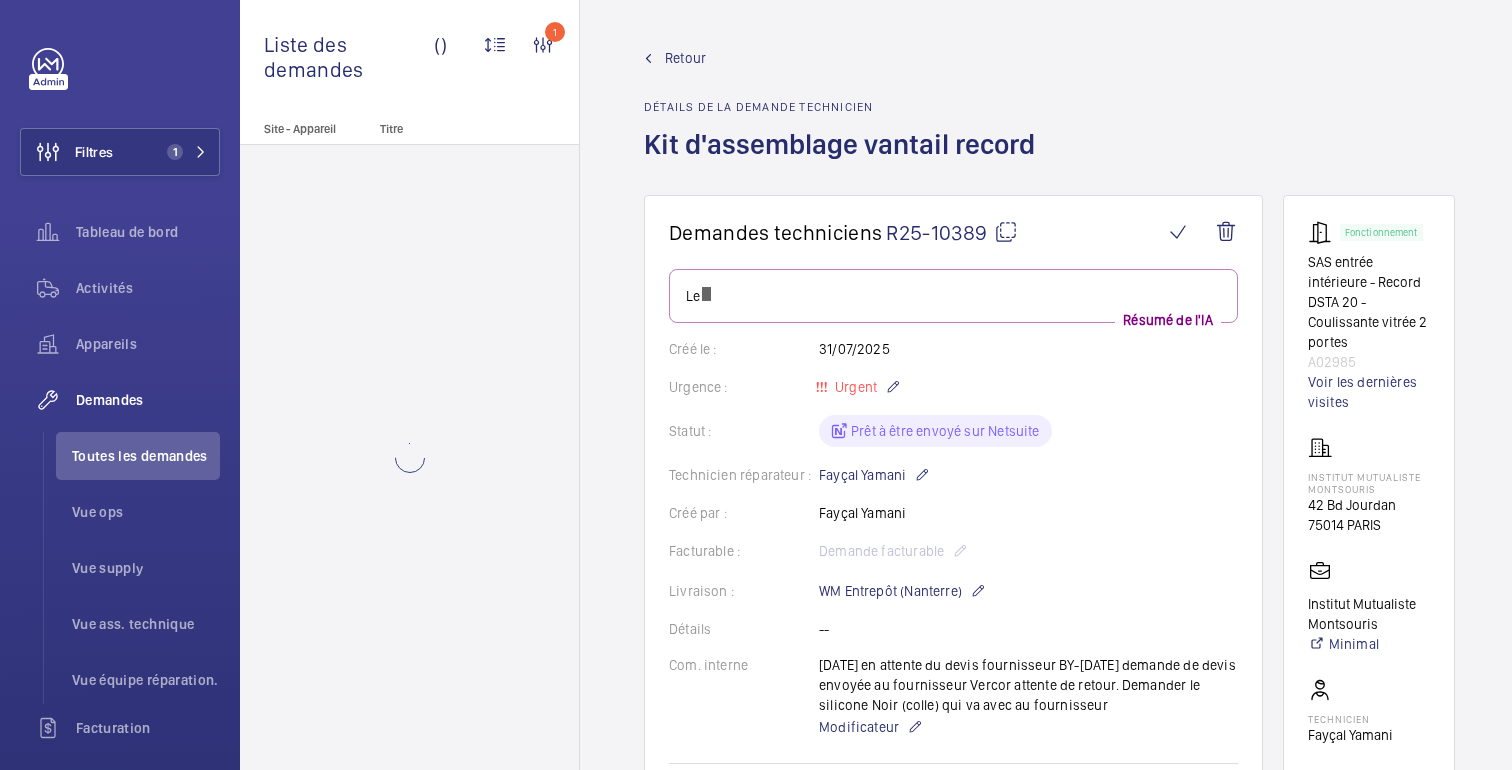 click 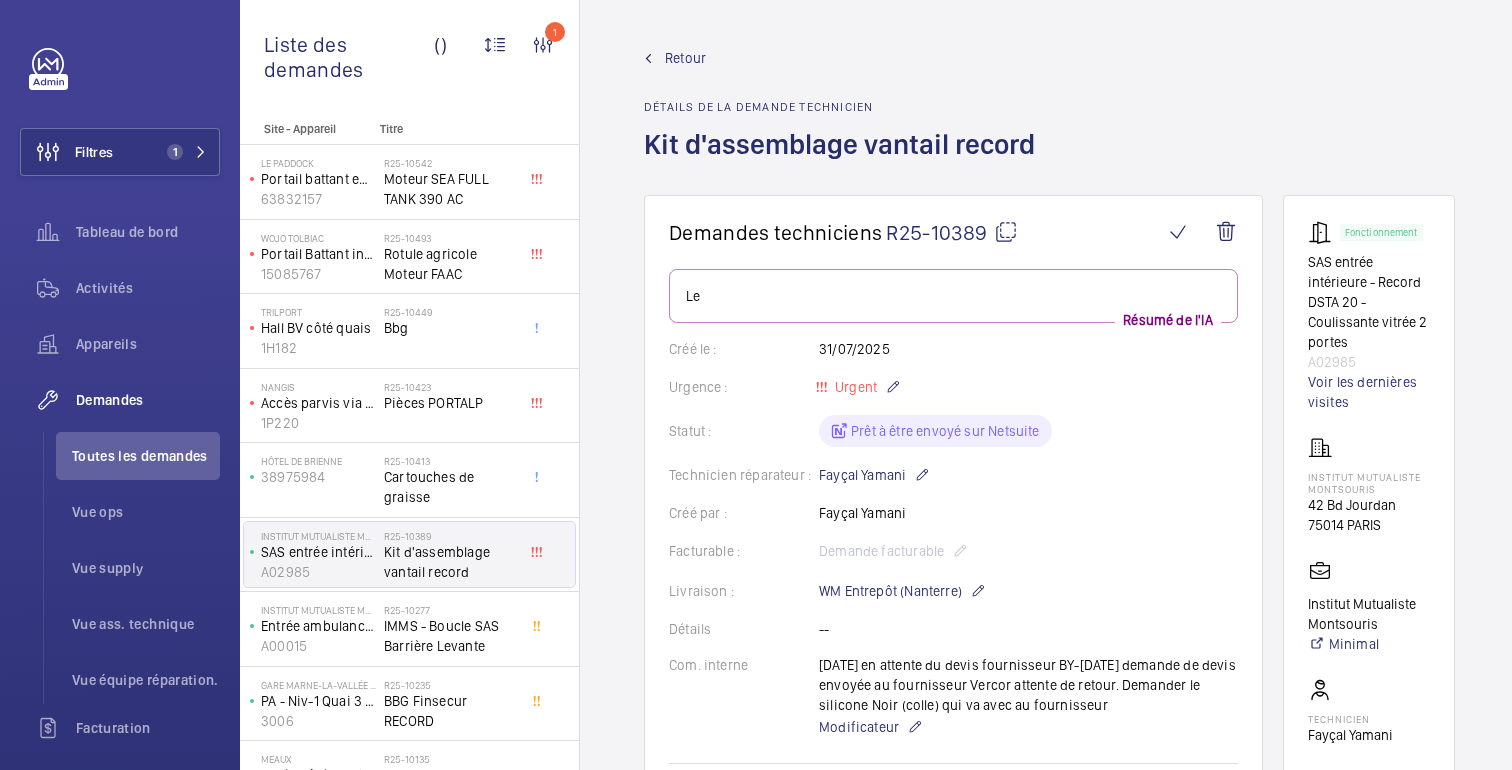 click on "Retour" 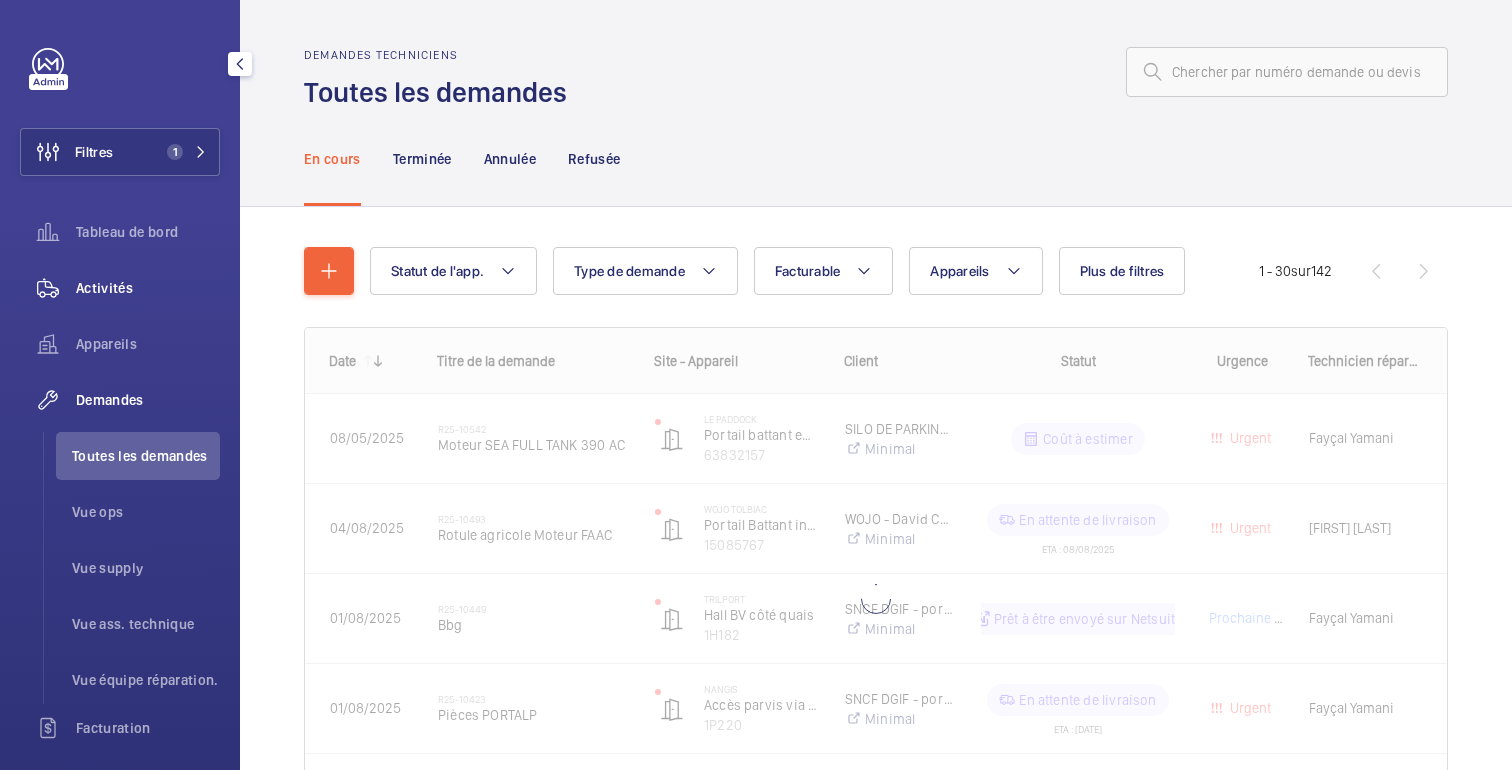 click on "Activités" 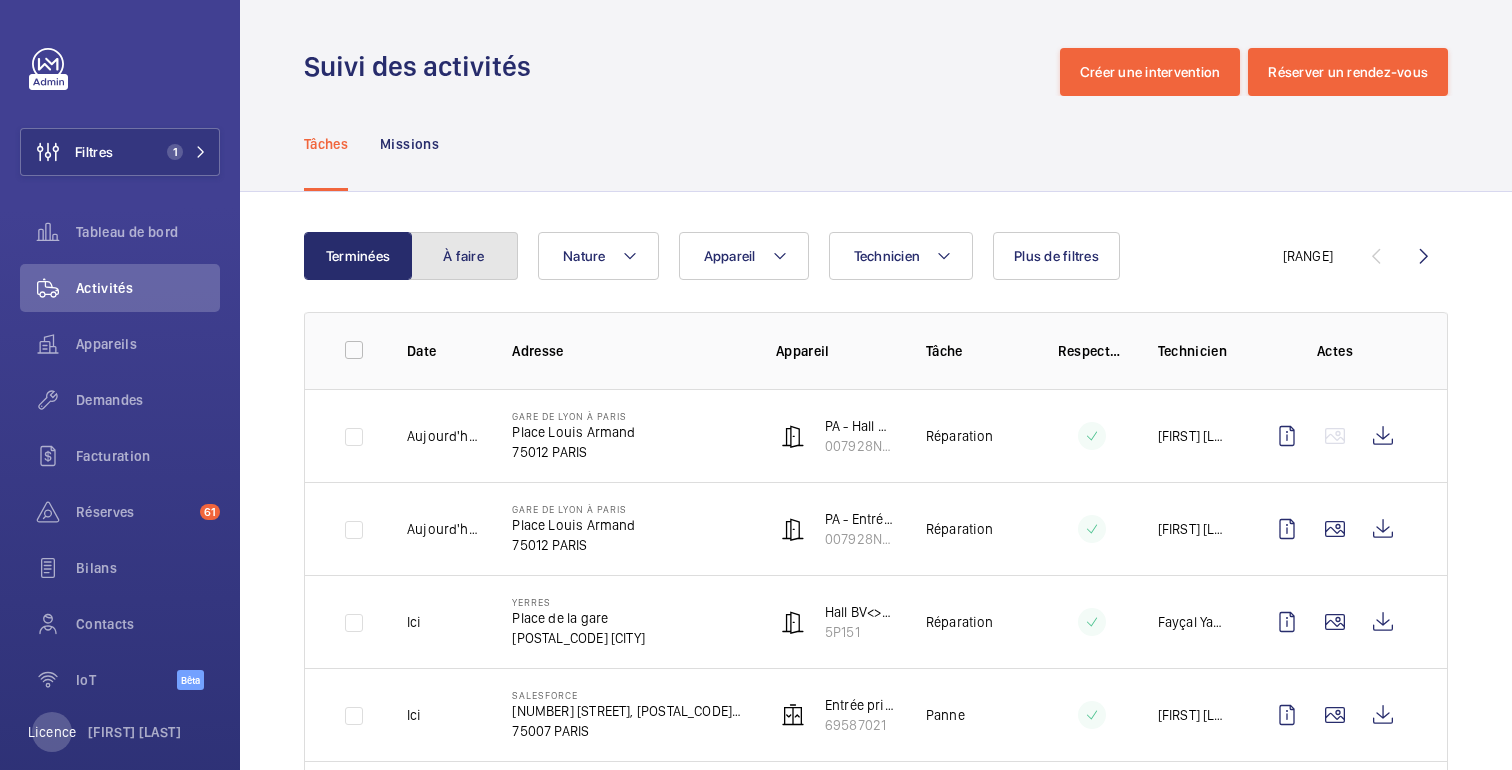 click on "À faire" 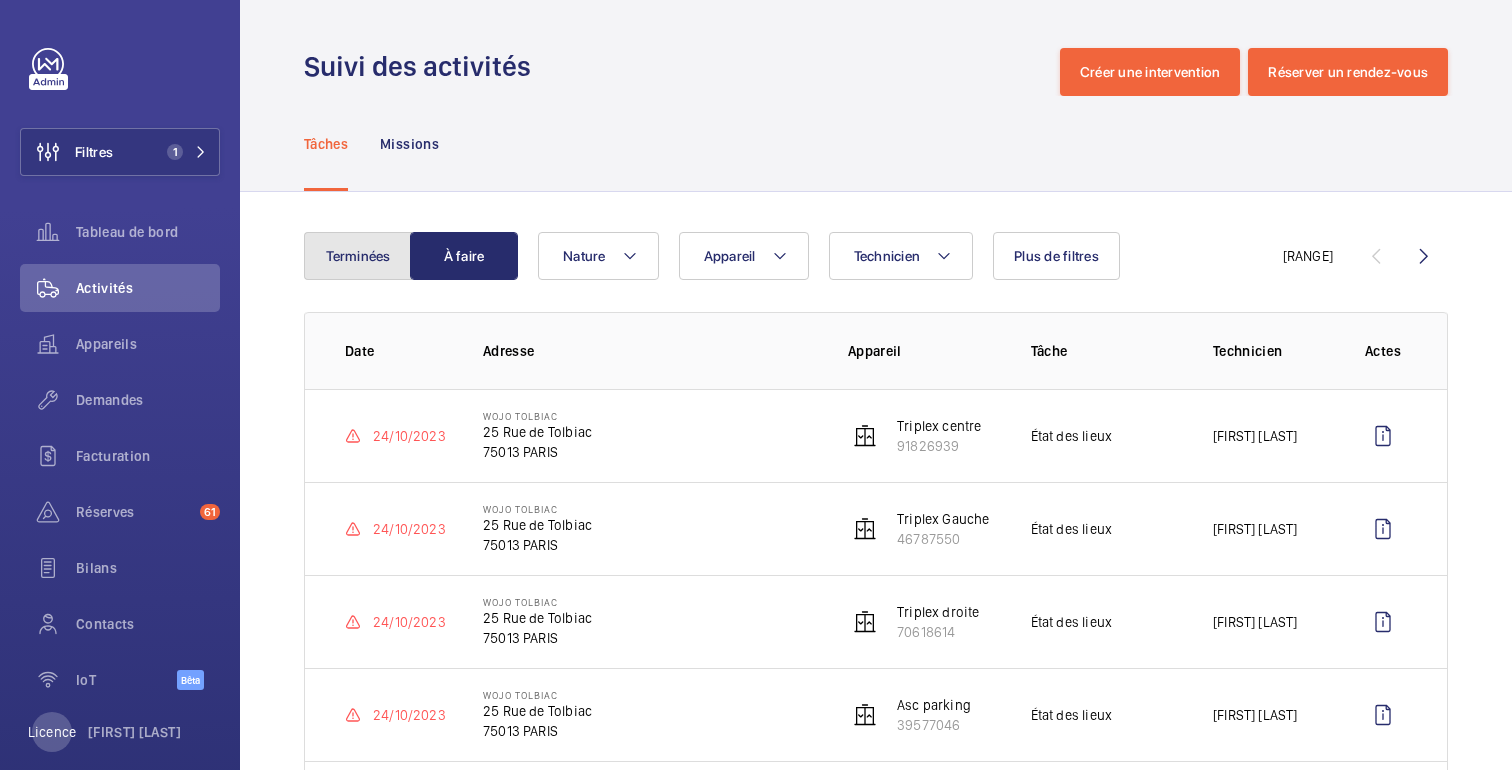 click on "Terminées" 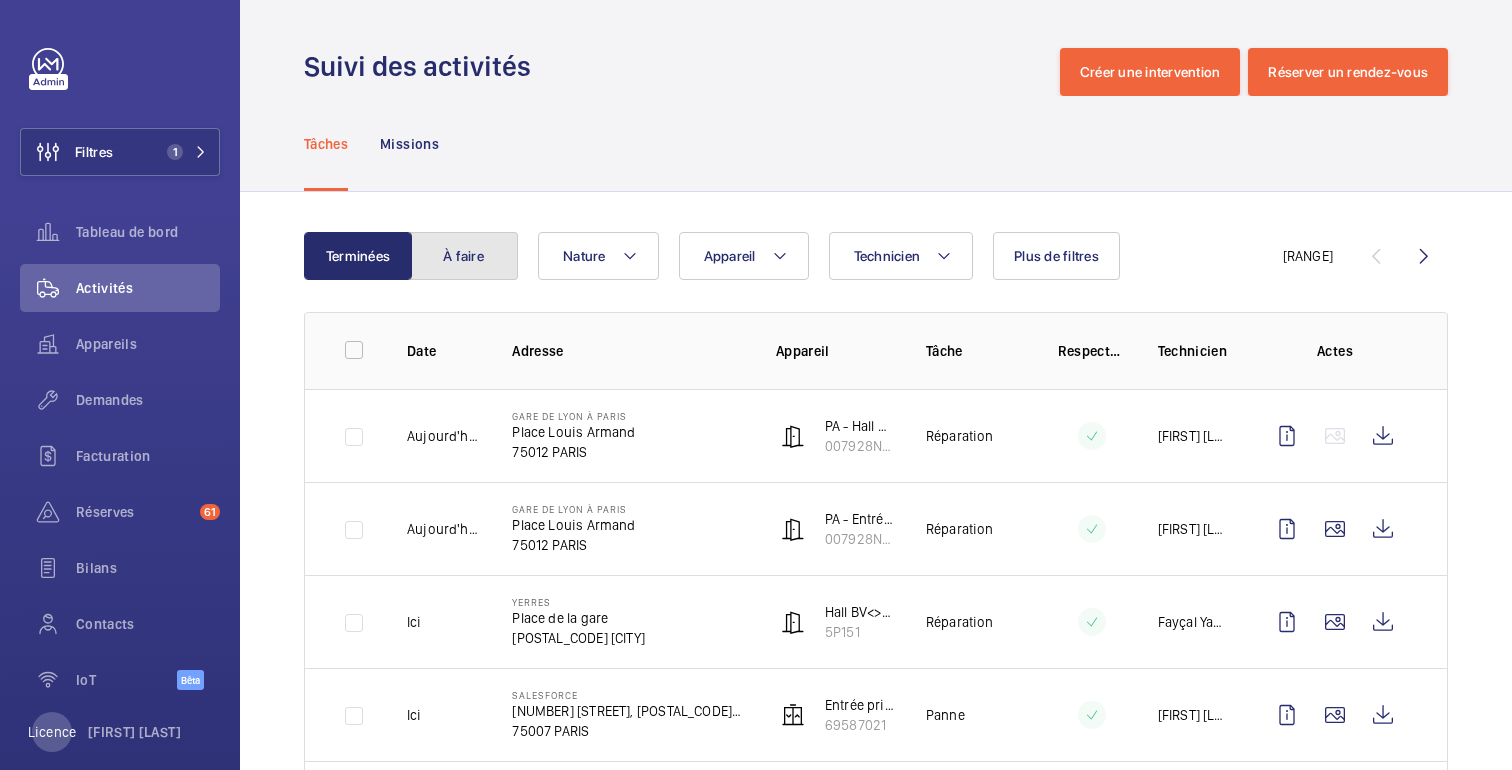 click on "À faire" 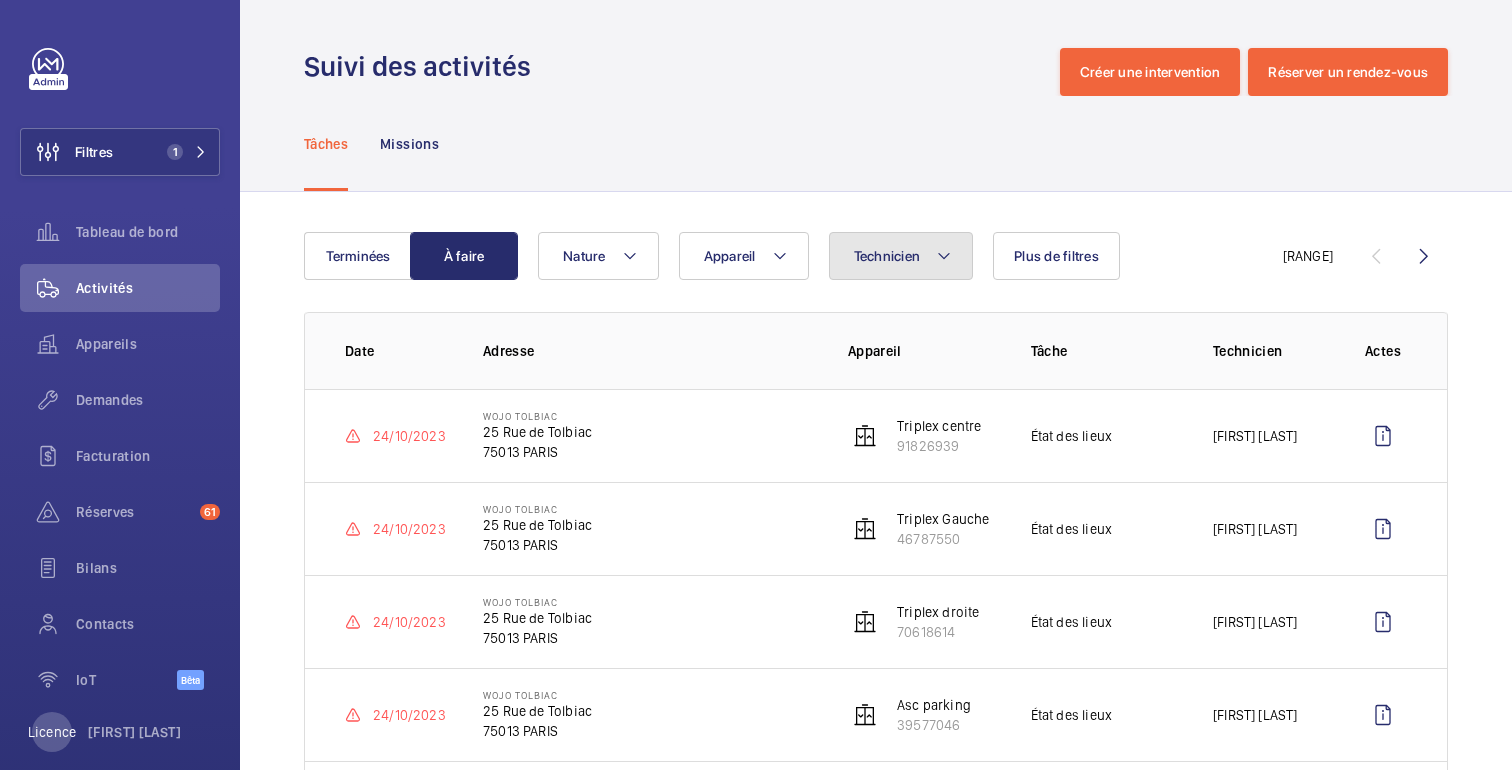 click on "Technicien" 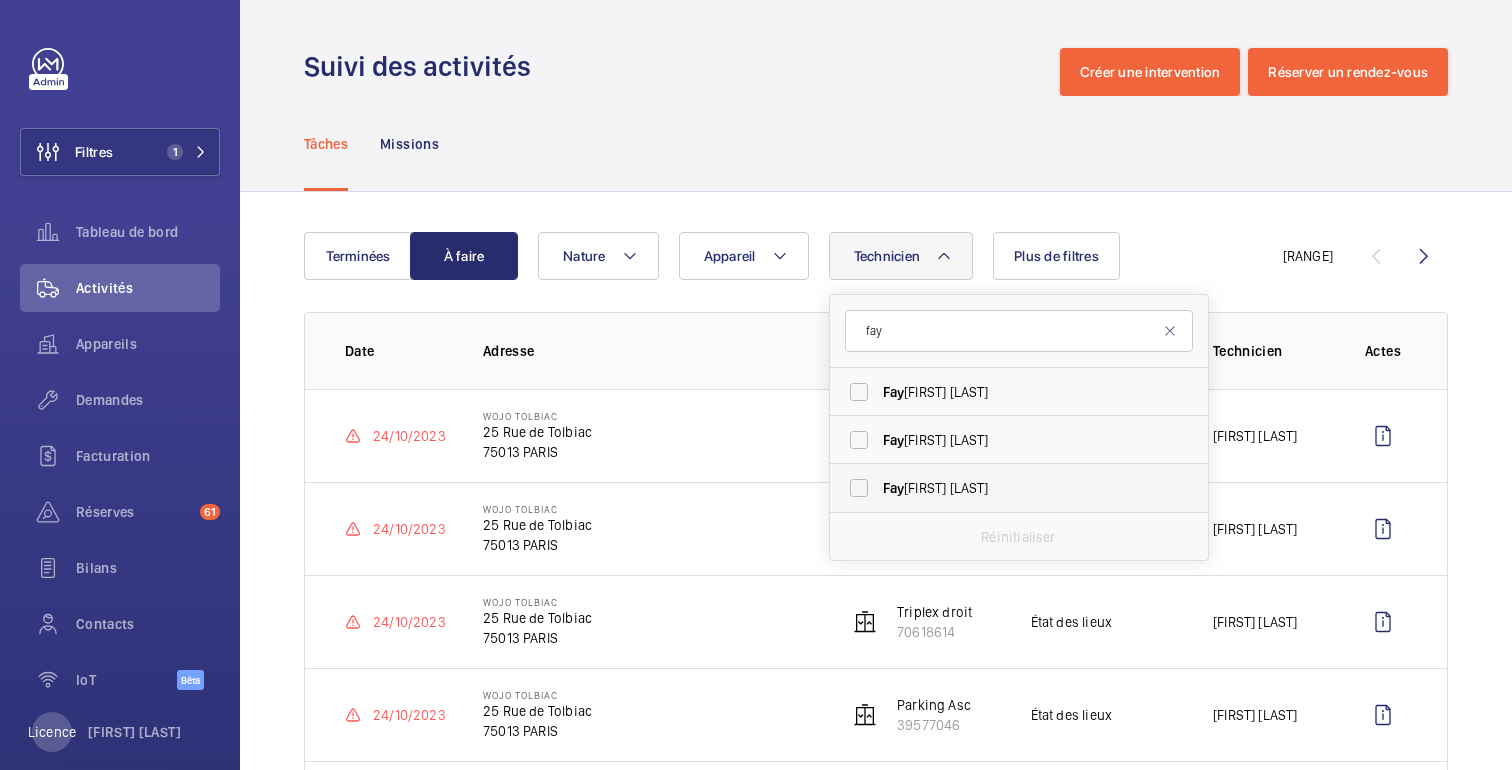 type on "fay" 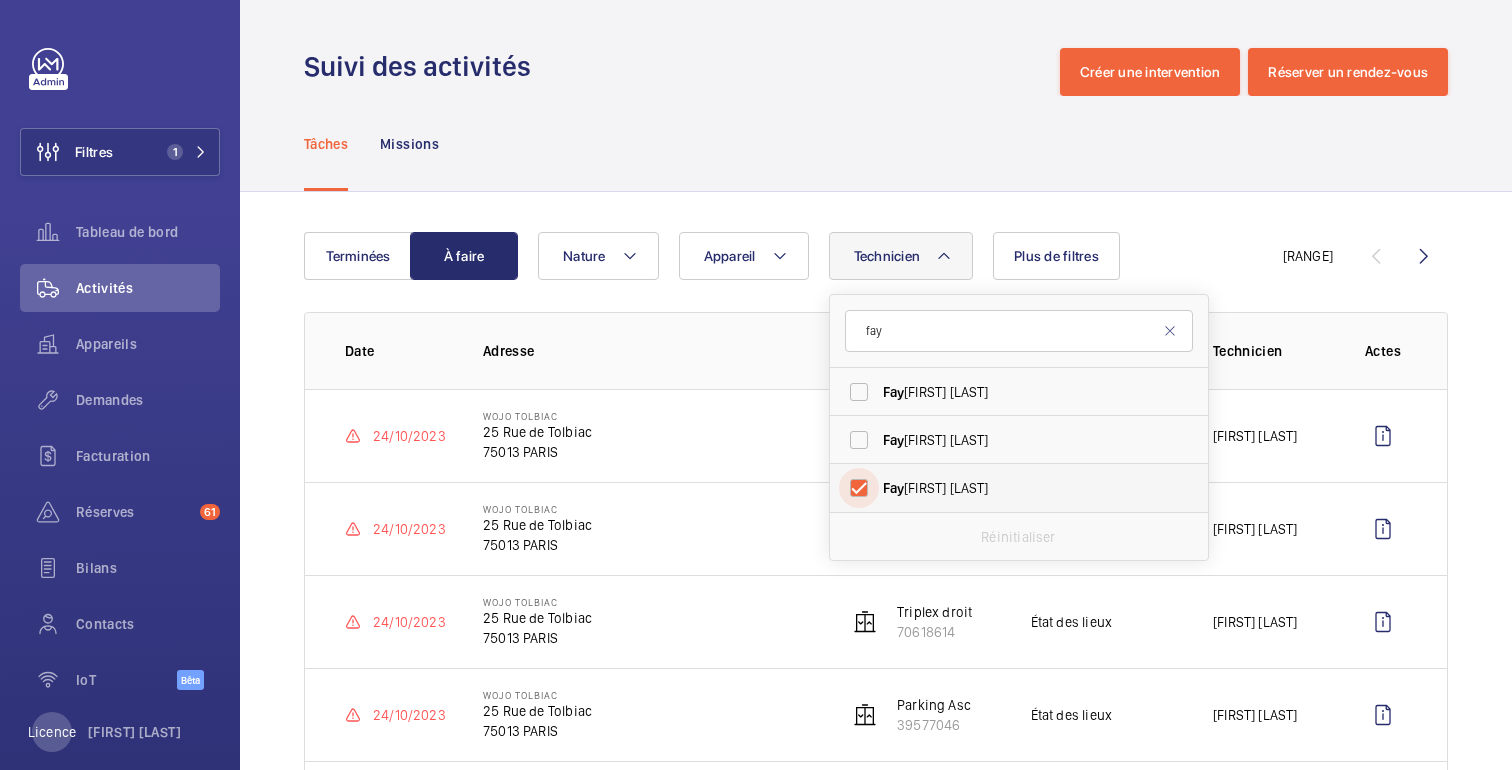 checkbox on "true" 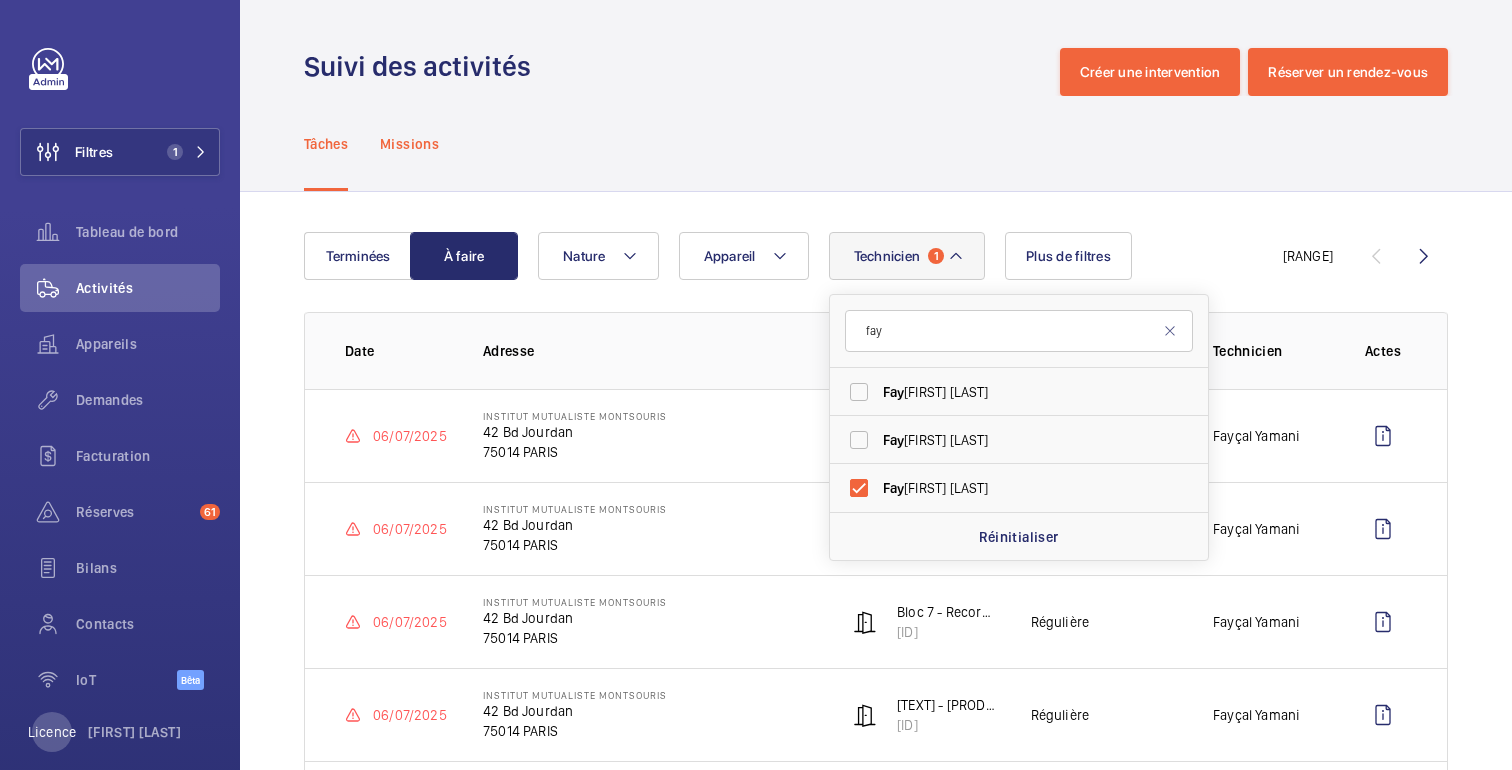 click on "Missions" 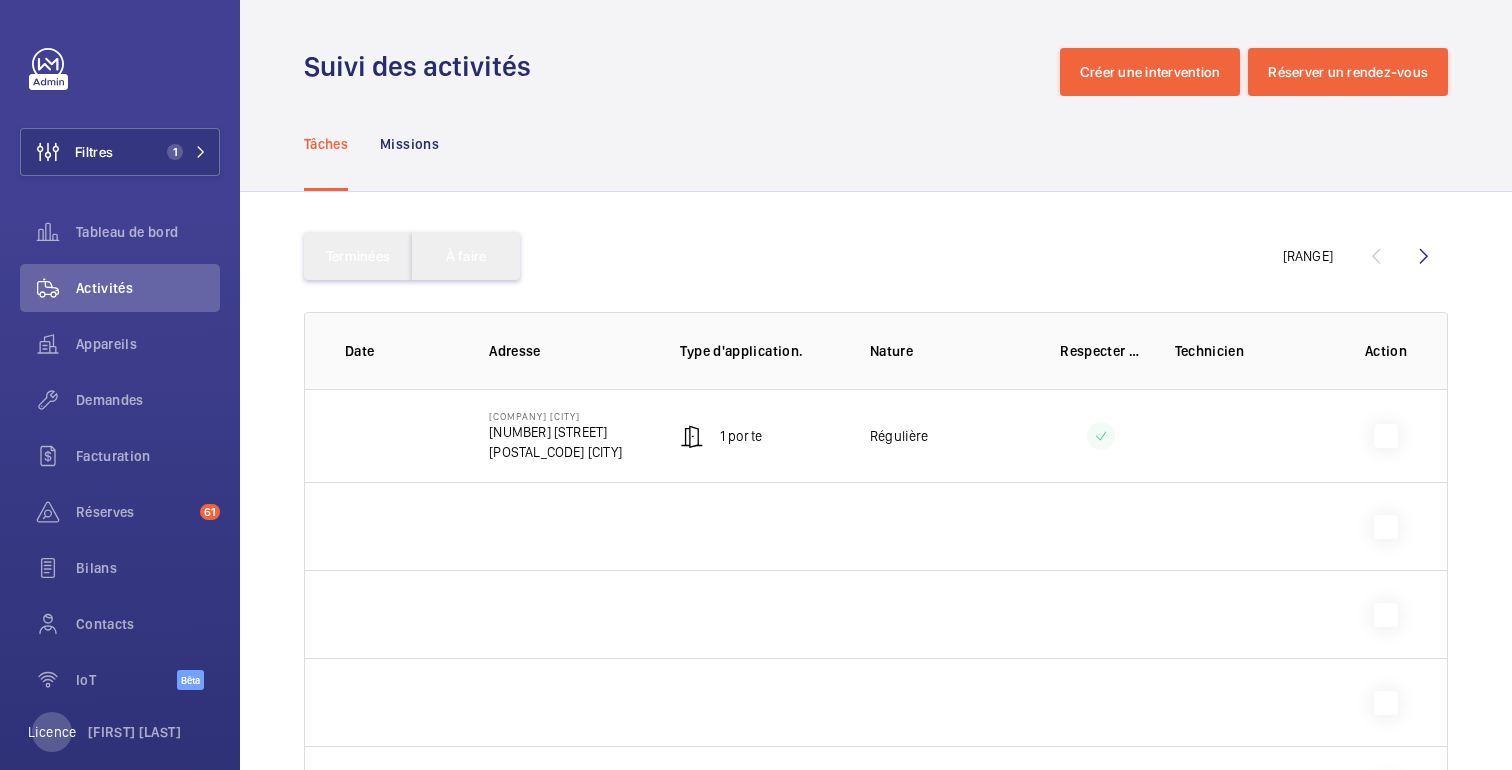 click on "Tâches Missions" 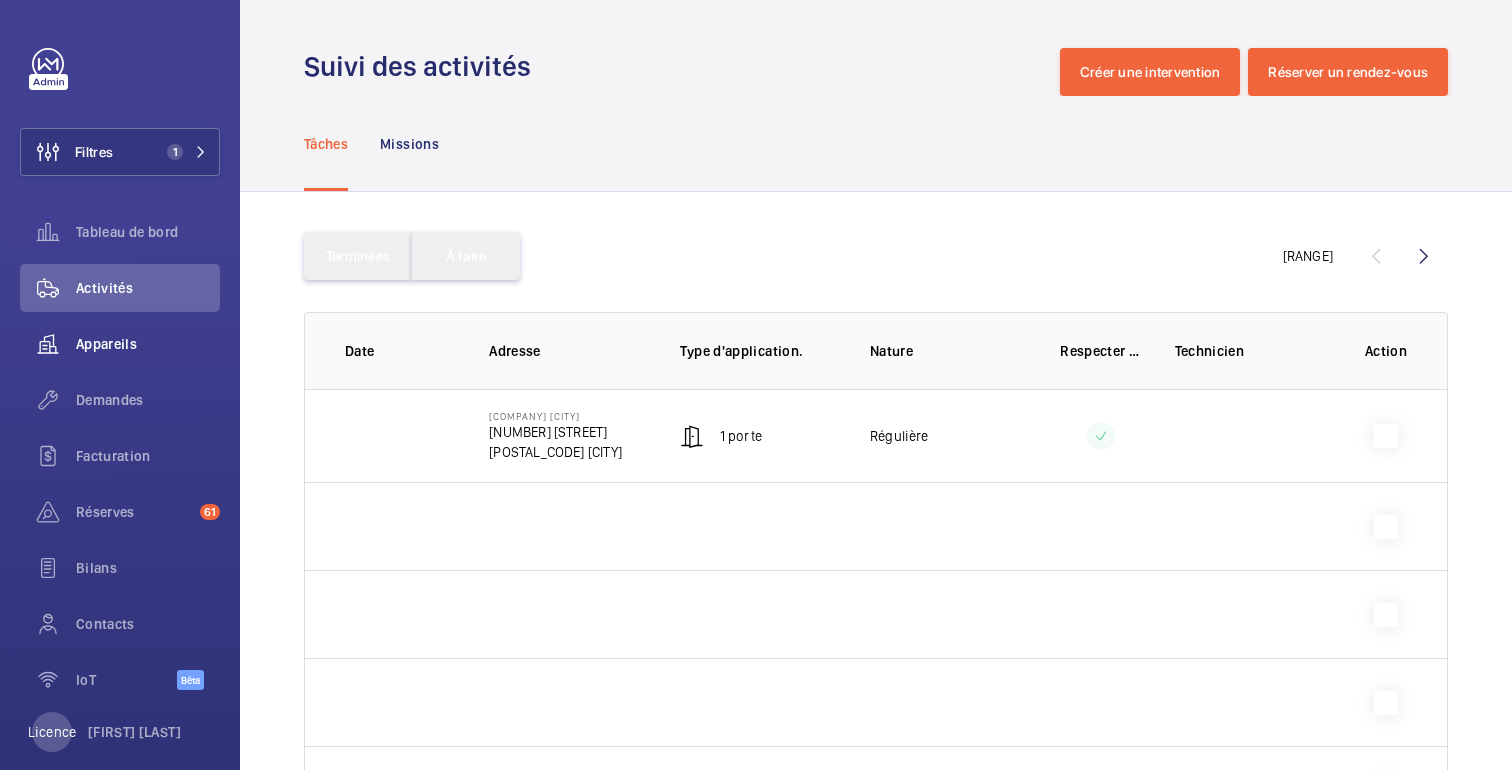 click on "Appareils" 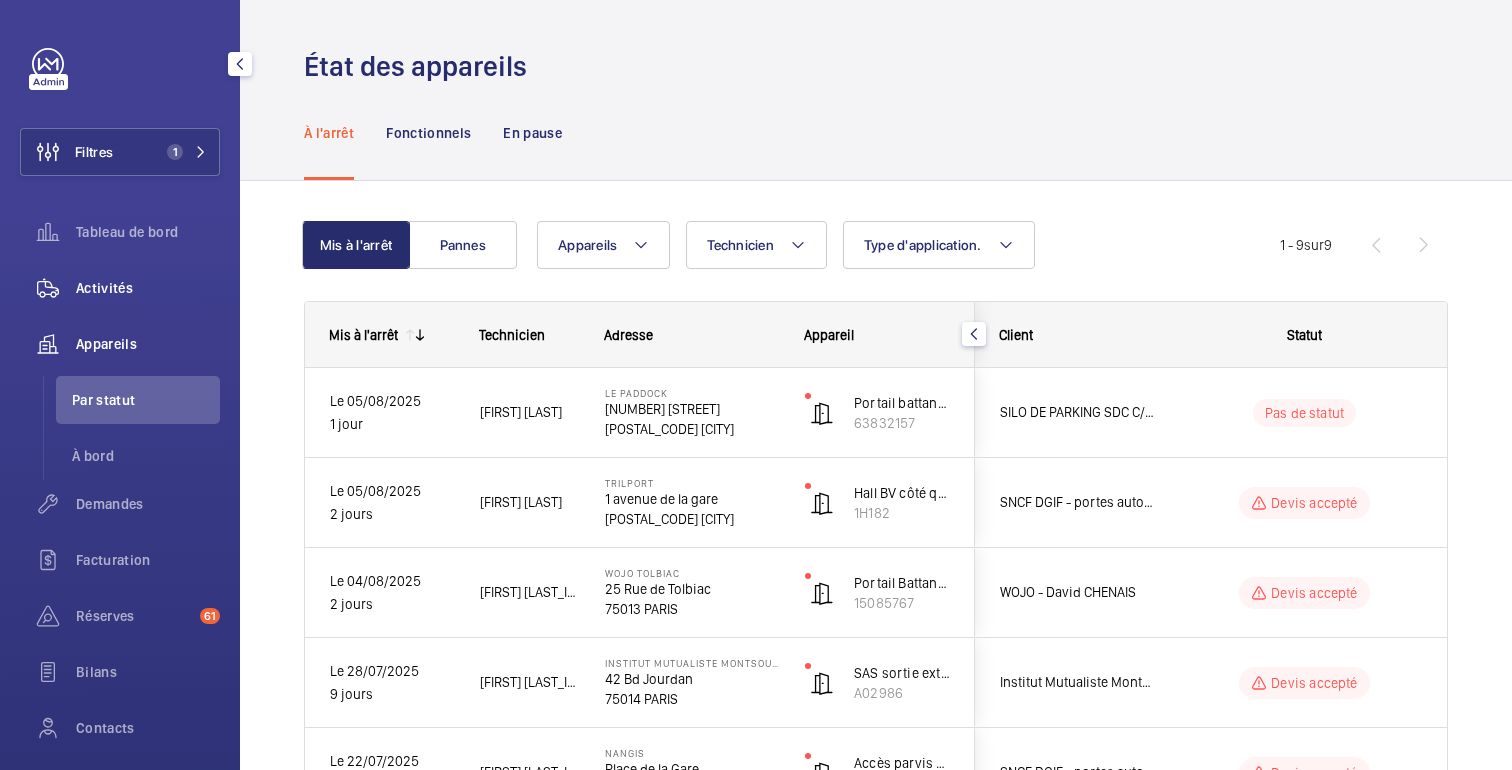 click on "Activités" 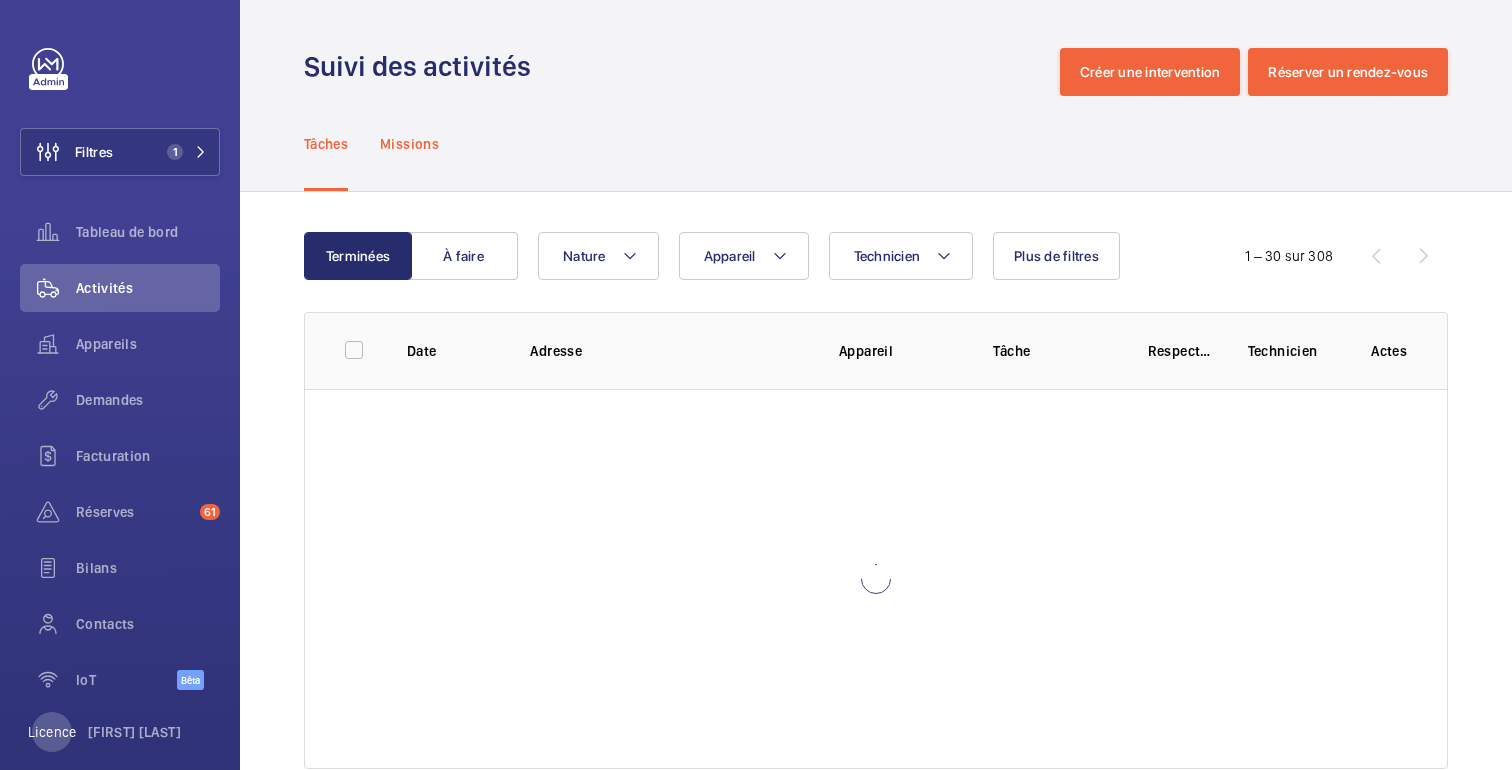 click on "Missions" 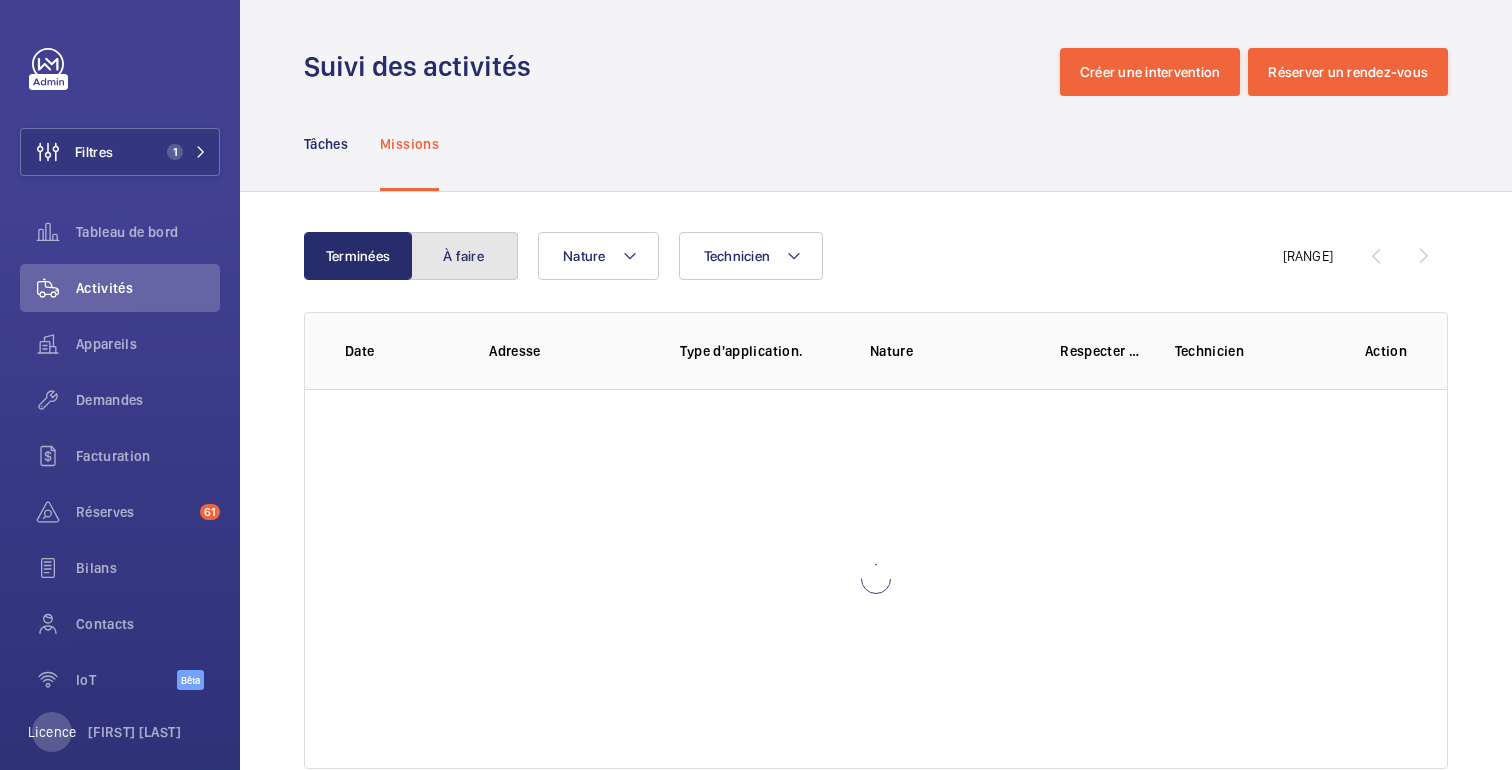 click on "À faire" 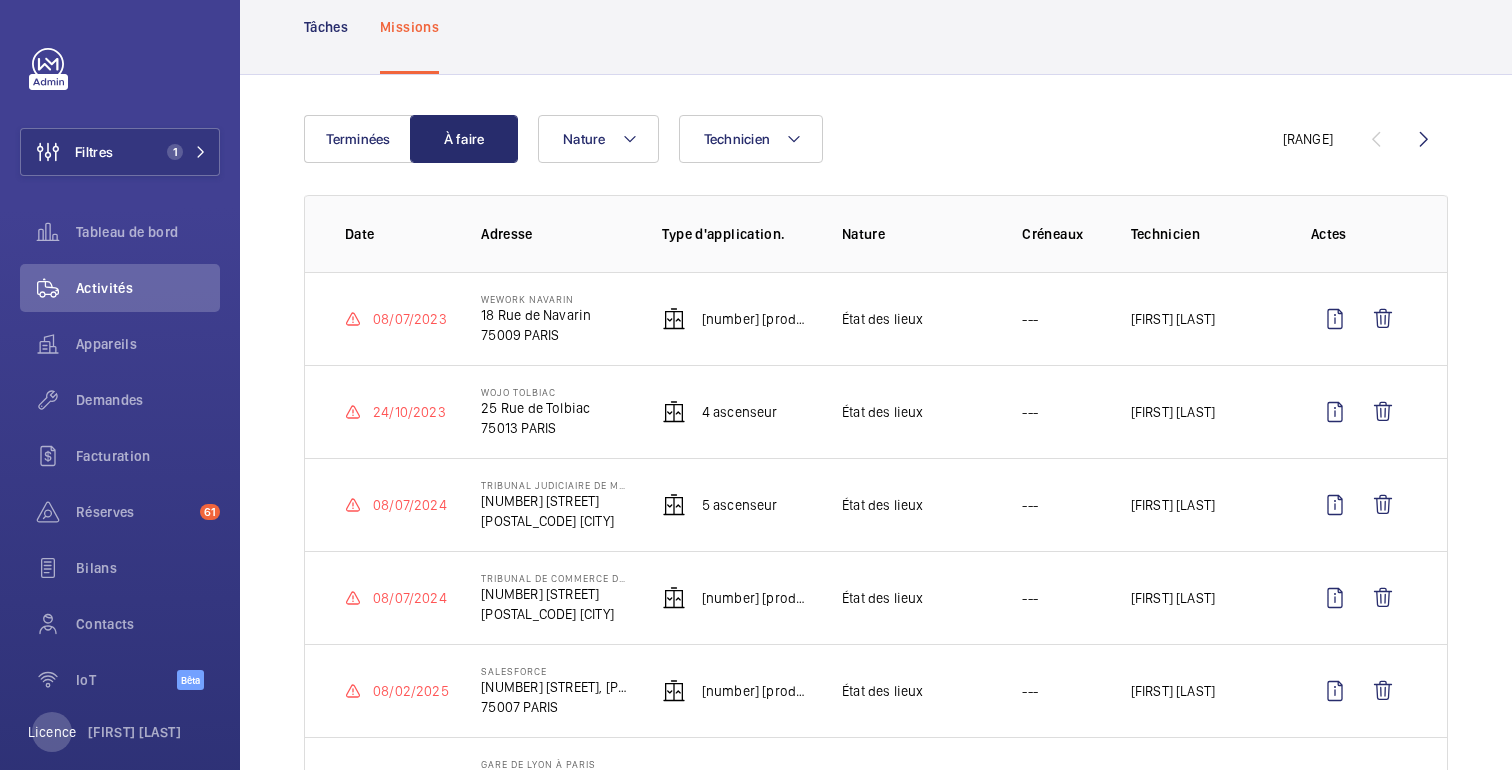 scroll, scrollTop: 137, scrollLeft: 0, axis: vertical 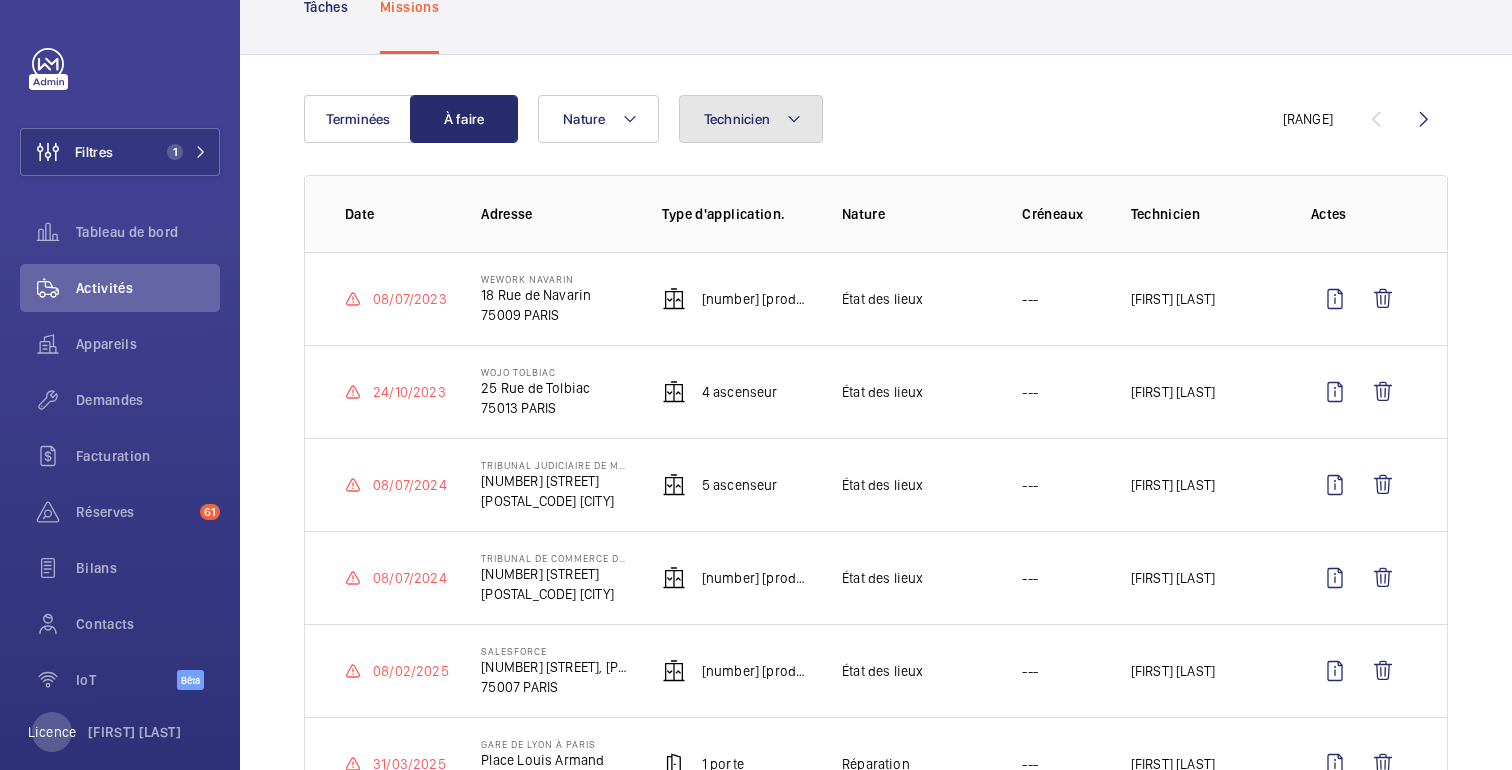 click on "Technicien" 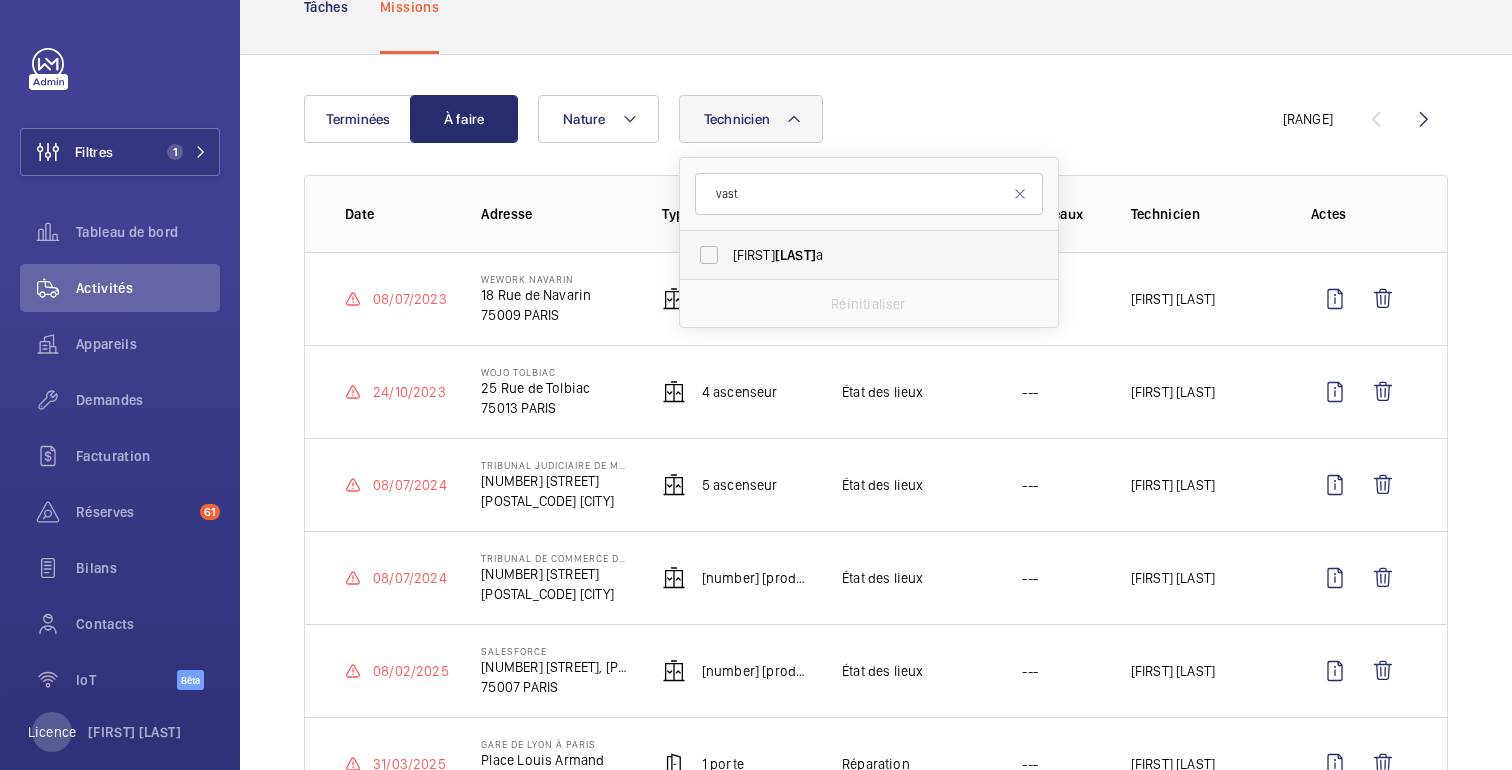 type on "vast" 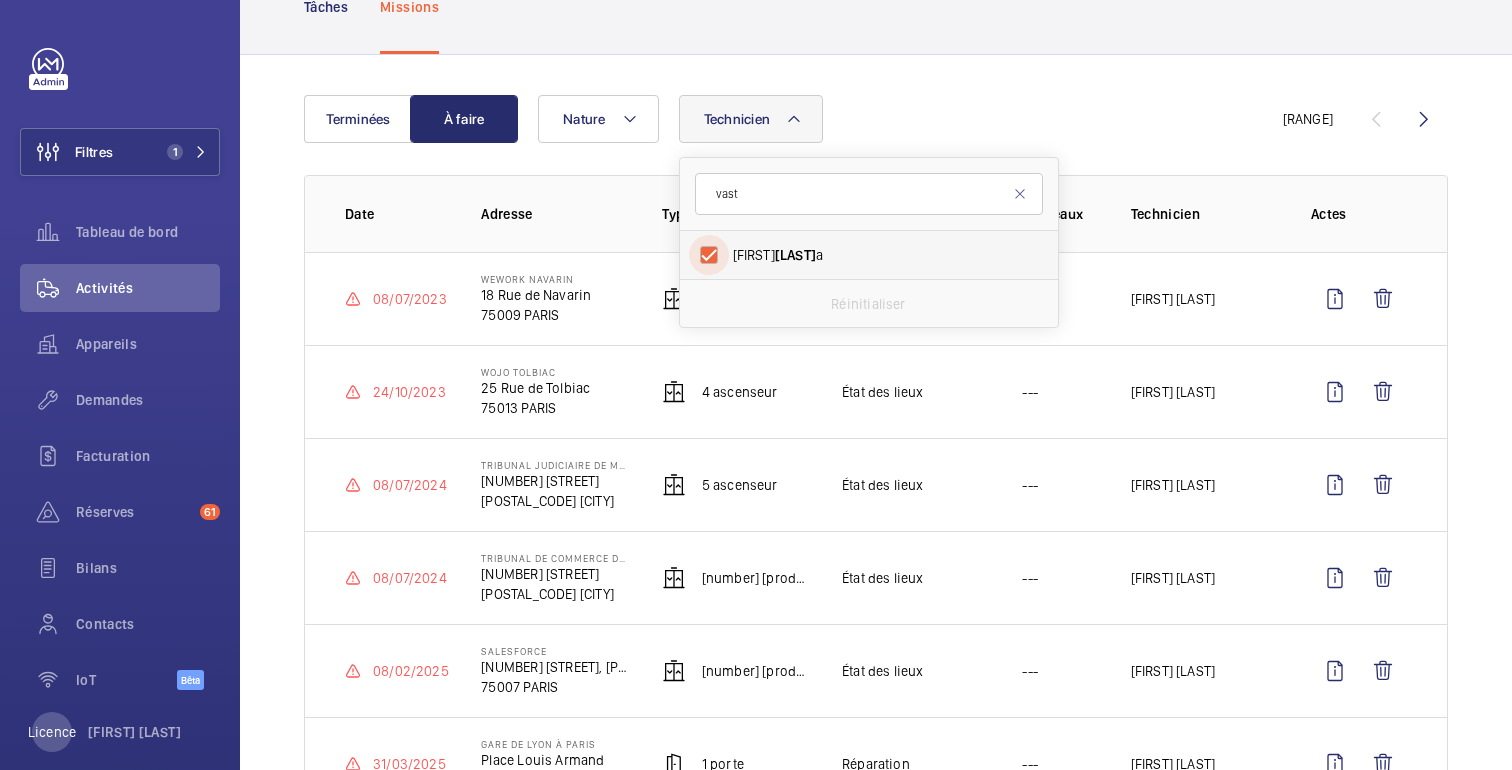 checkbox on "true" 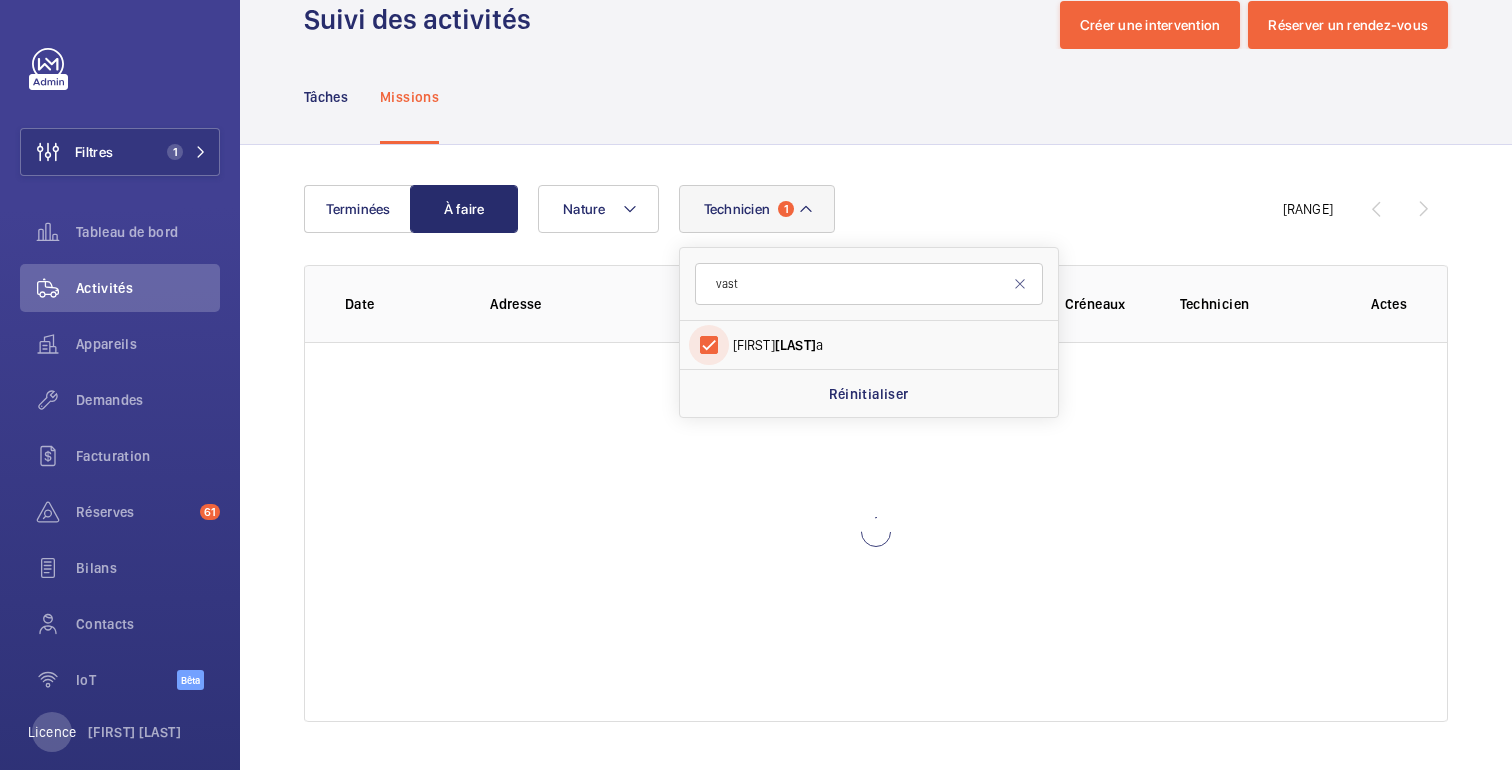 scroll, scrollTop: 137, scrollLeft: 0, axis: vertical 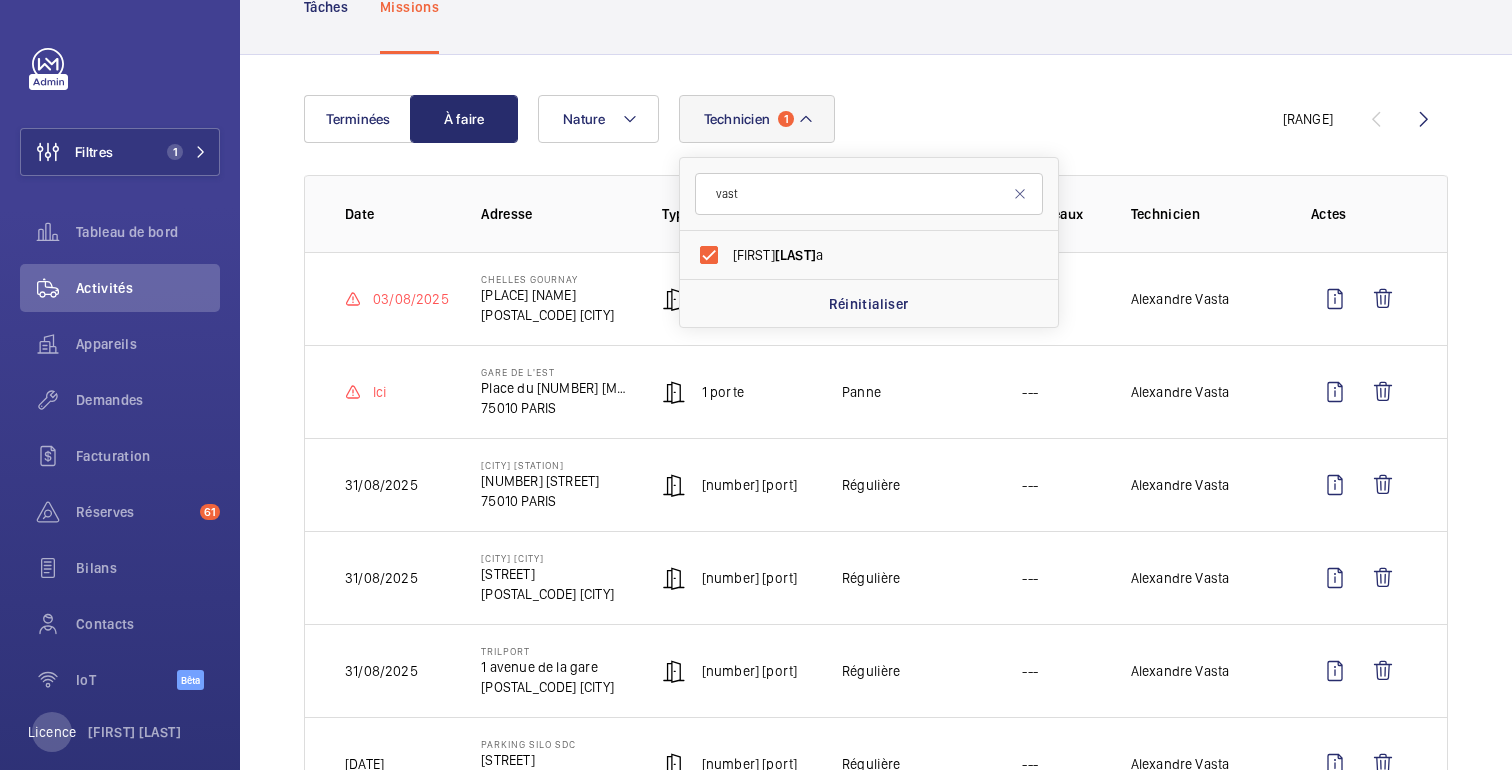 click on "Technicien [NUMBER] [FIRST] [LAST] Réinitialiser Nature" 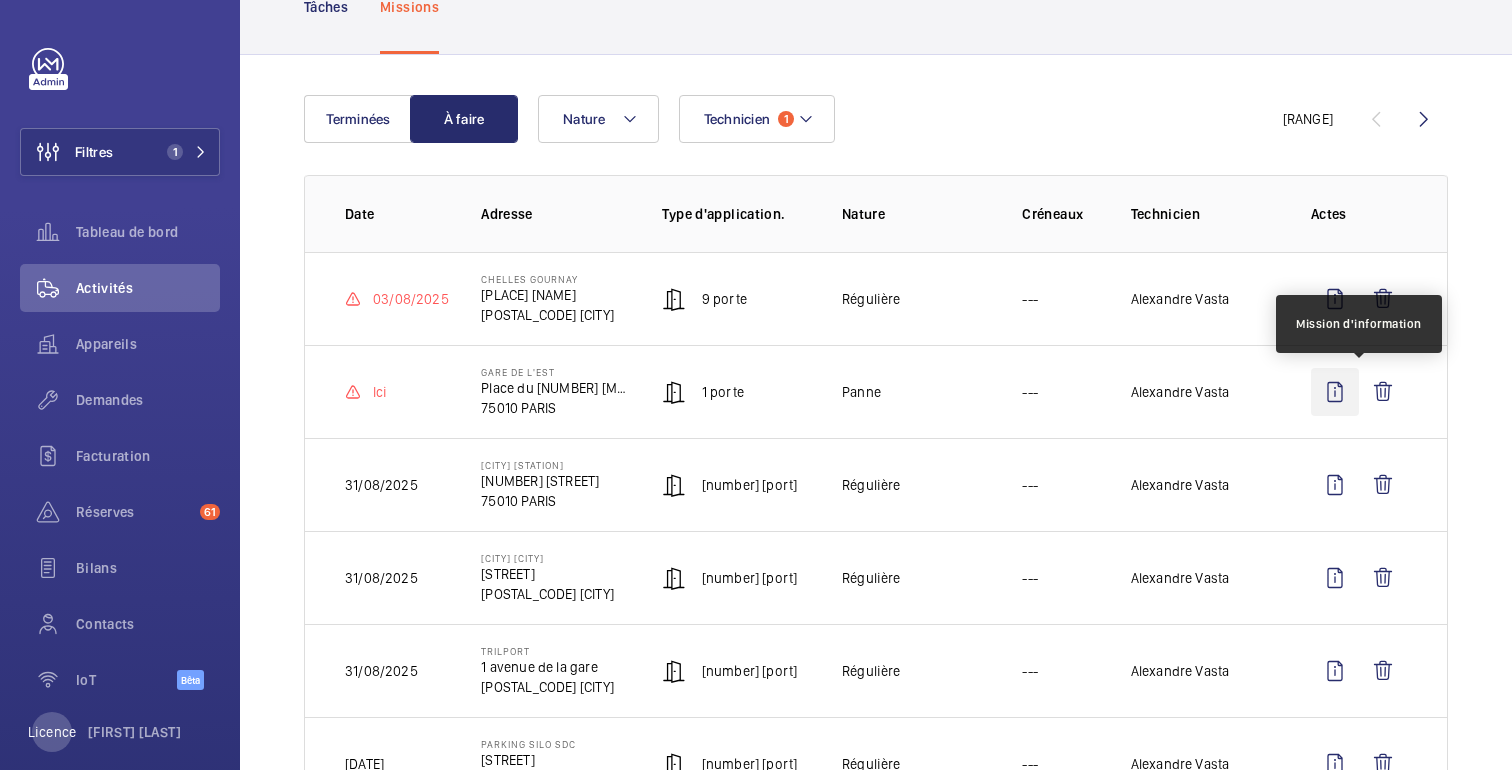 click 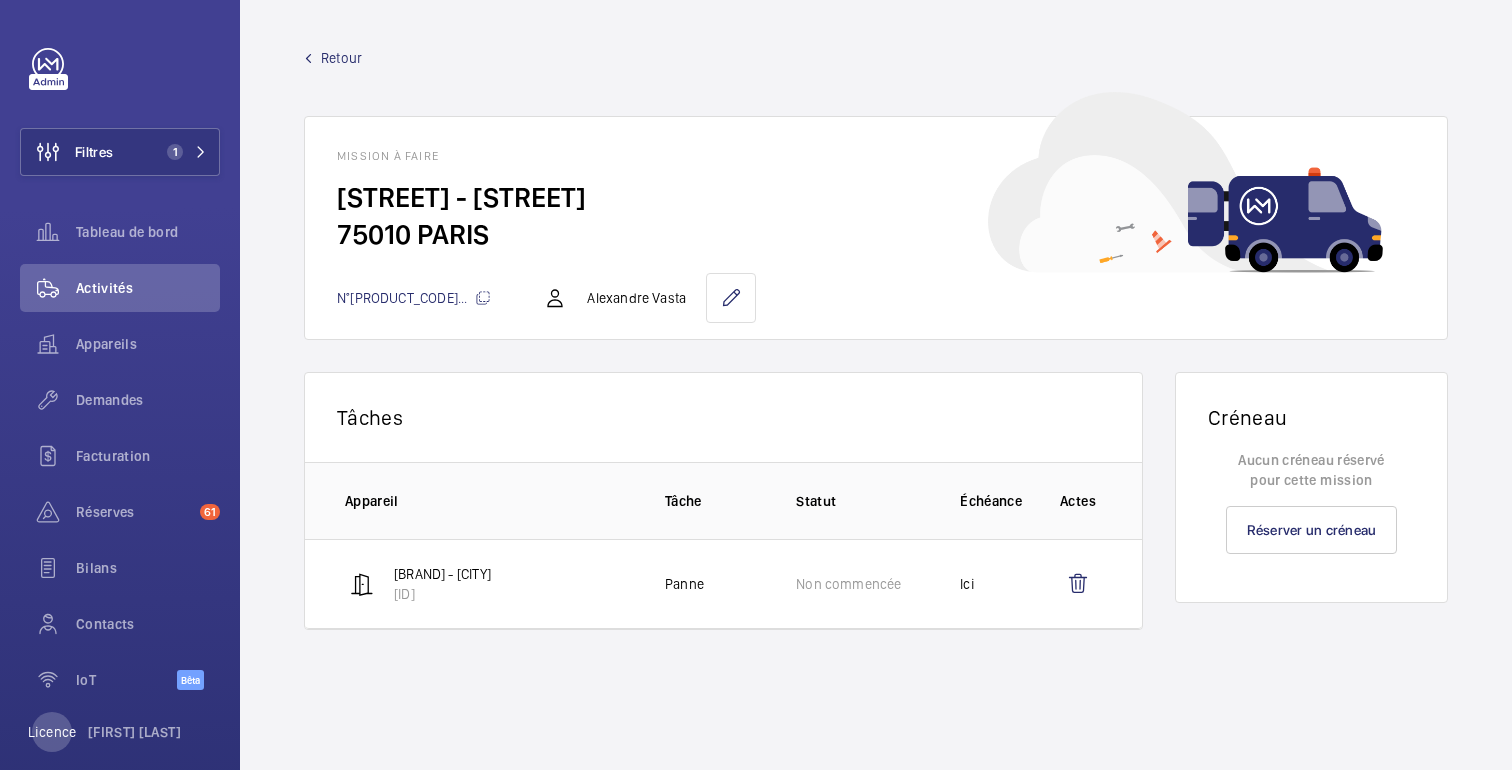 click on "[STREET] - [STREET] [POSTAL_CODE] [CITY] N°[PRODUCT_CODE]... [FIRST] [LAST]" 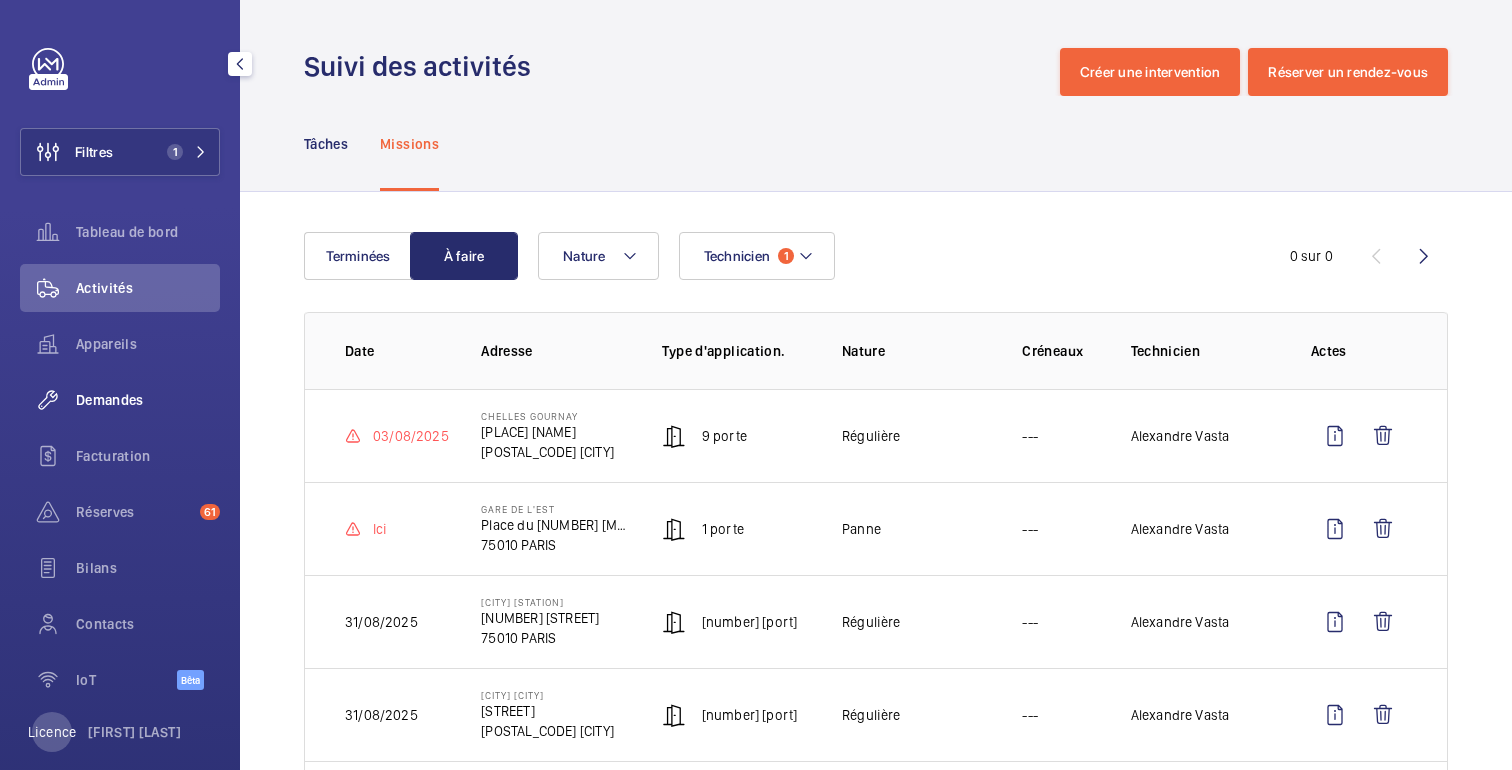 click on "Demandes" 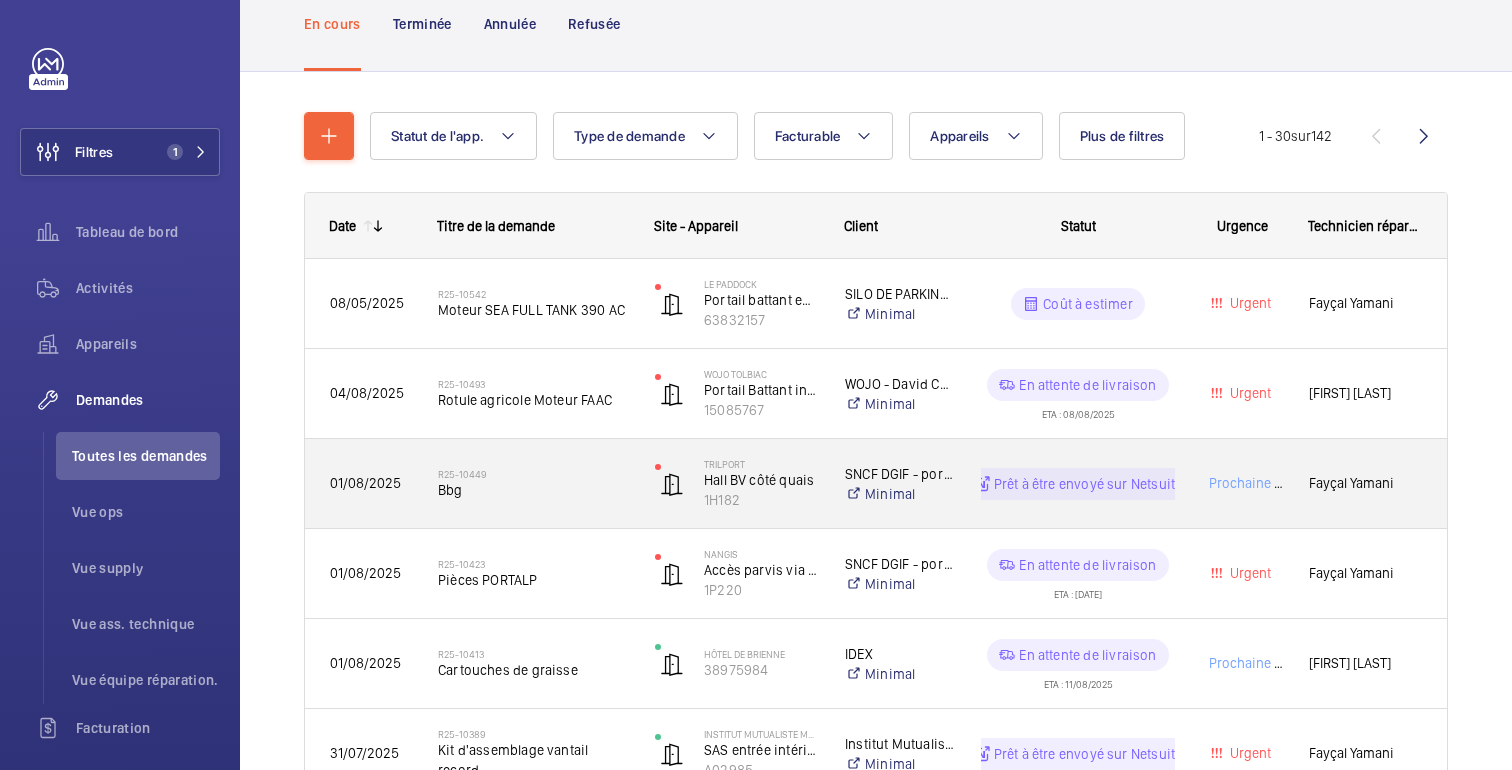 scroll, scrollTop: 0, scrollLeft: 0, axis: both 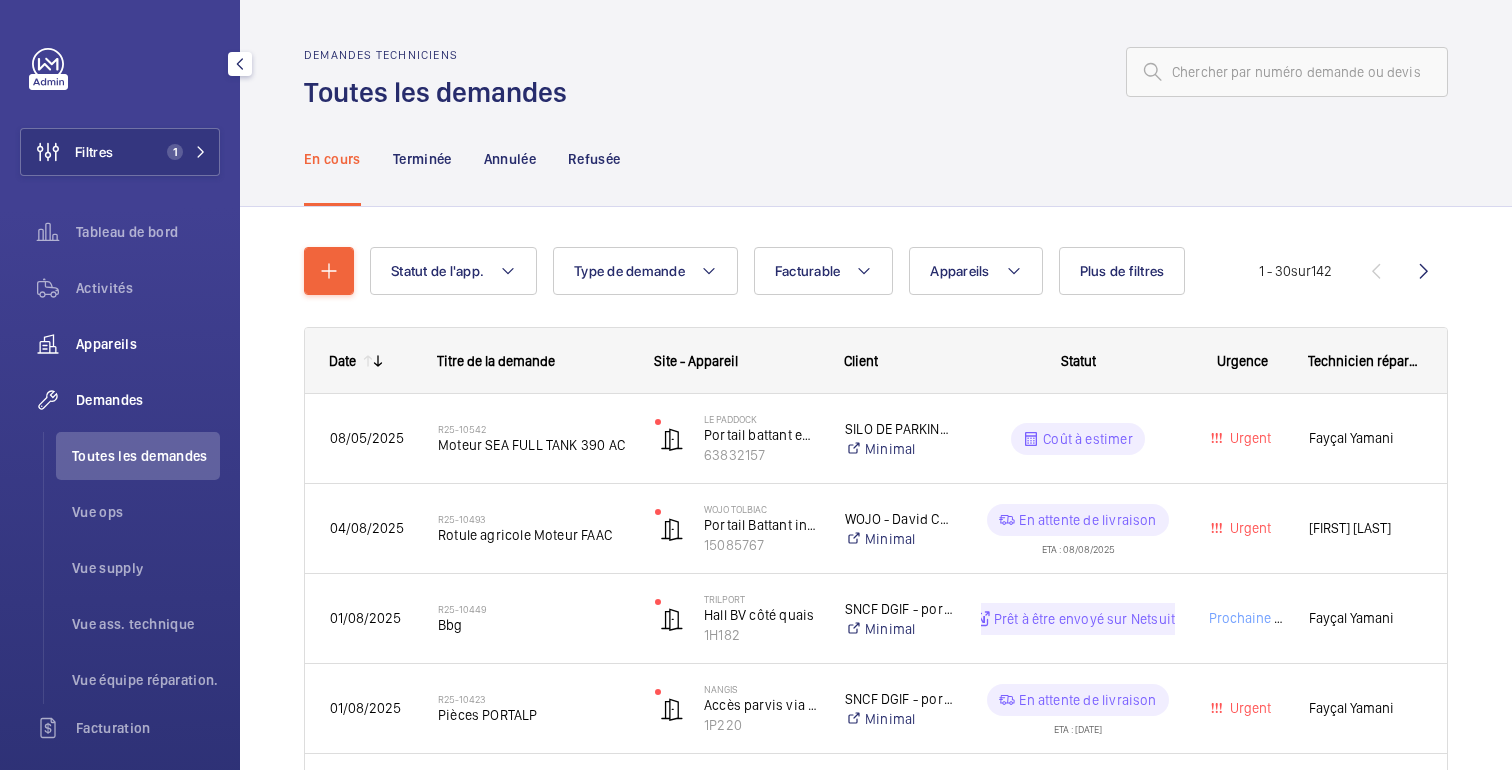 click on "Appareils" 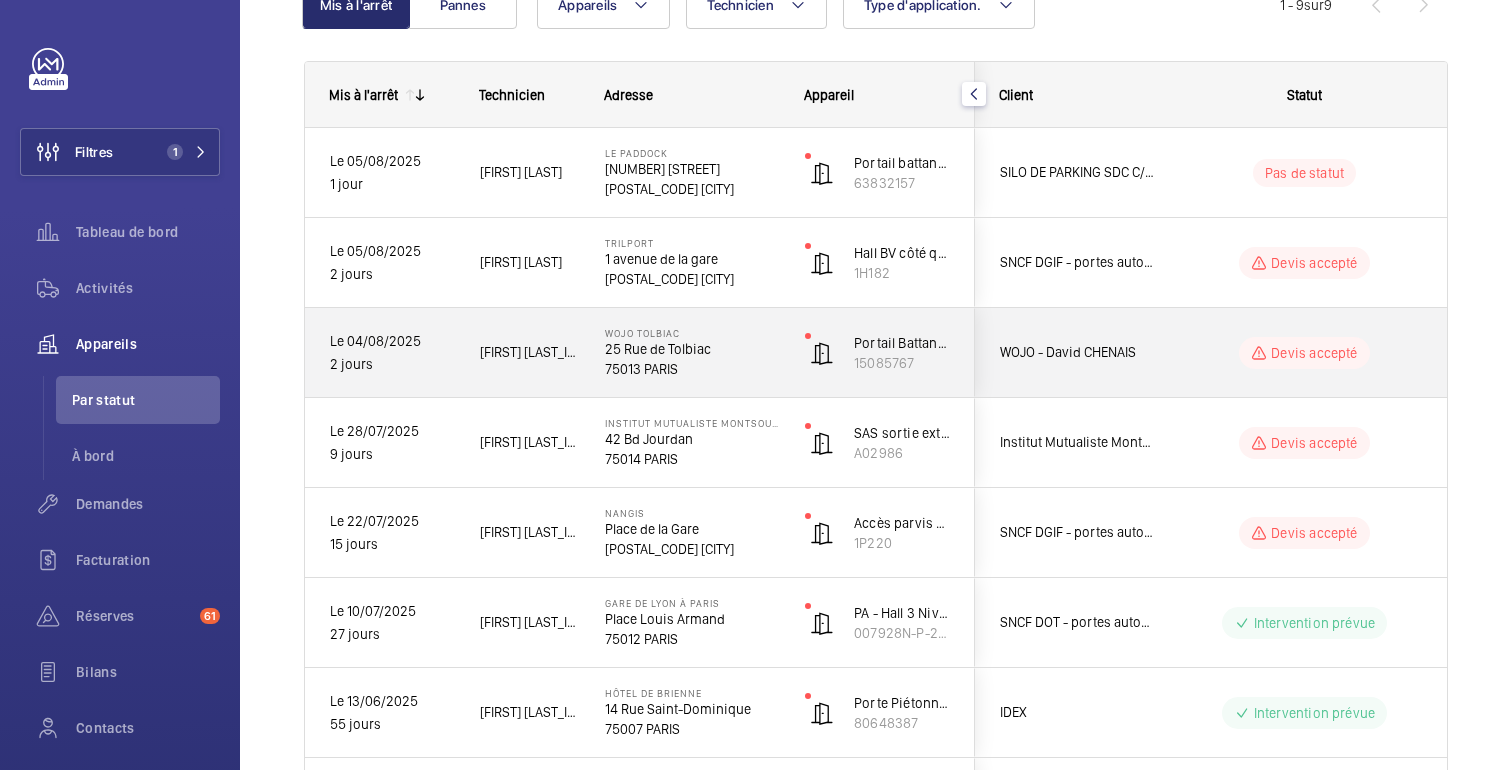 scroll, scrollTop: 0, scrollLeft: 0, axis: both 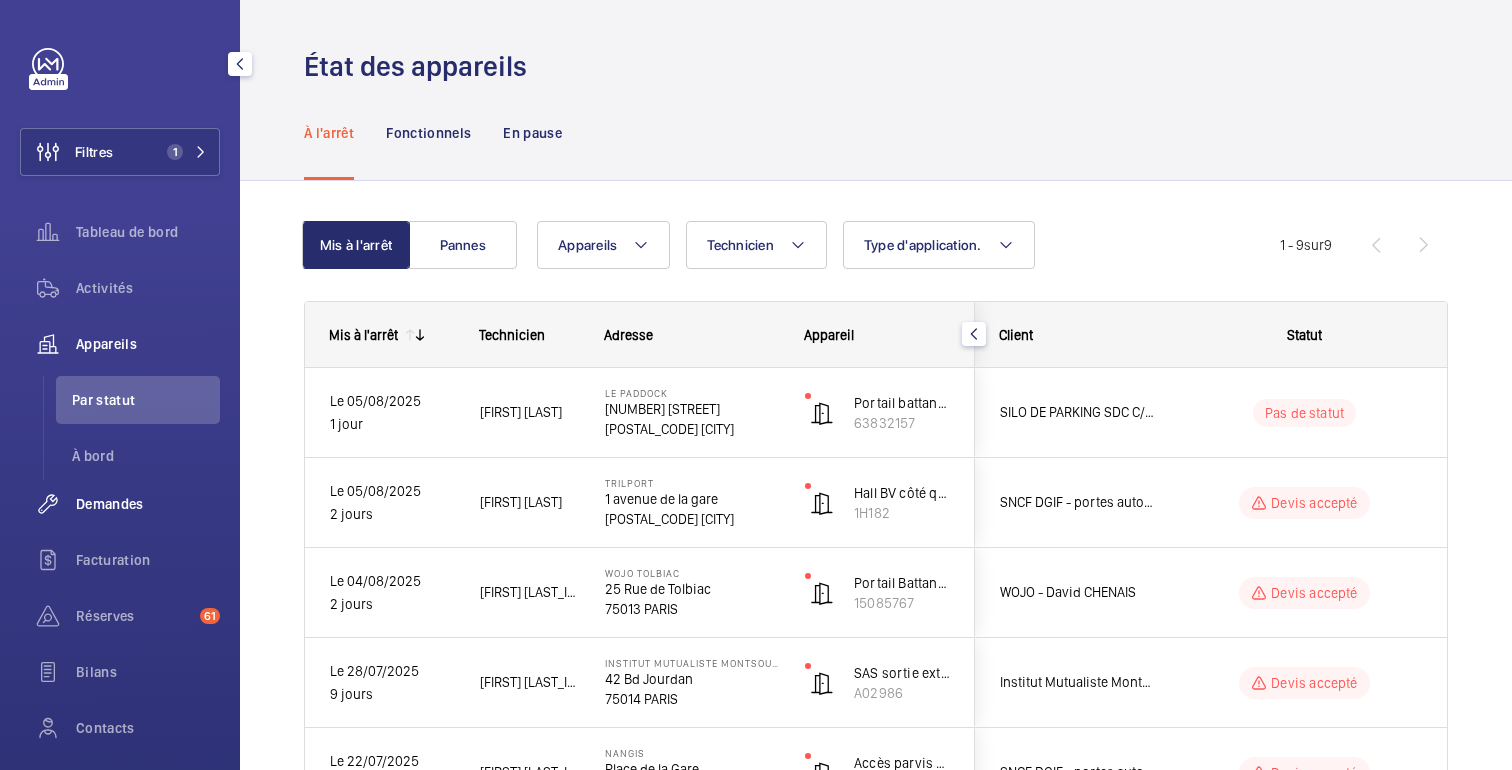 click on "Demandes" 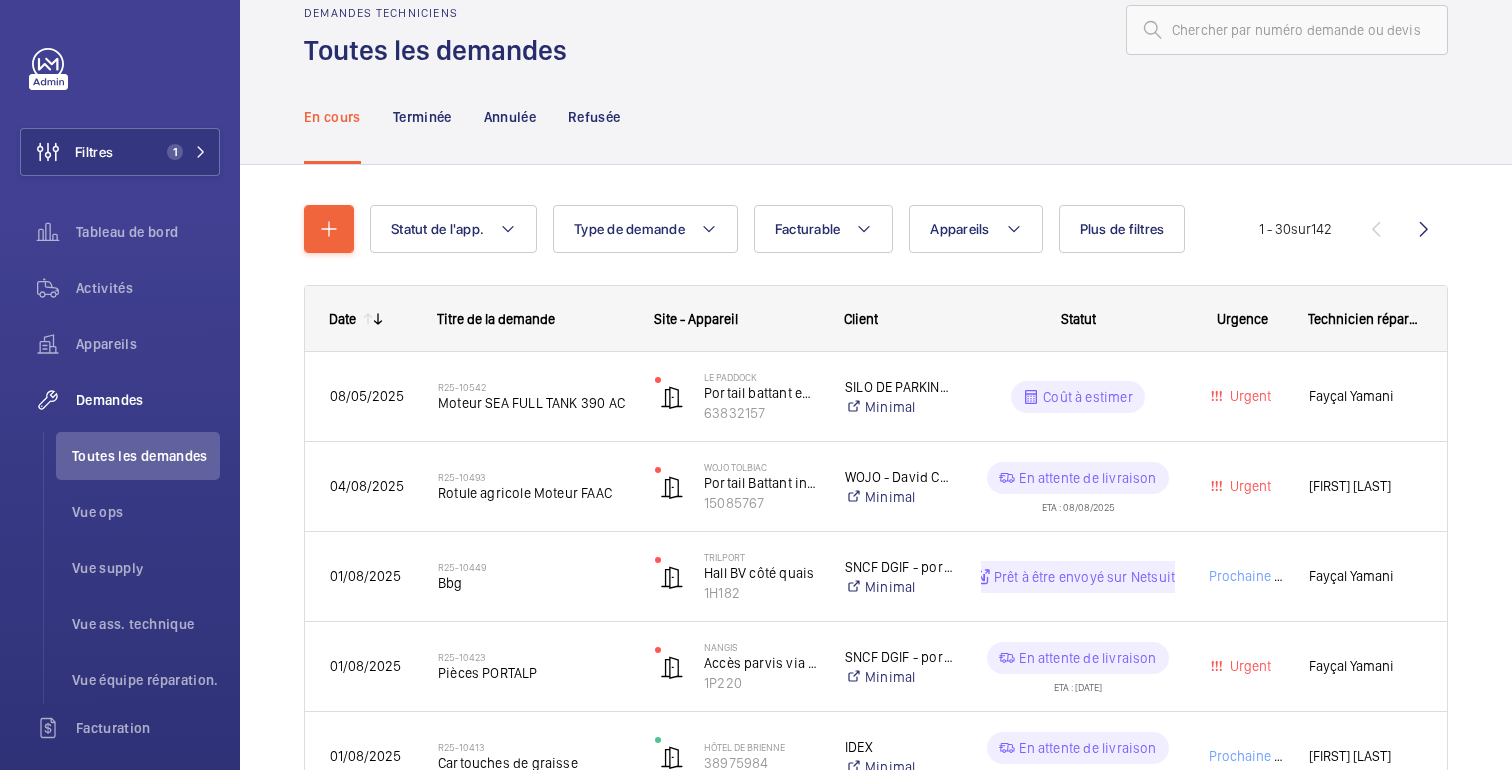 scroll, scrollTop: 0, scrollLeft: 0, axis: both 